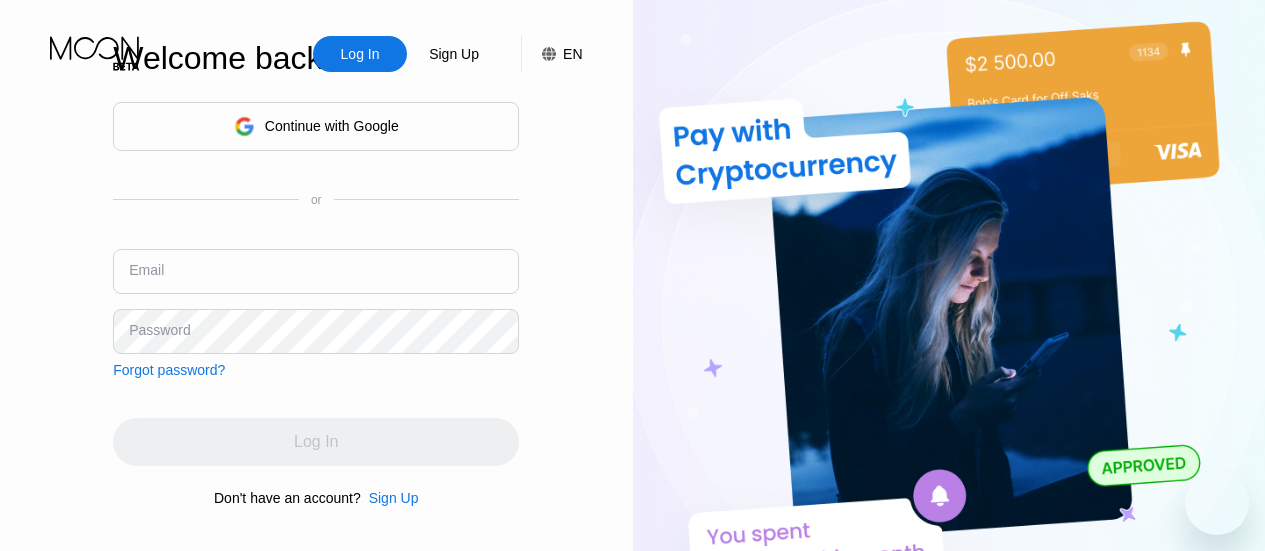 scroll, scrollTop: 0, scrollLeft: 0, axis: both 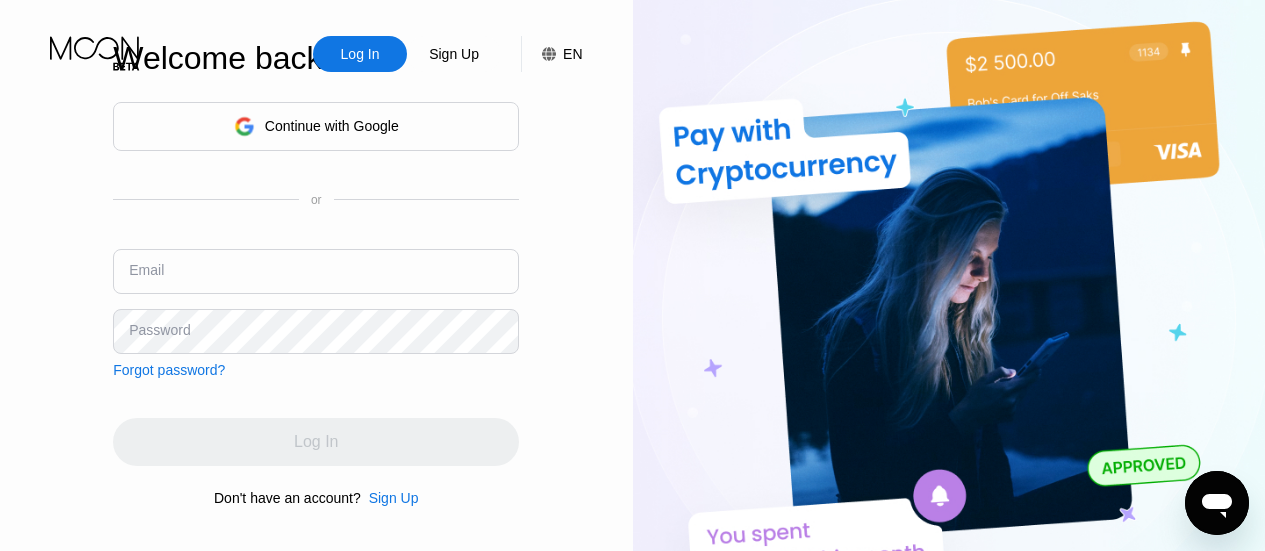 click at bounding box center [316, 271] 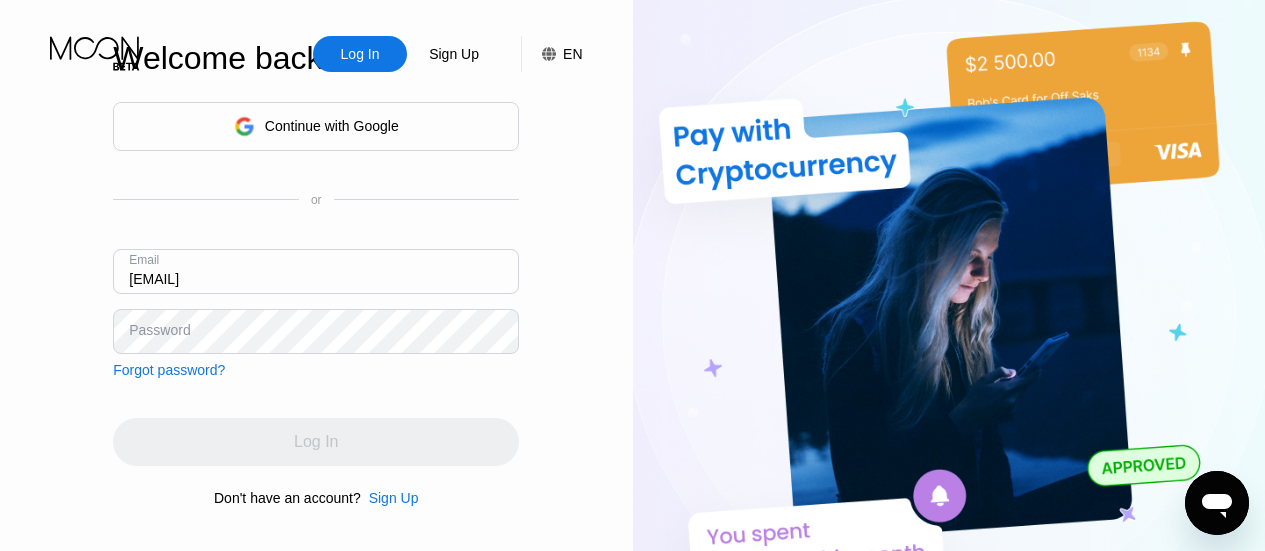 click on "Password" at bounding box center [159, 330] 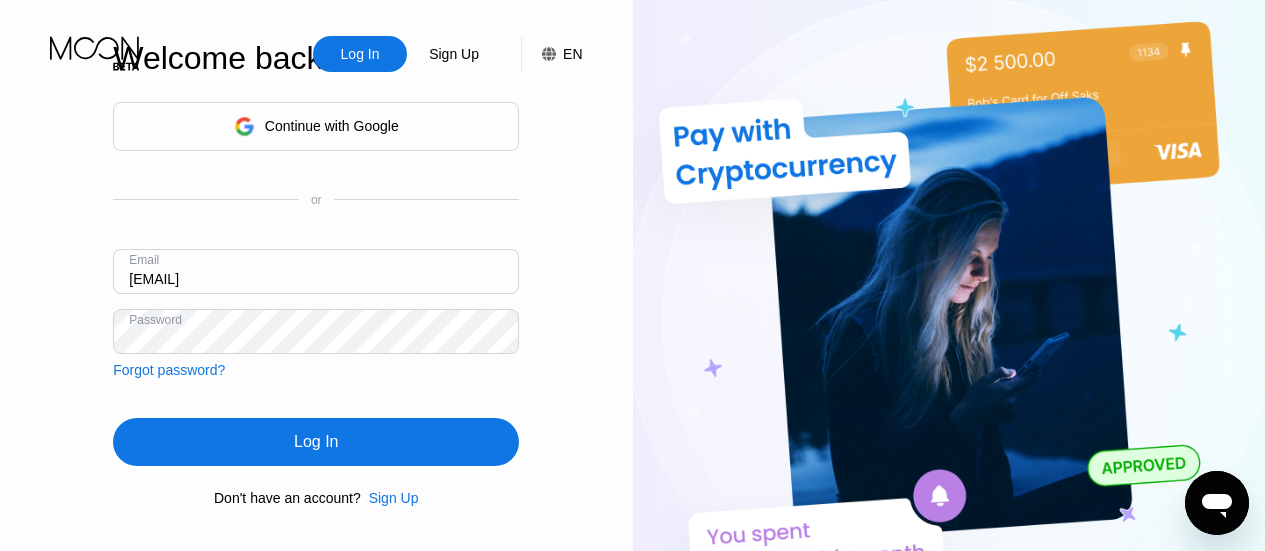 click on "Log In" at bounding box center [316, 442] 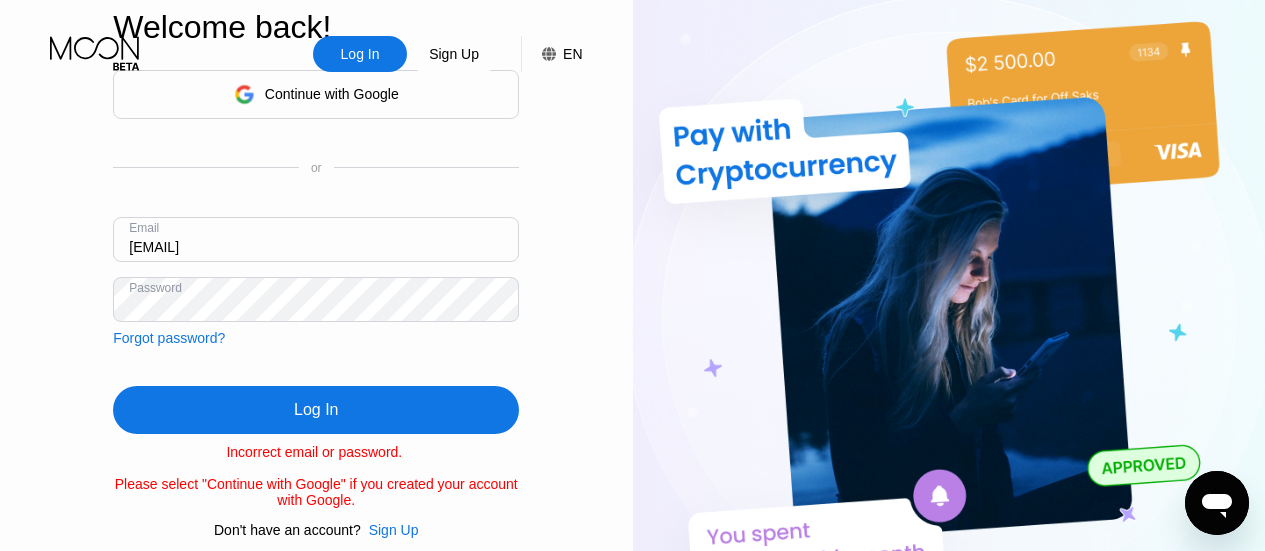 click on "thuranaing6878@gmail.om" at bounding box center [316, 239] 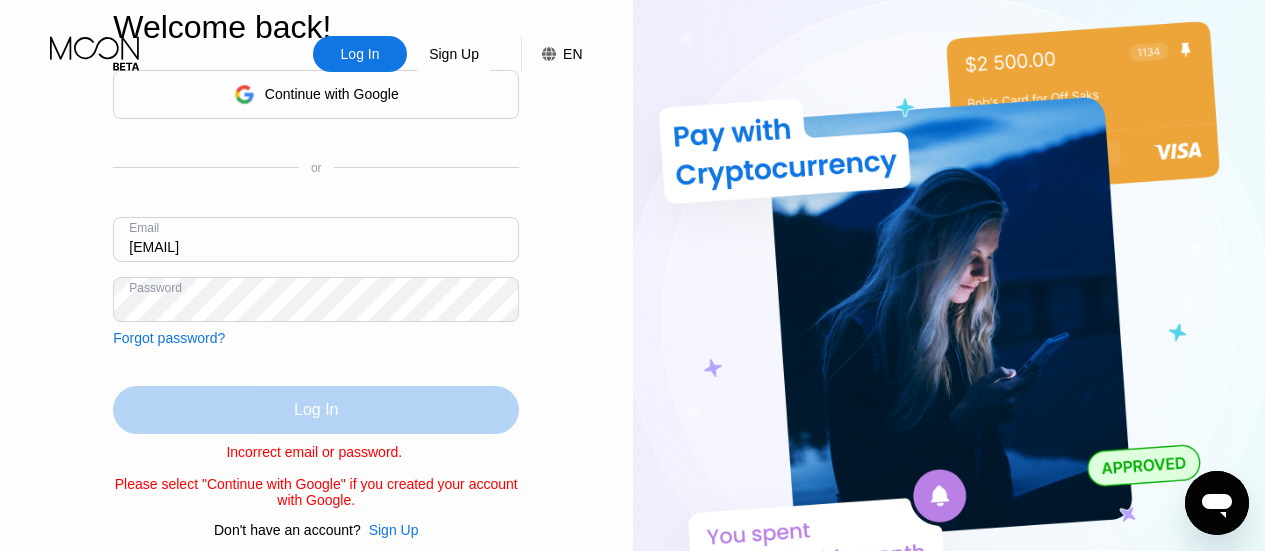click on "Log In" at bounding box center [316, 410] 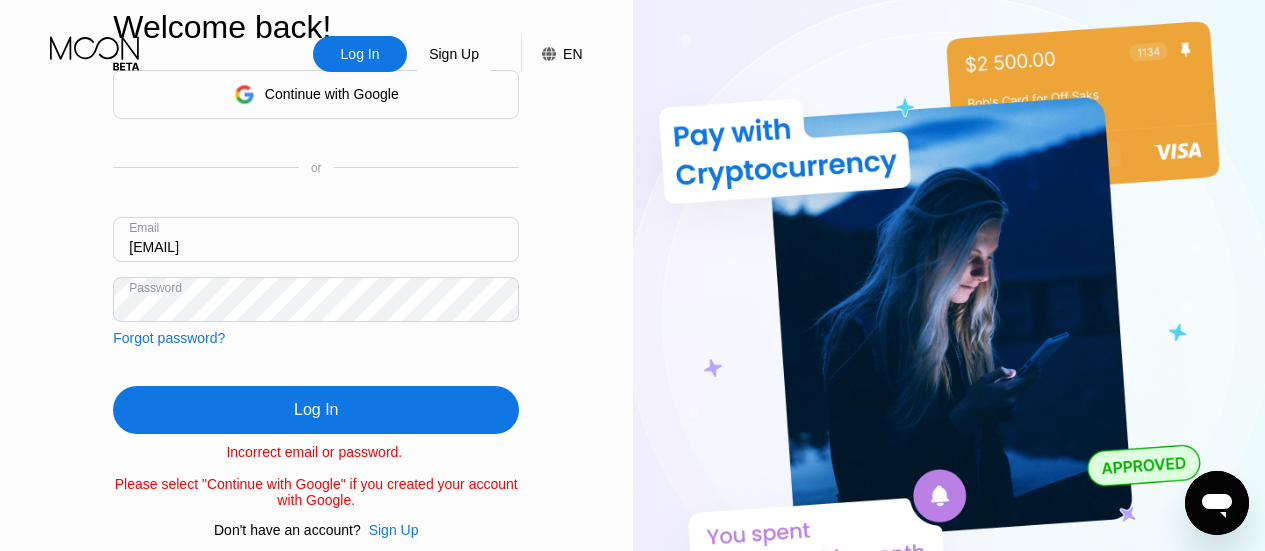 click on "Log In Sign Up EN Language English Save Welcome back! Continue with Google or Email thuranaing6878@gmail.oom Password Forgot password? Log In Incorrect email or password.
Please select "Continue with Google" if you created your account with Google. Don't have an account? Sign Up" at bounding box center (316, 303) 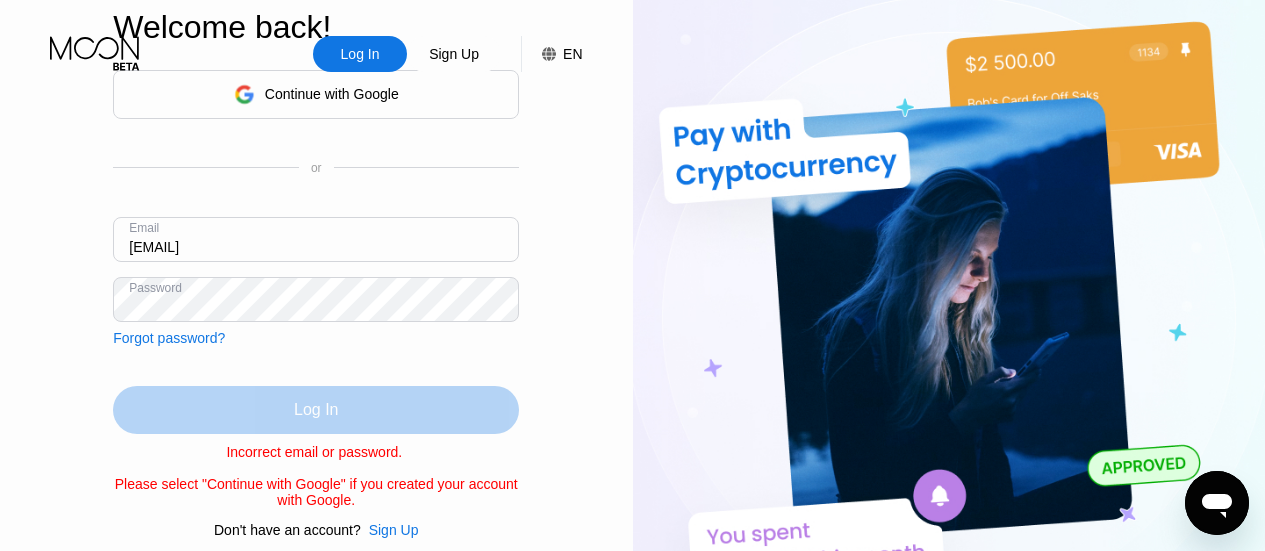 click on "Log In" at bounding box center (316, 410) 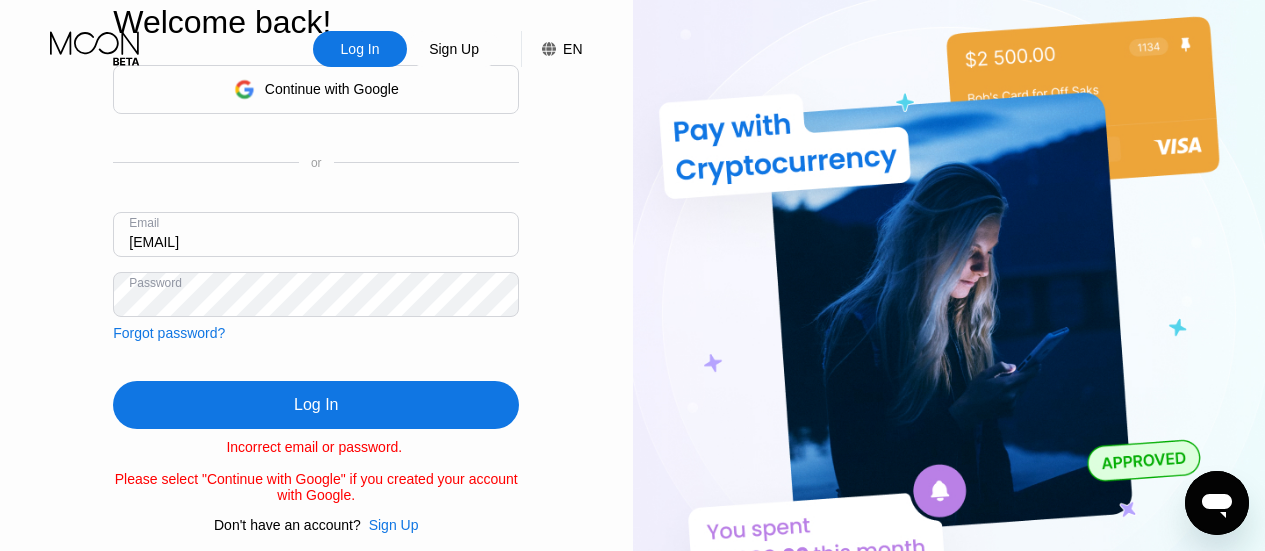 scroll, scrollTop: 0, scrollLeft: 0, axis: both 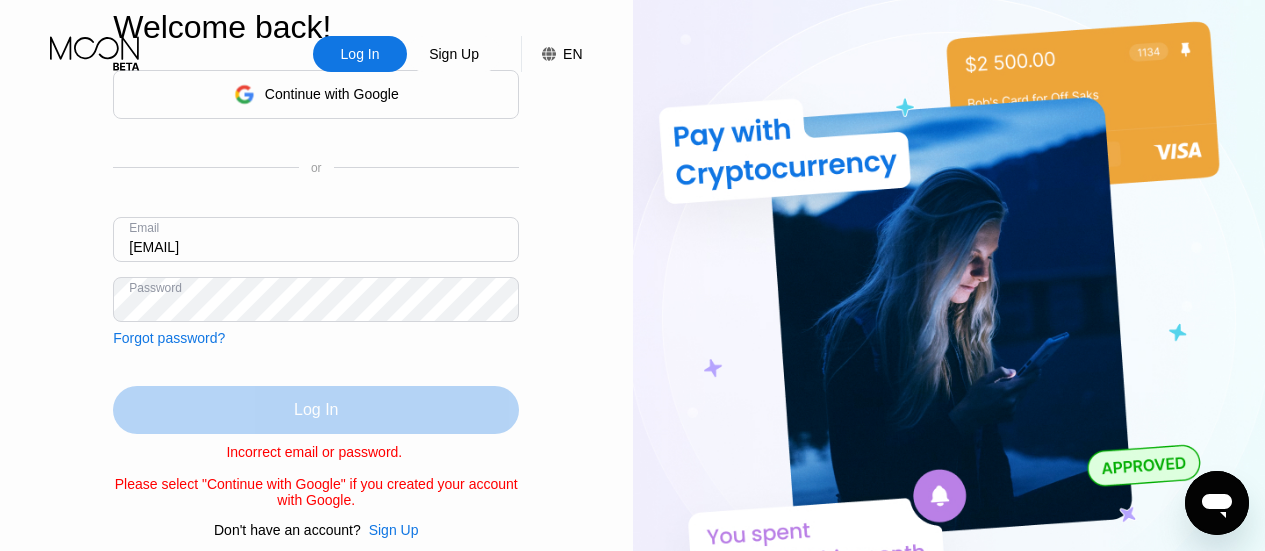 click on "Log In" at bounding box center (316, 410) 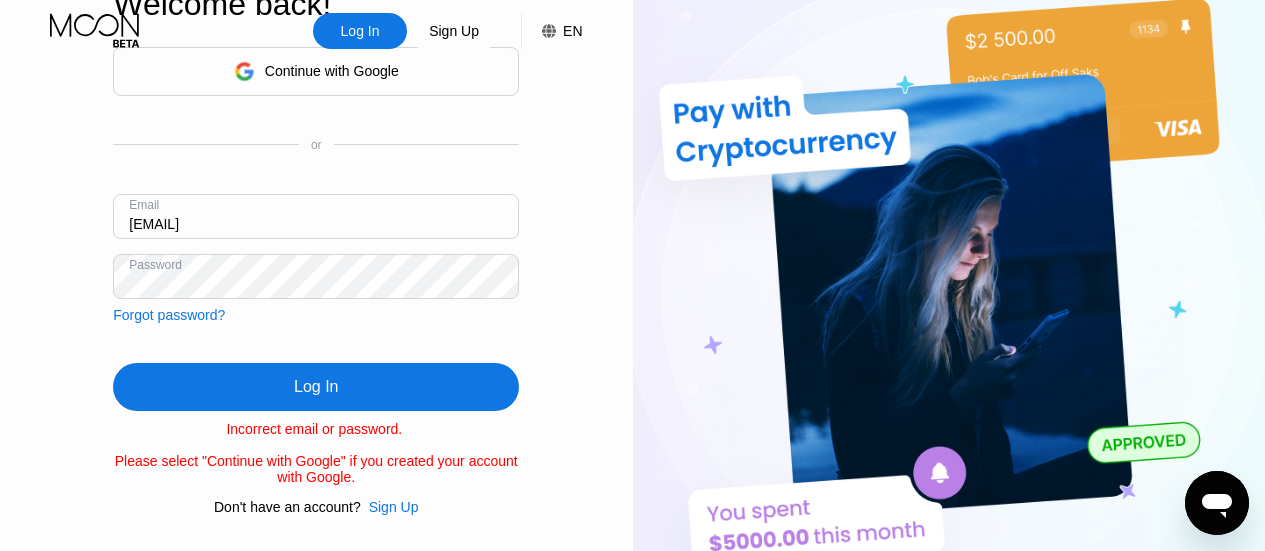 scroll, scrollTop: 0, scrollLeft: 0, axis: both 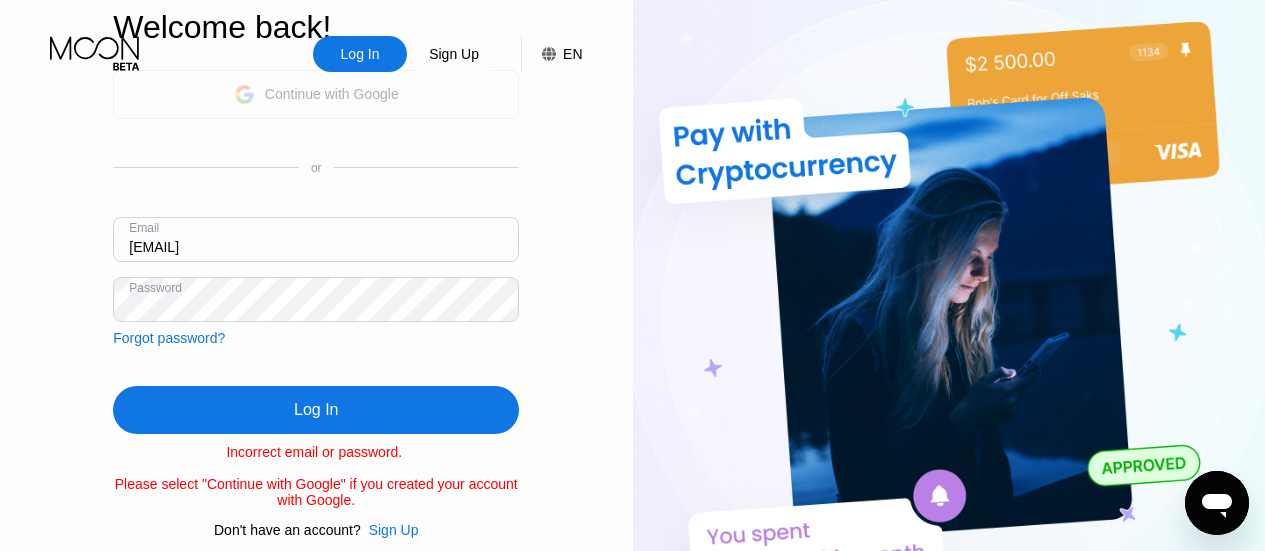 click on "Continue with Google" at bounding box center (332, 94) 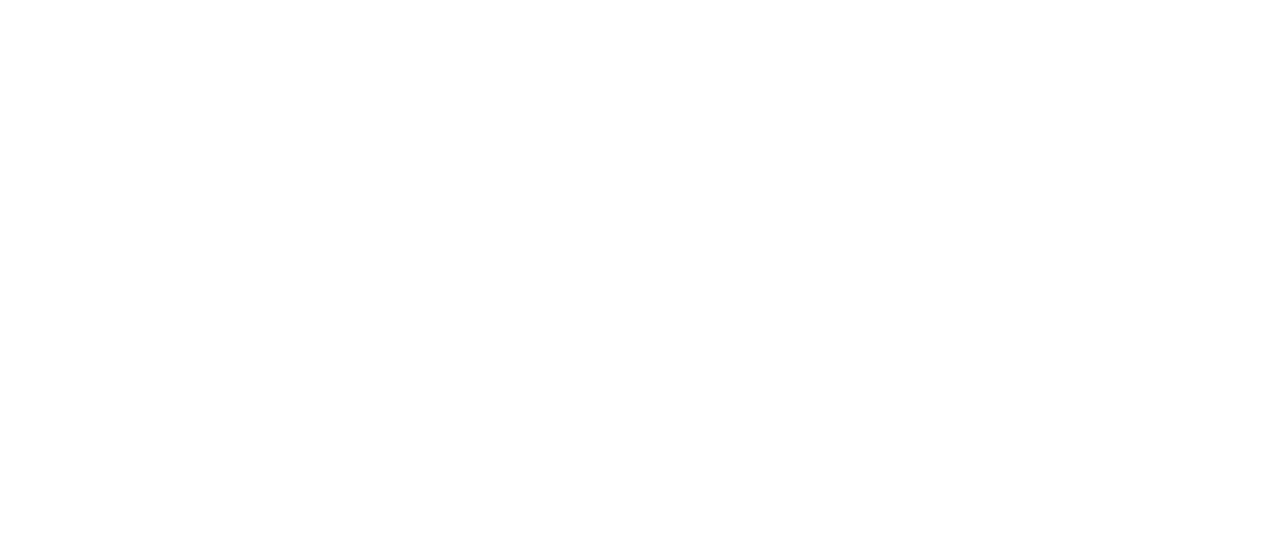 scroll, scrollTop: 0, scrollLeft: 0, axis: both 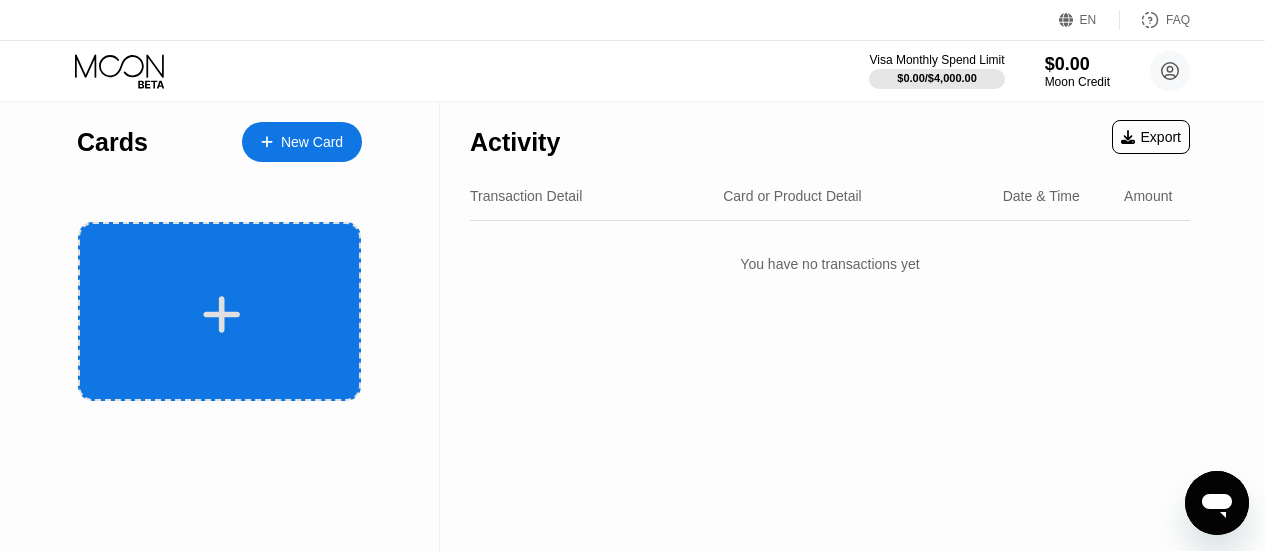 click 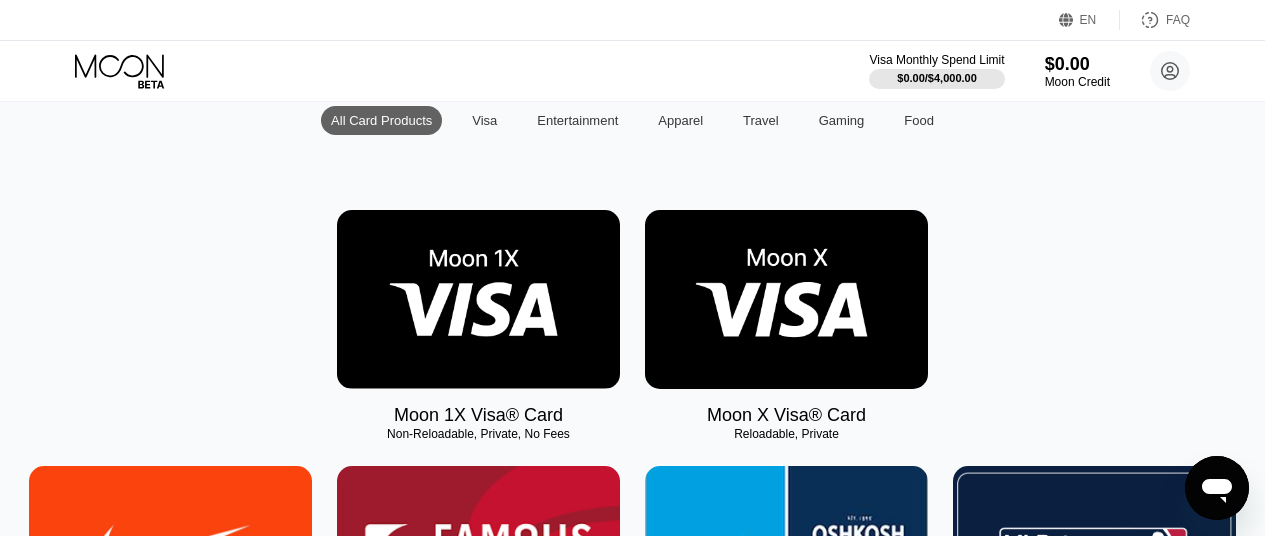 scroll, scrollTop: 200, scrollLeft: 0, axis: vertical 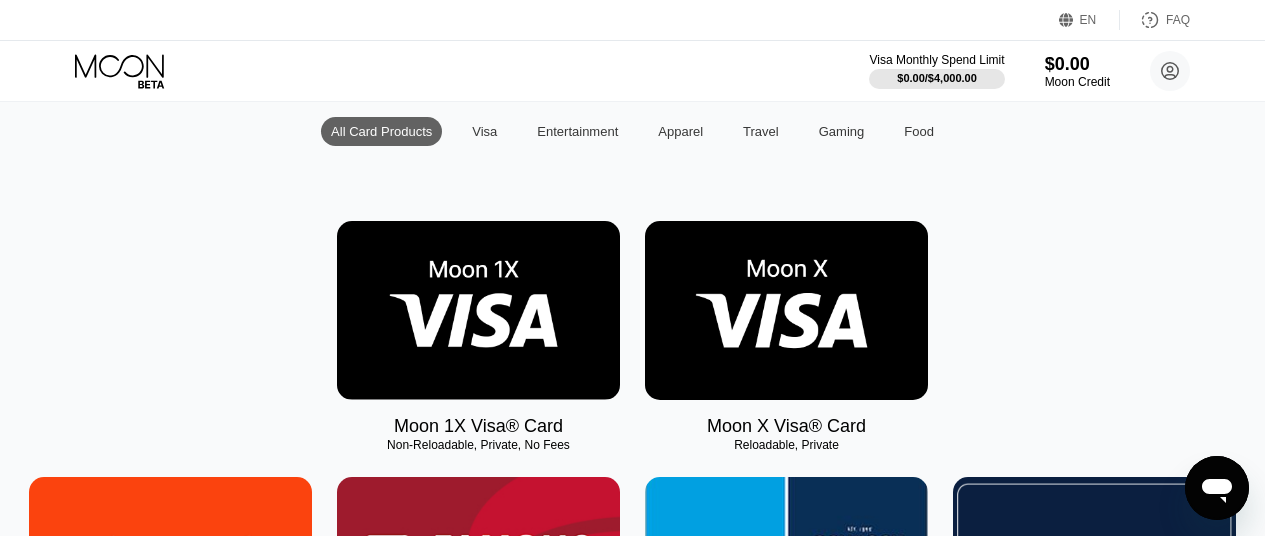 click at bounding box center (786, 310) 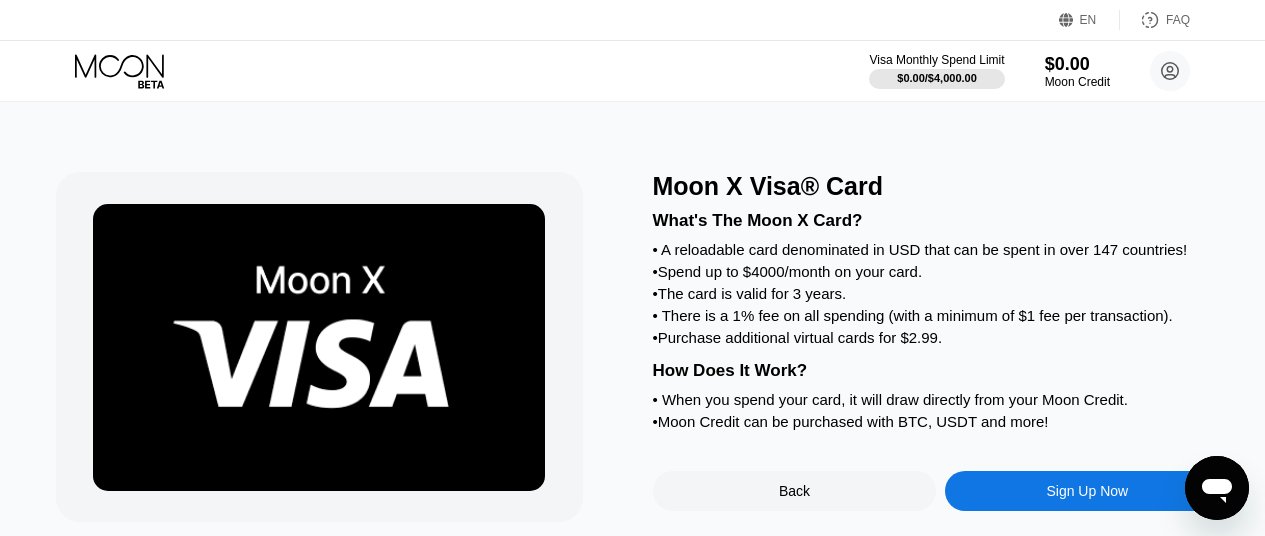 scroll, scrollTop: 100, scrollLeft: 0, axis: vertical 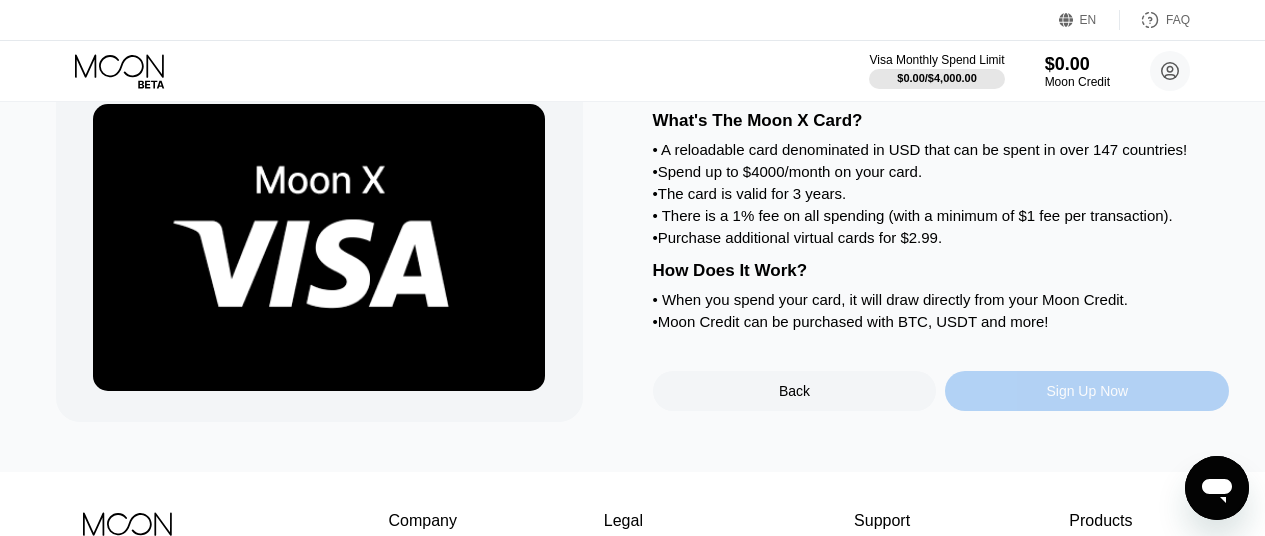 click on "Sign Up Now" at bounding box center [1087, 391] 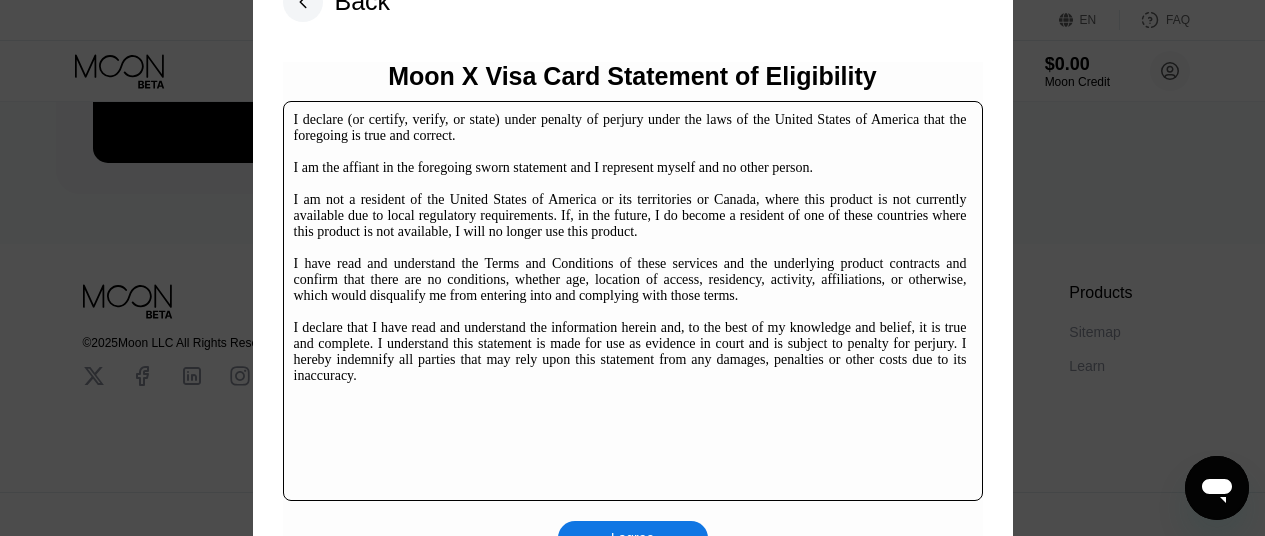 scroll, scrollTop: 343, scrollLeft: 0, axis: vertical 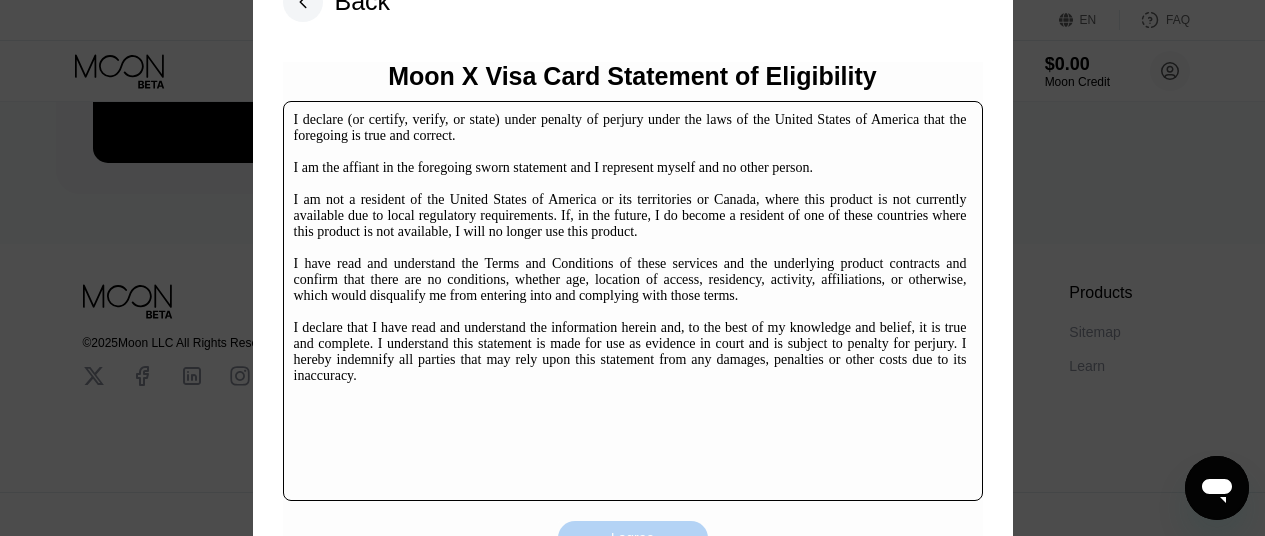 click on "I agree" at bounding box center [633, 538] 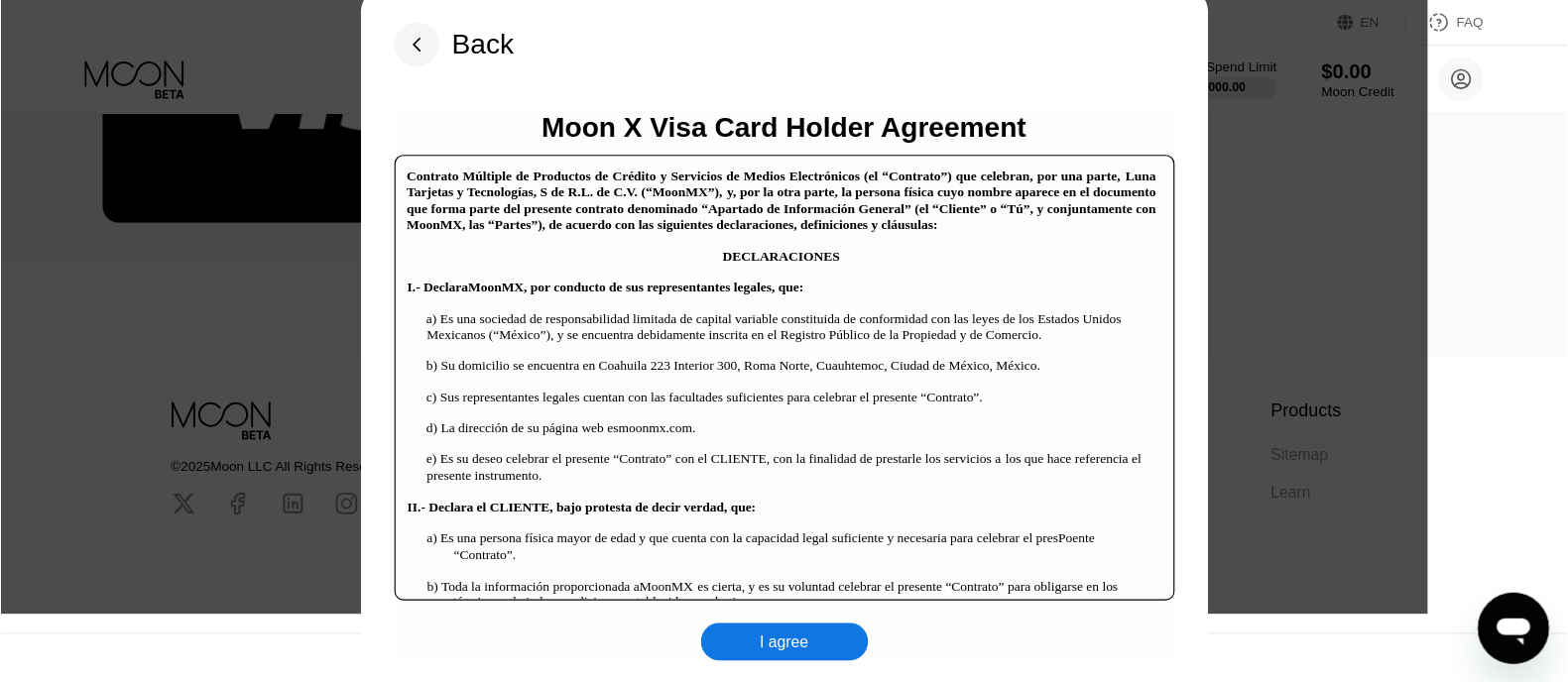 scroll, scrollTop: 303, scrollLeft: 0, axis: vertical 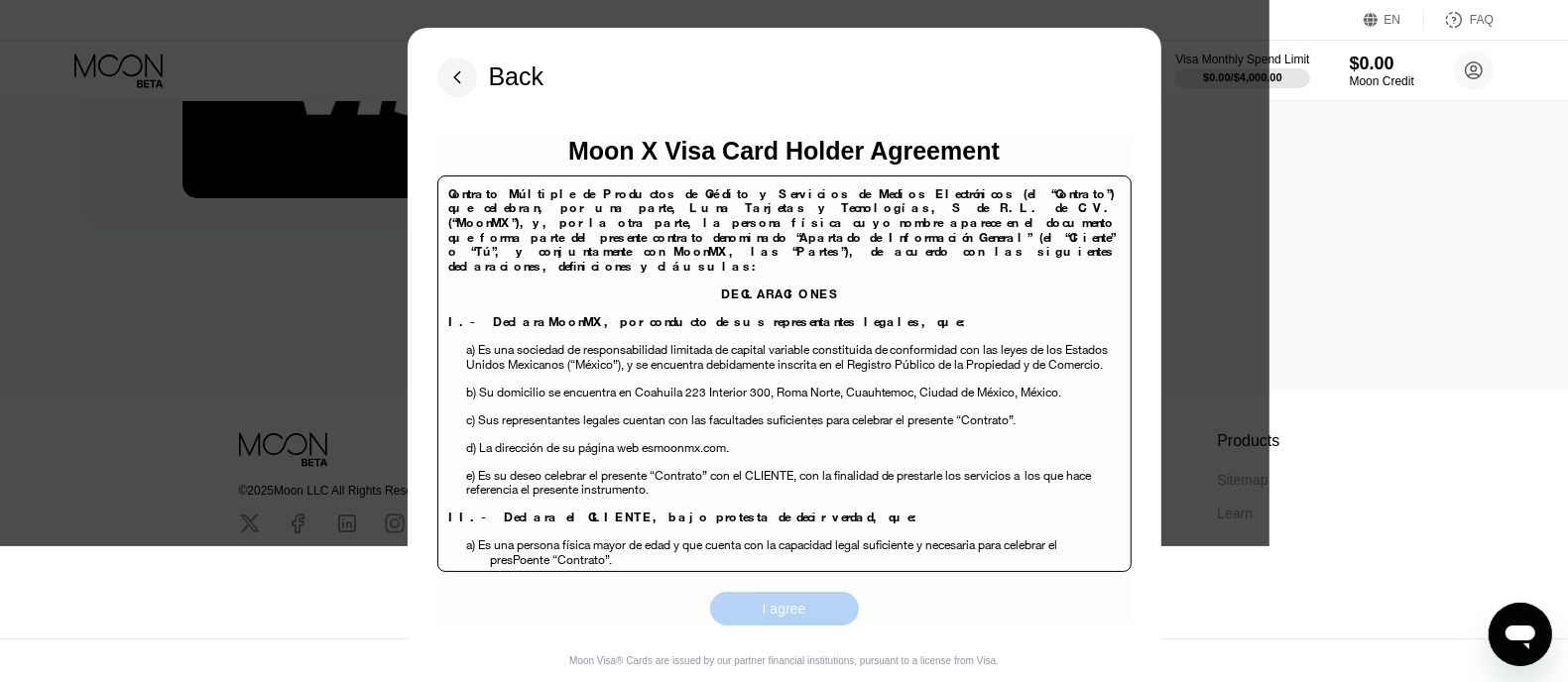 drag, startPoint x: 1268, startPoint y: 1, endPoint x: 801, endPoint y: 617, distance: 773.0103 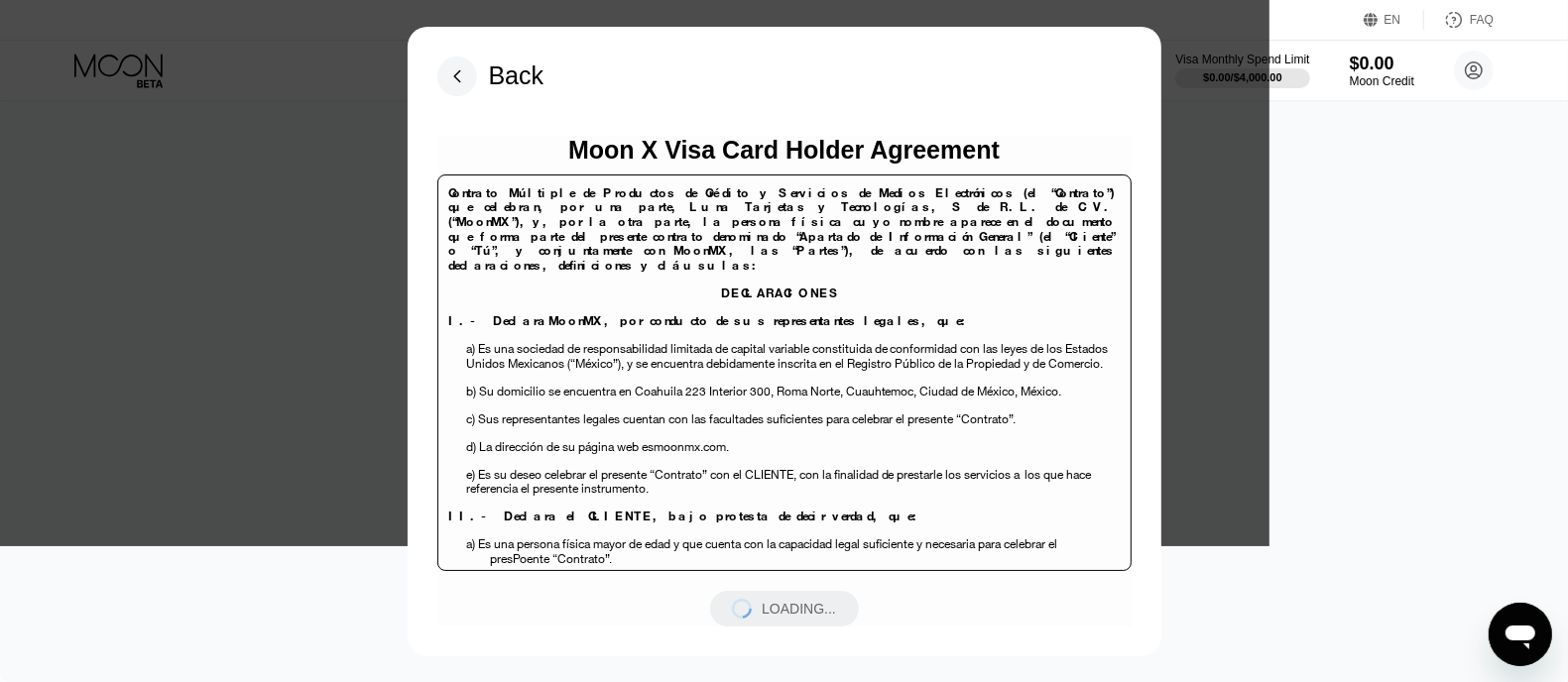 scroll, scrollTop: 0, scrollLeft: 0, axis: both 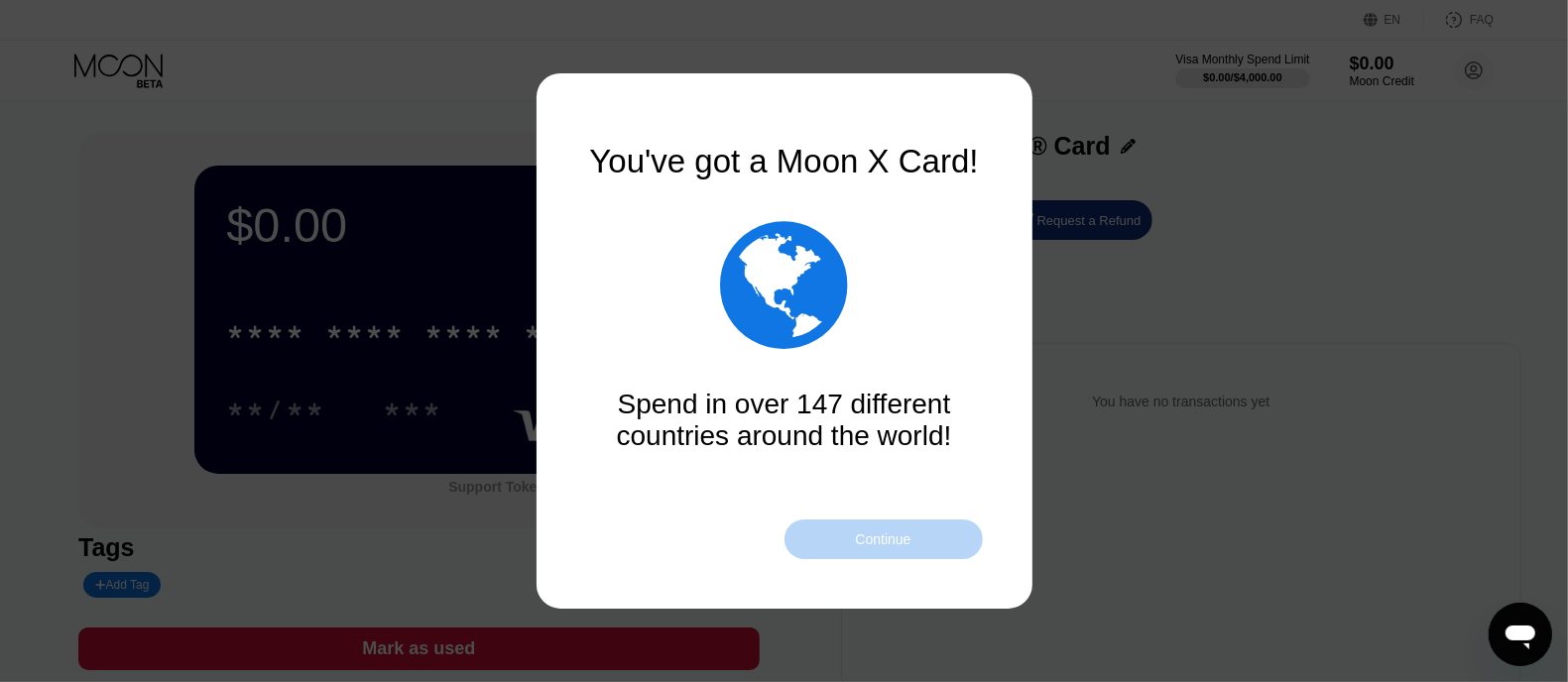 click on "Continue" at bounding box center [883, 539] 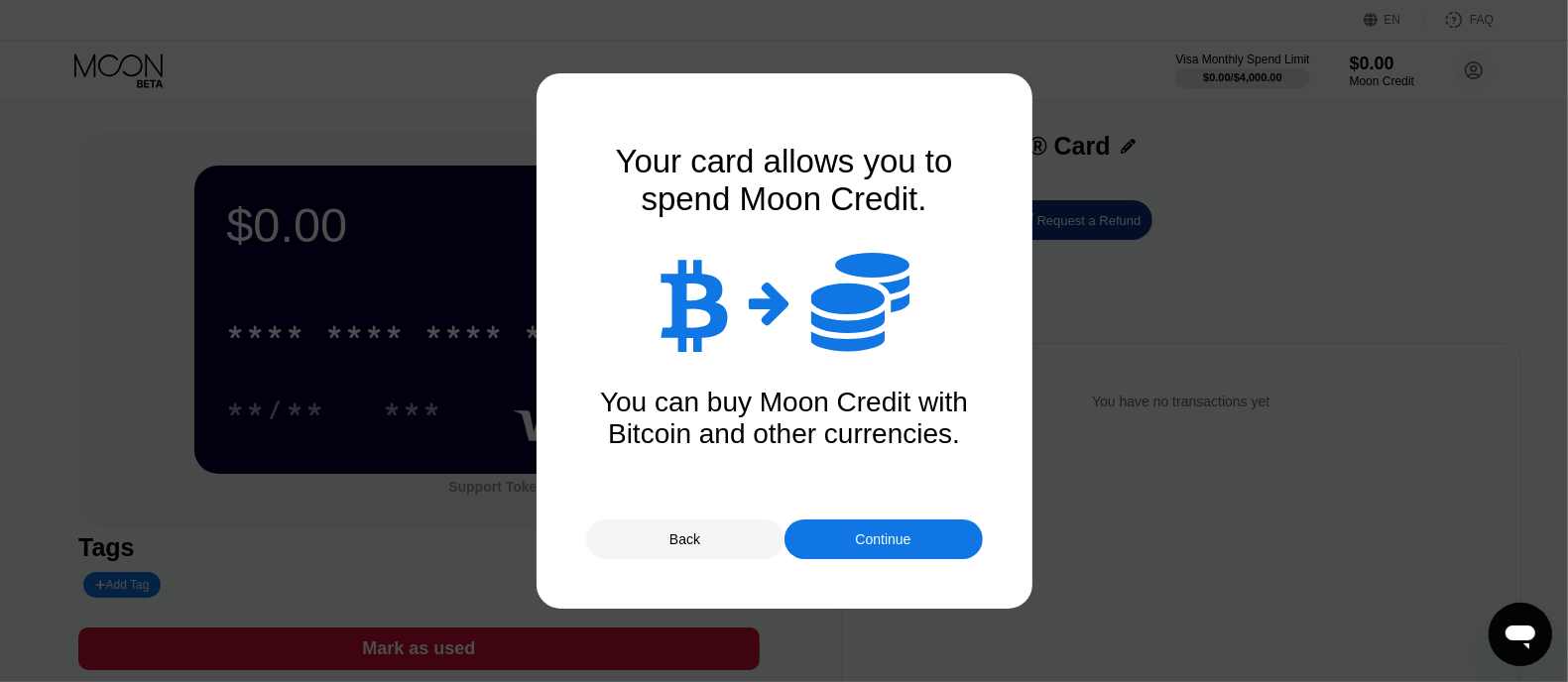 click on "Continue" at bounding box center [883, 539] 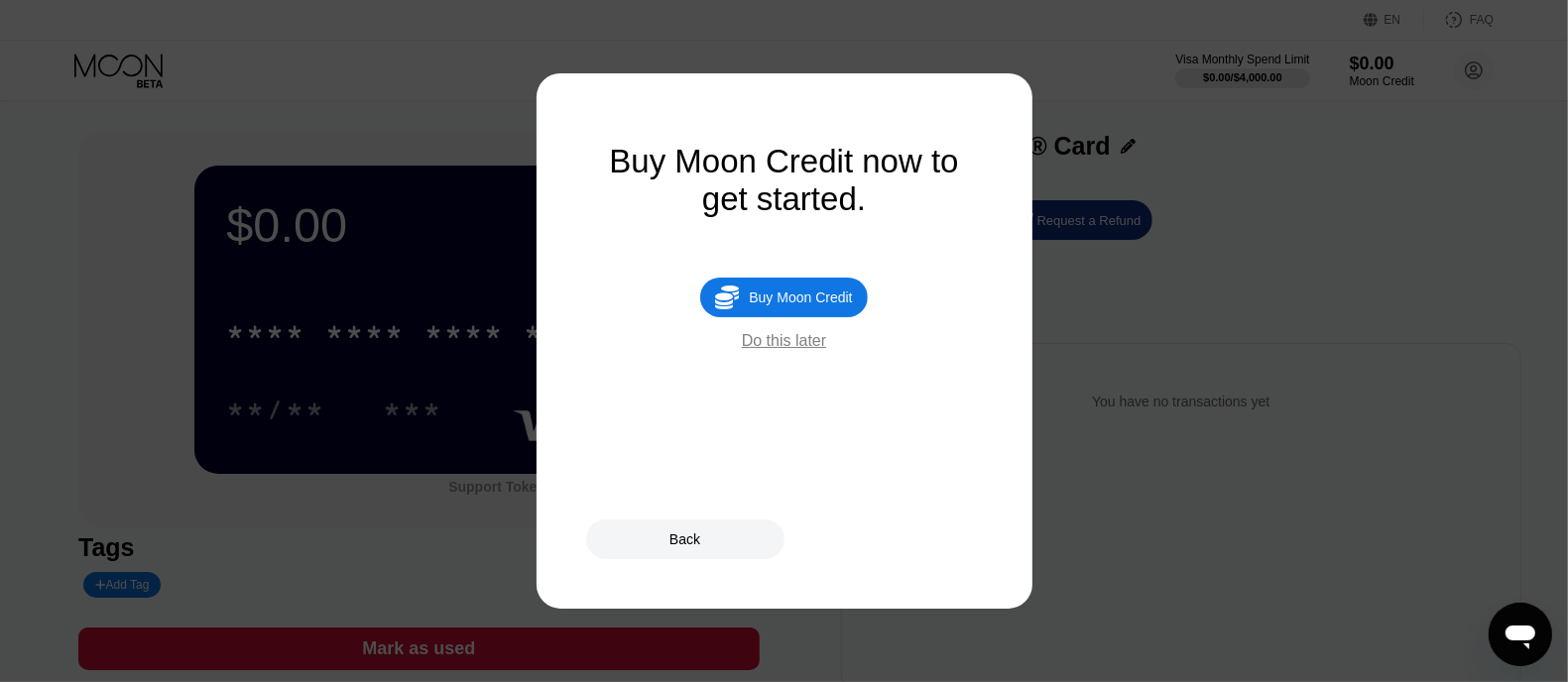 click on "Do this later" at bounding box center [784, 341] 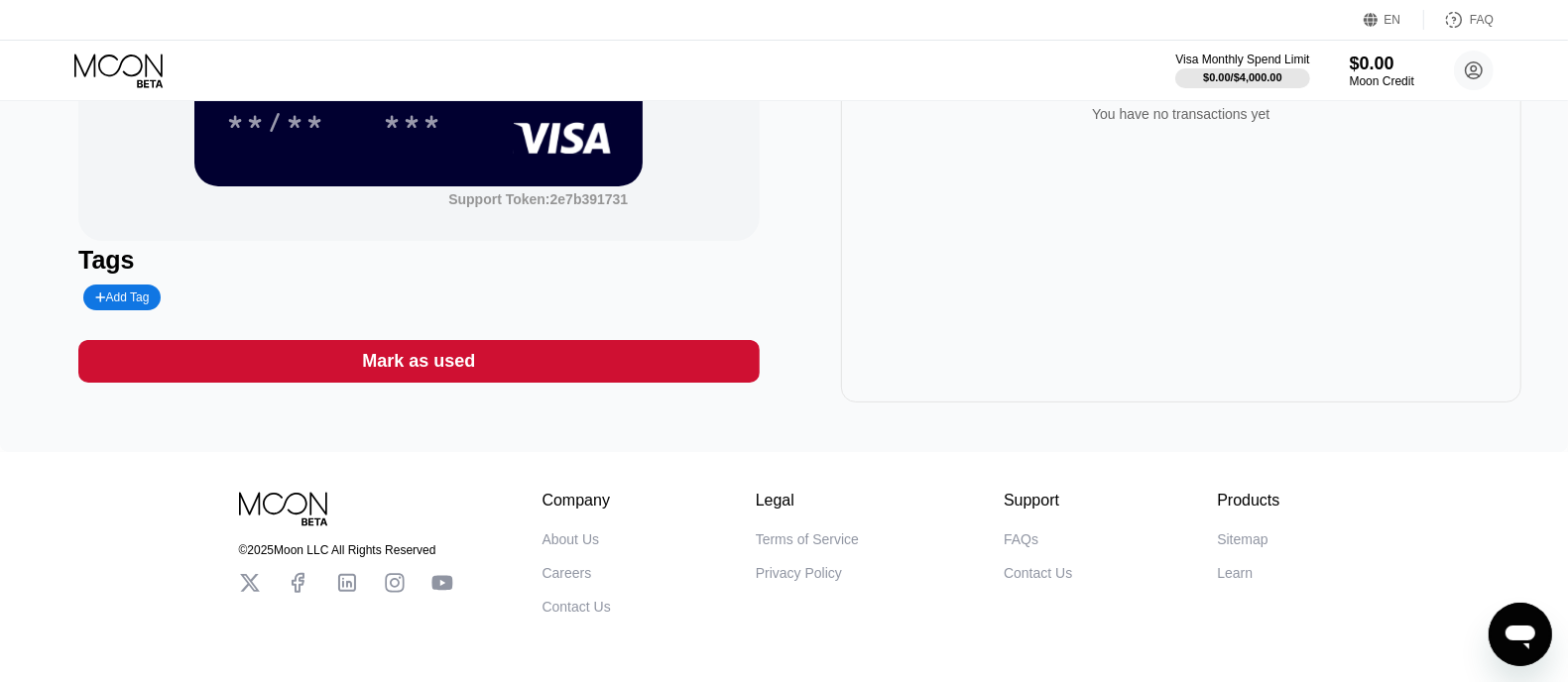 scroll, scrollTop: 245, scrollLeft: 0, axis: vertical 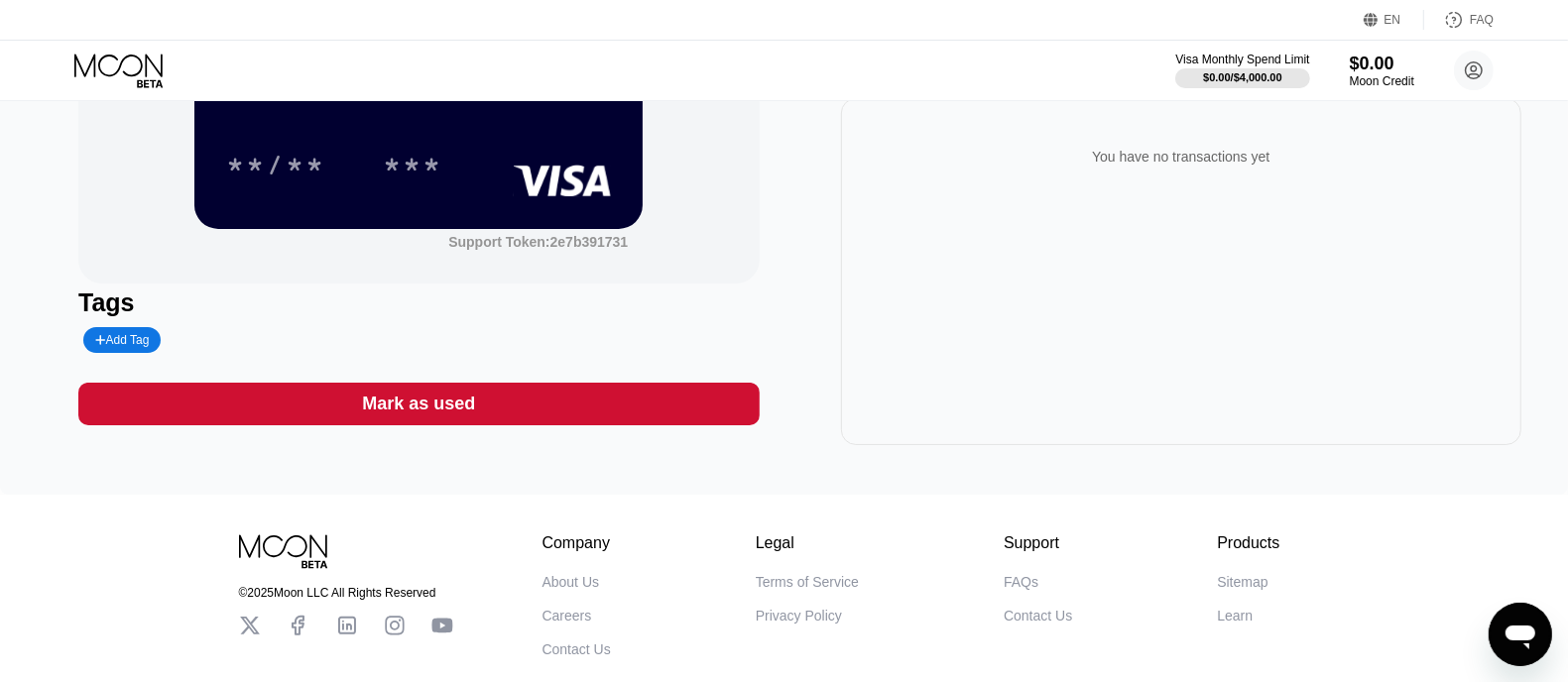 click on "Mark as used" at bounding box center [419, 403] 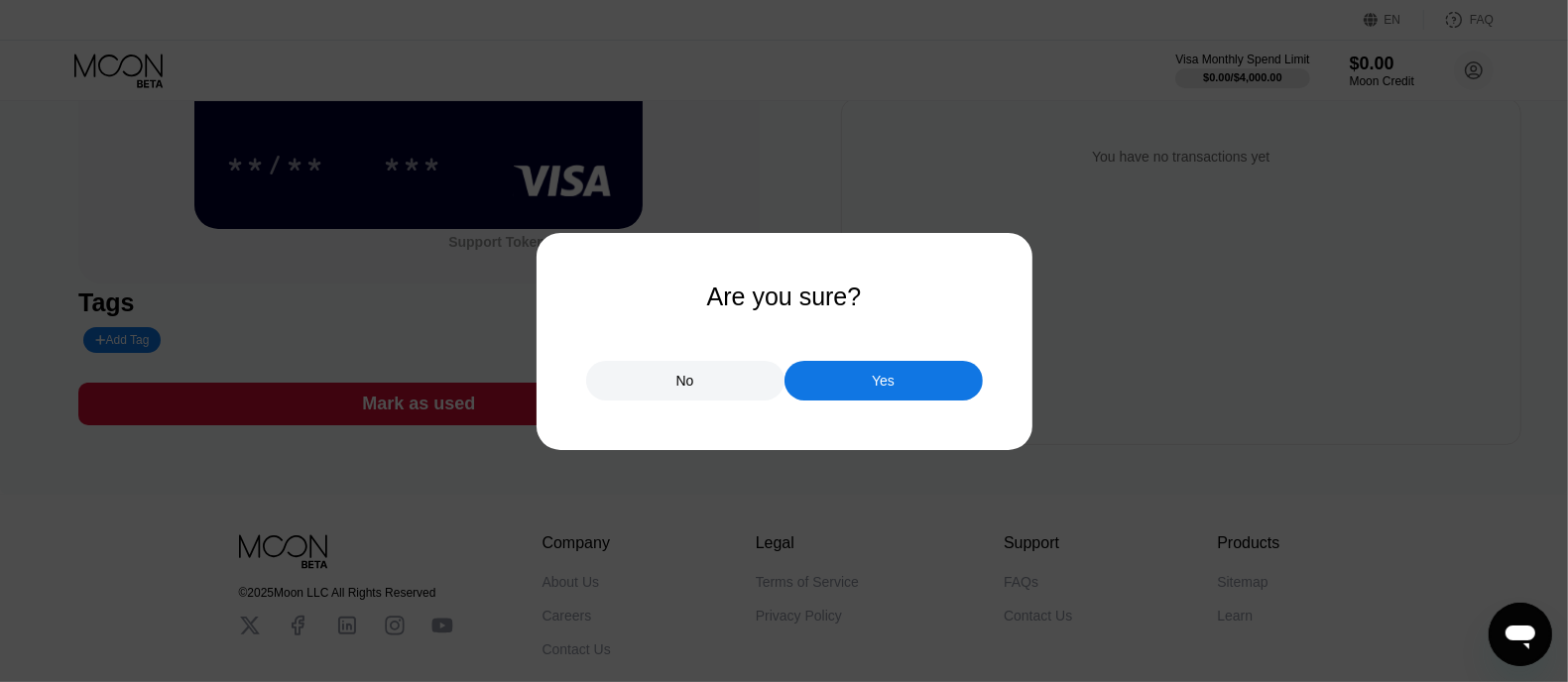 click on "No" at bounding box center [685, 381] 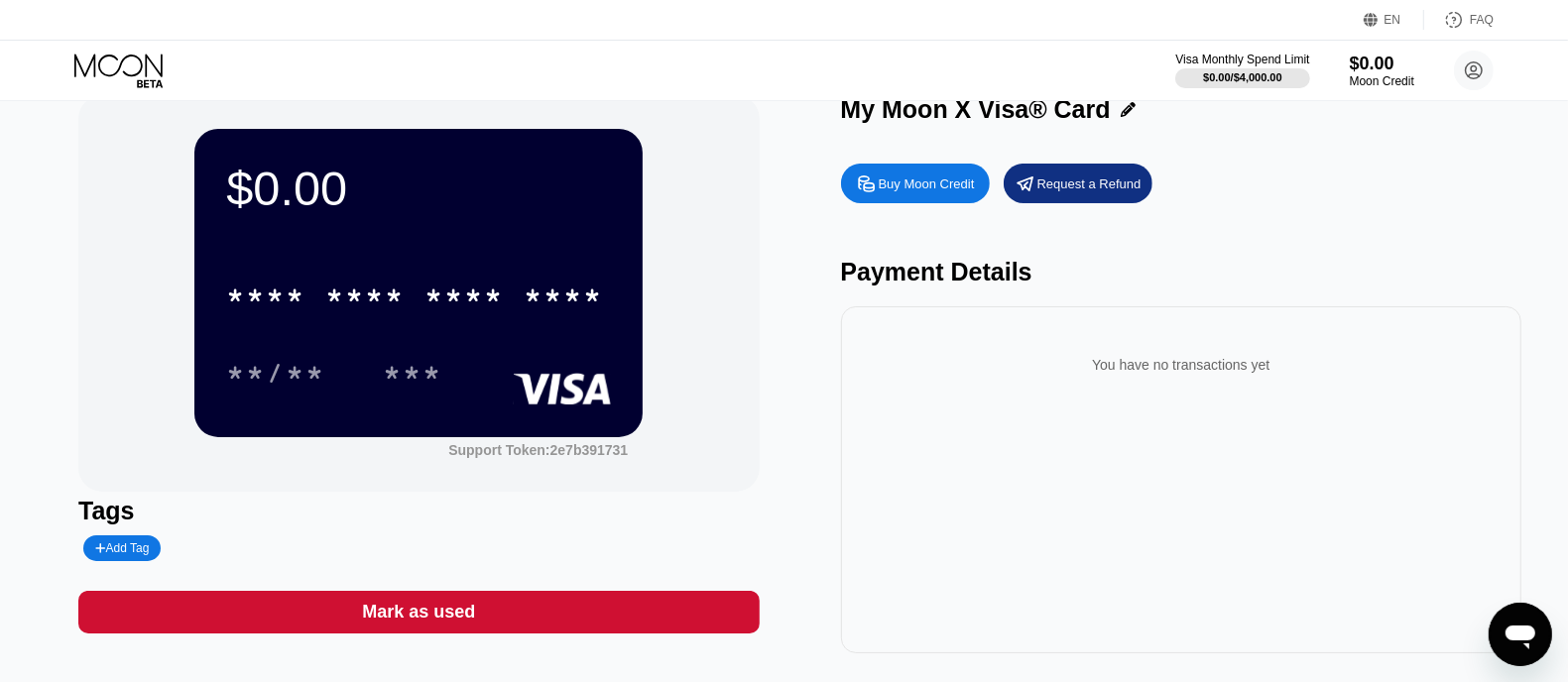 scroll, scrollTop: 0, scrollLeft: 0, axis: both 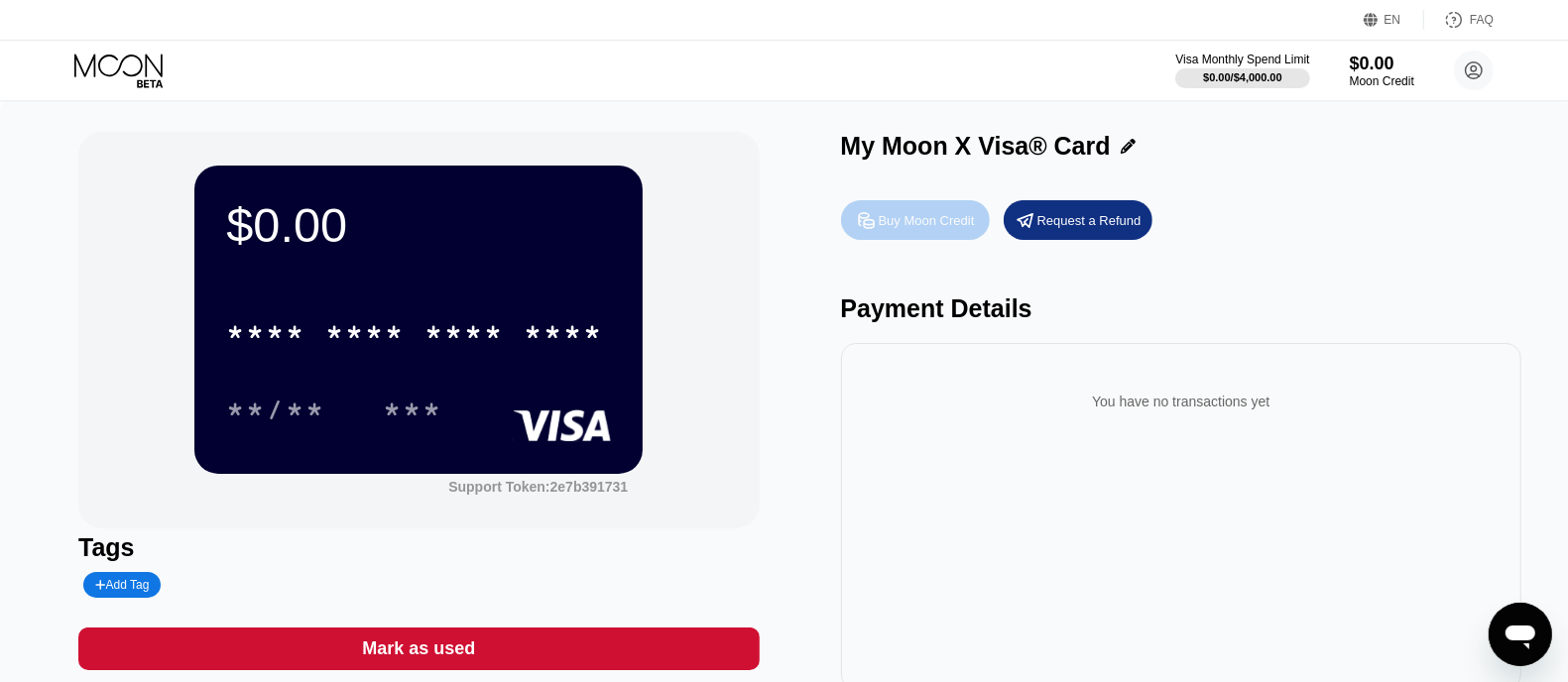 drag, startPoint x: 905, startPoint y: 219, endPoint x: 894, endPoint y: 228, distance: 14.21267 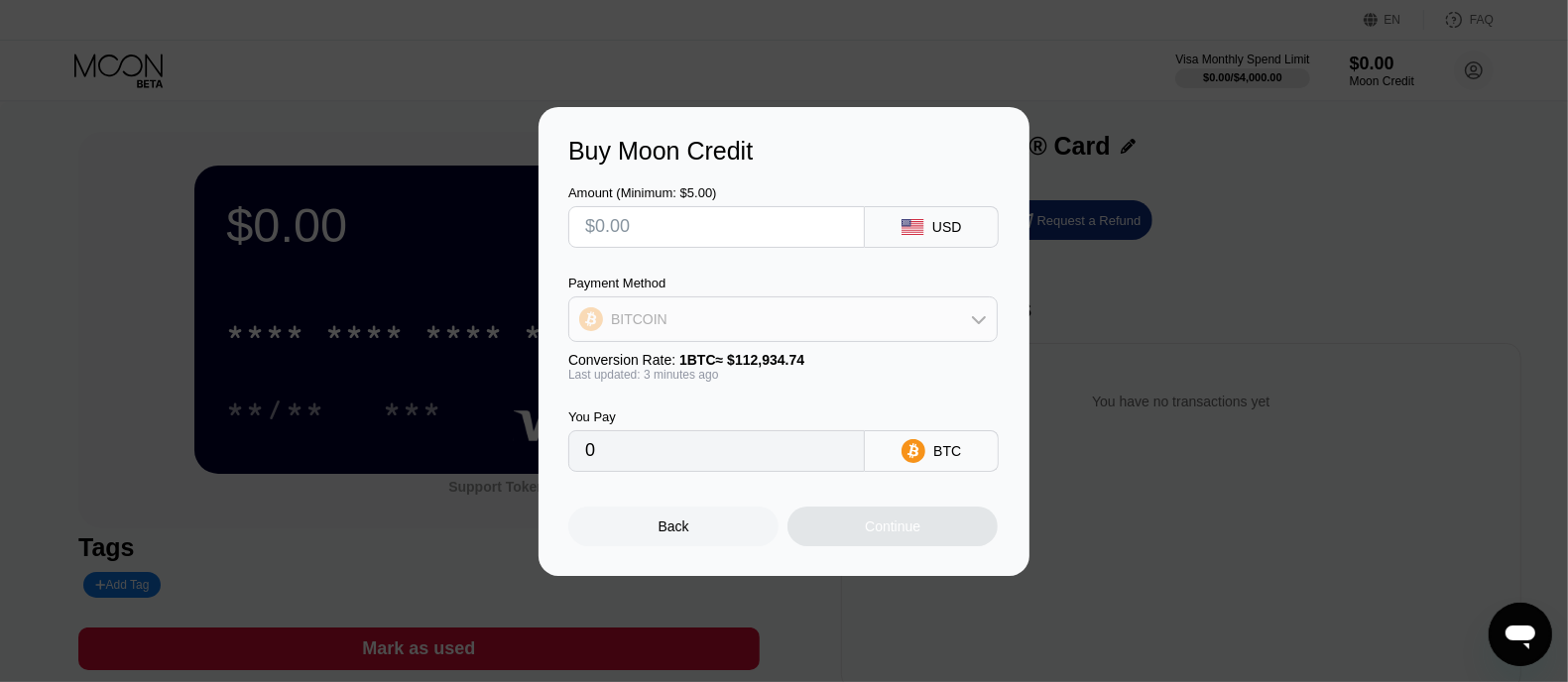 click on "BITCOIN" at bounding box center (783, 319) 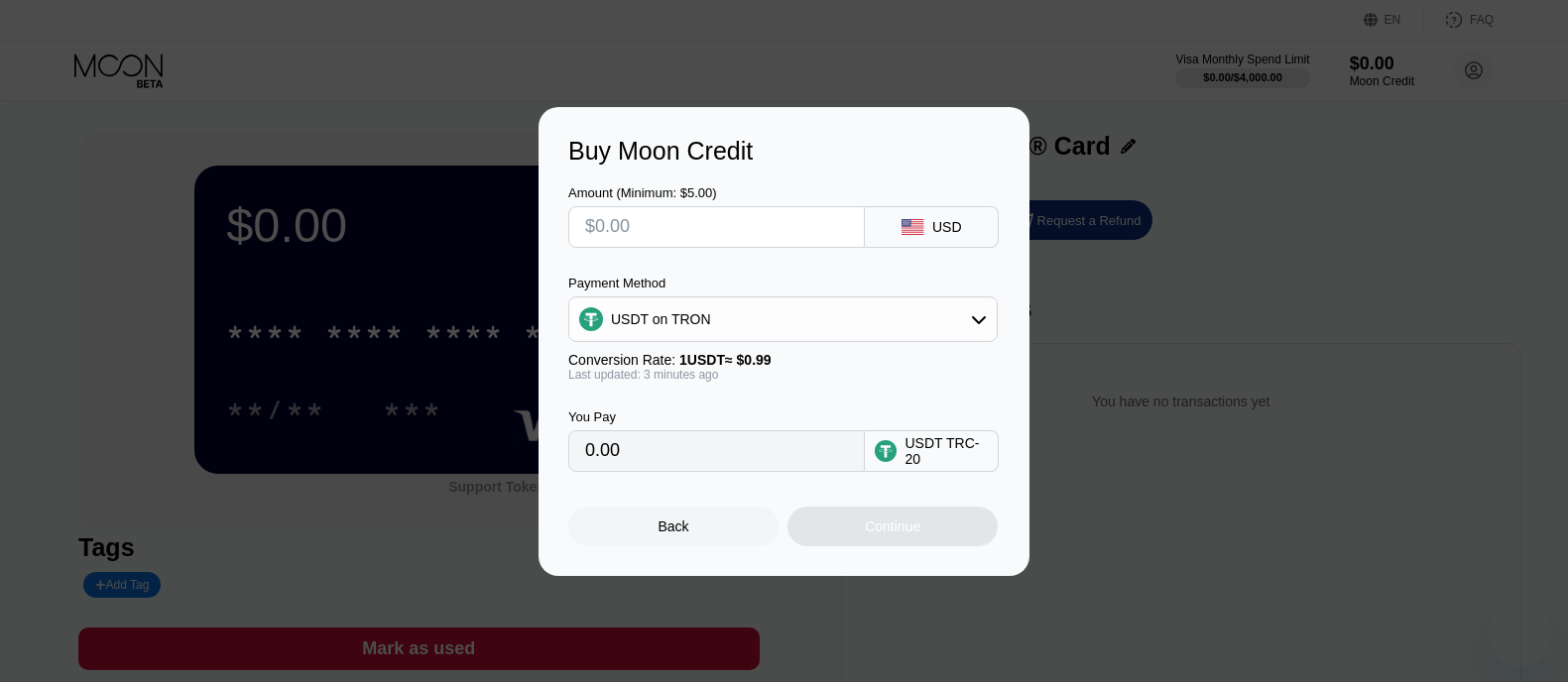 scroll, scrollTop: 0, scrollLeft: 0, axis: both 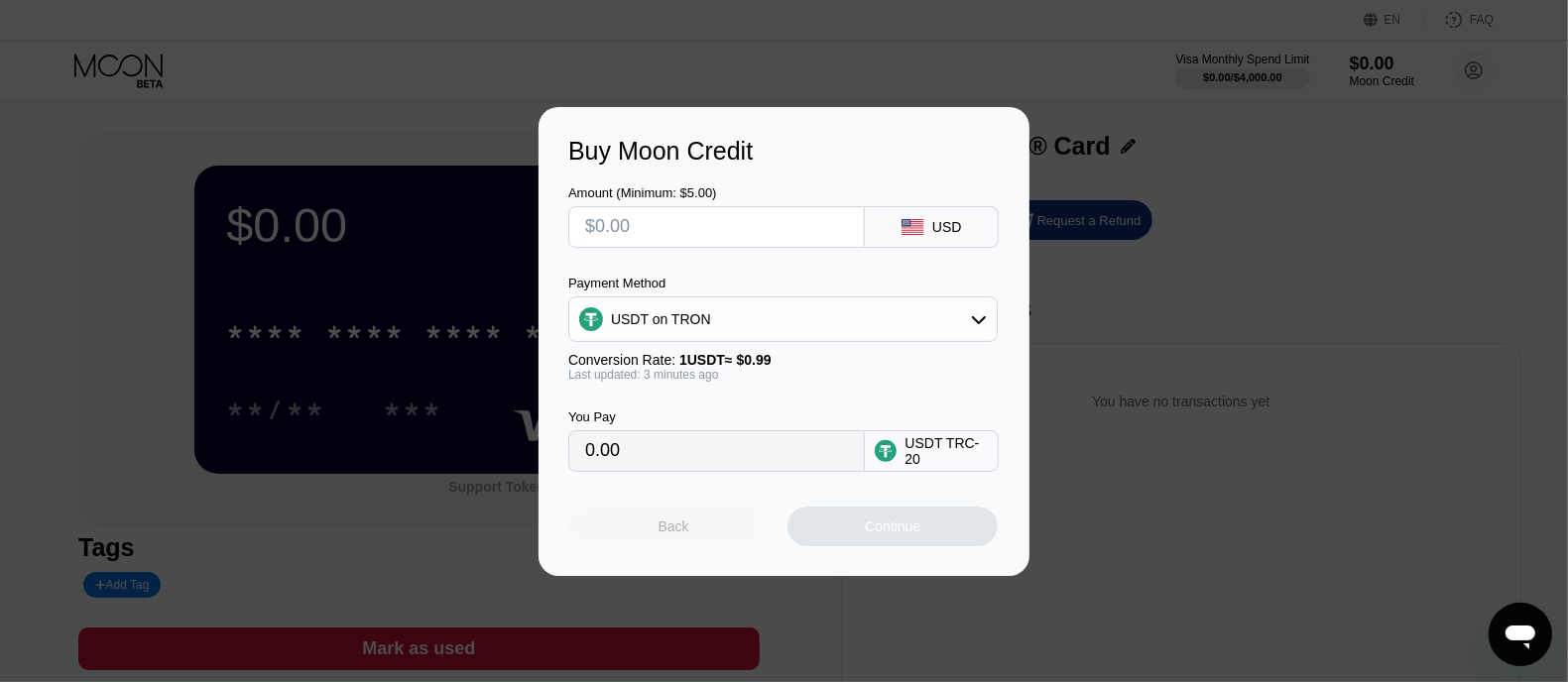 click on "Back" at bounding box center (673, 526) 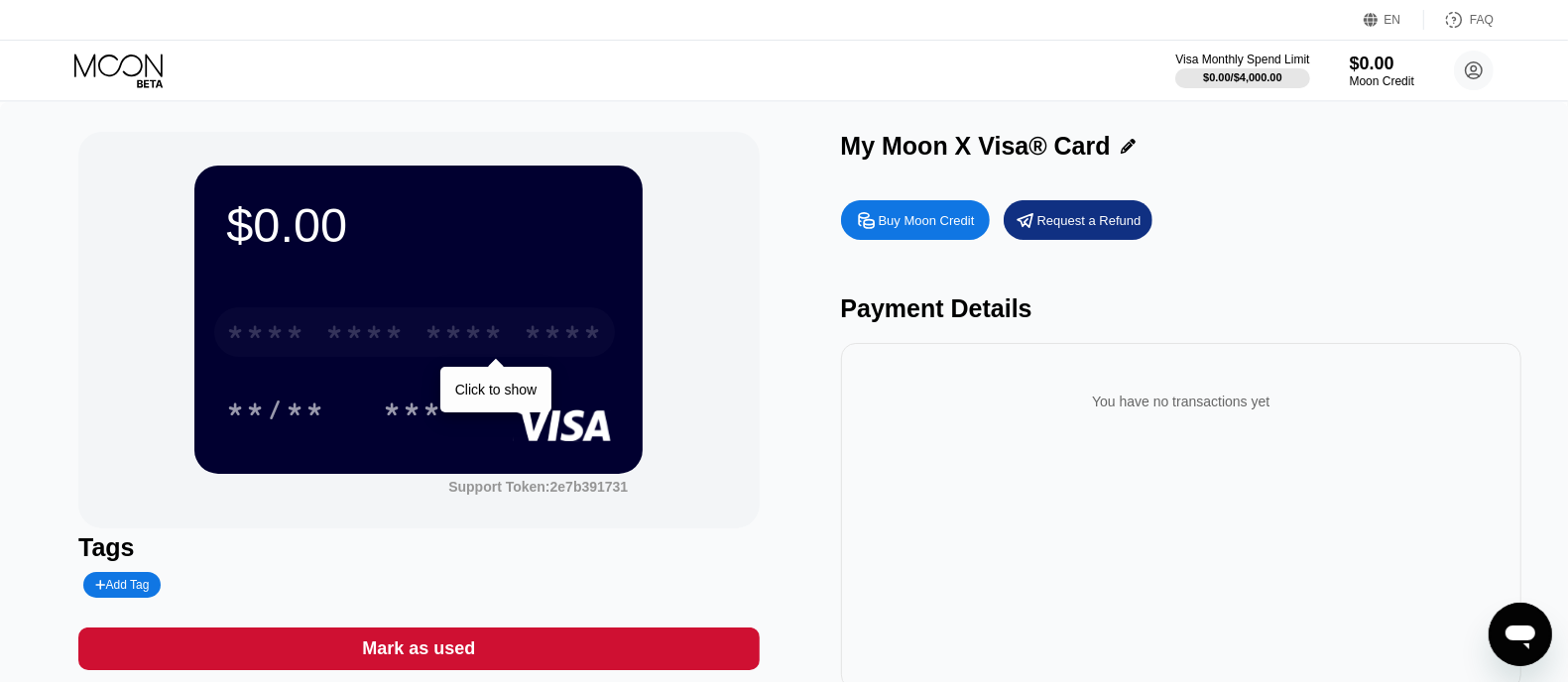 click on "* * * * * * * * * * * * ****" at bounding box center [415, 332] 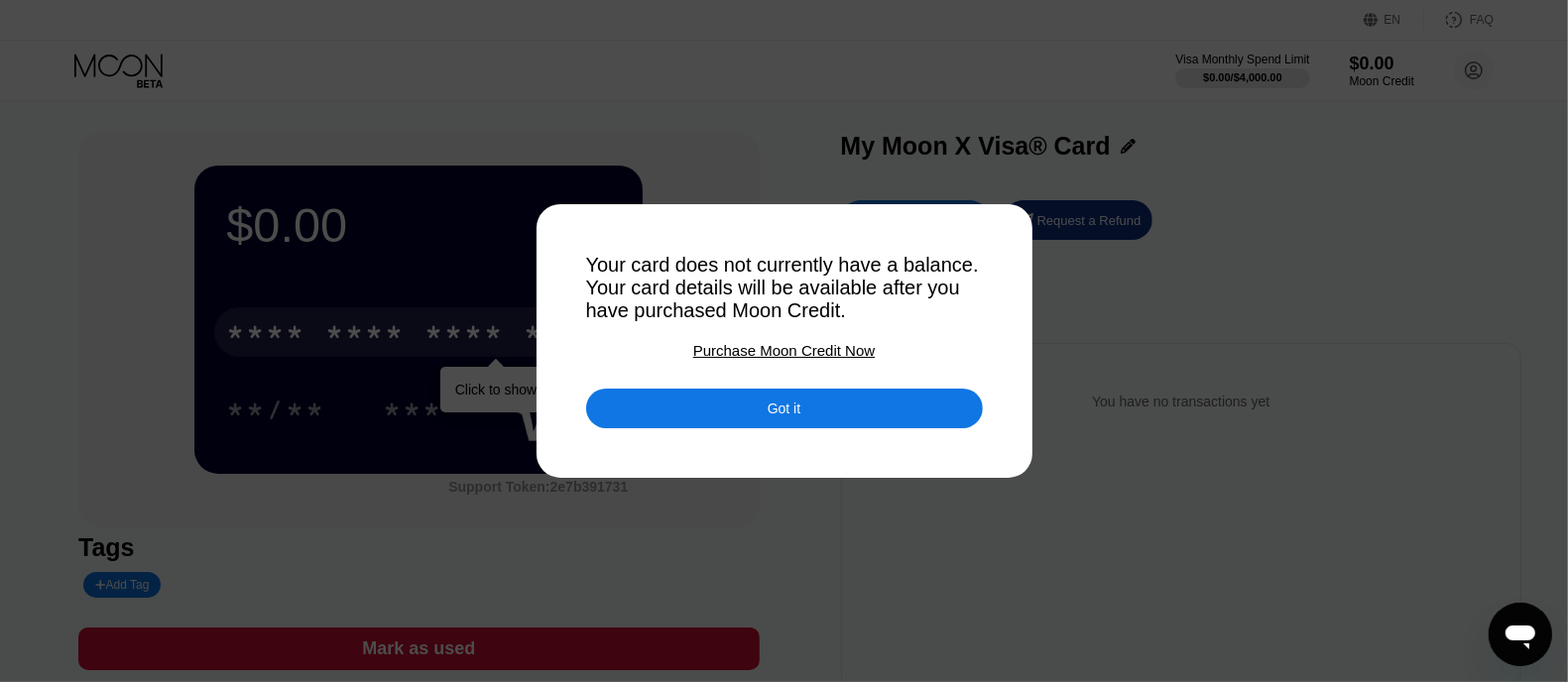 click on "Got it" at bounding box center (784, 408) 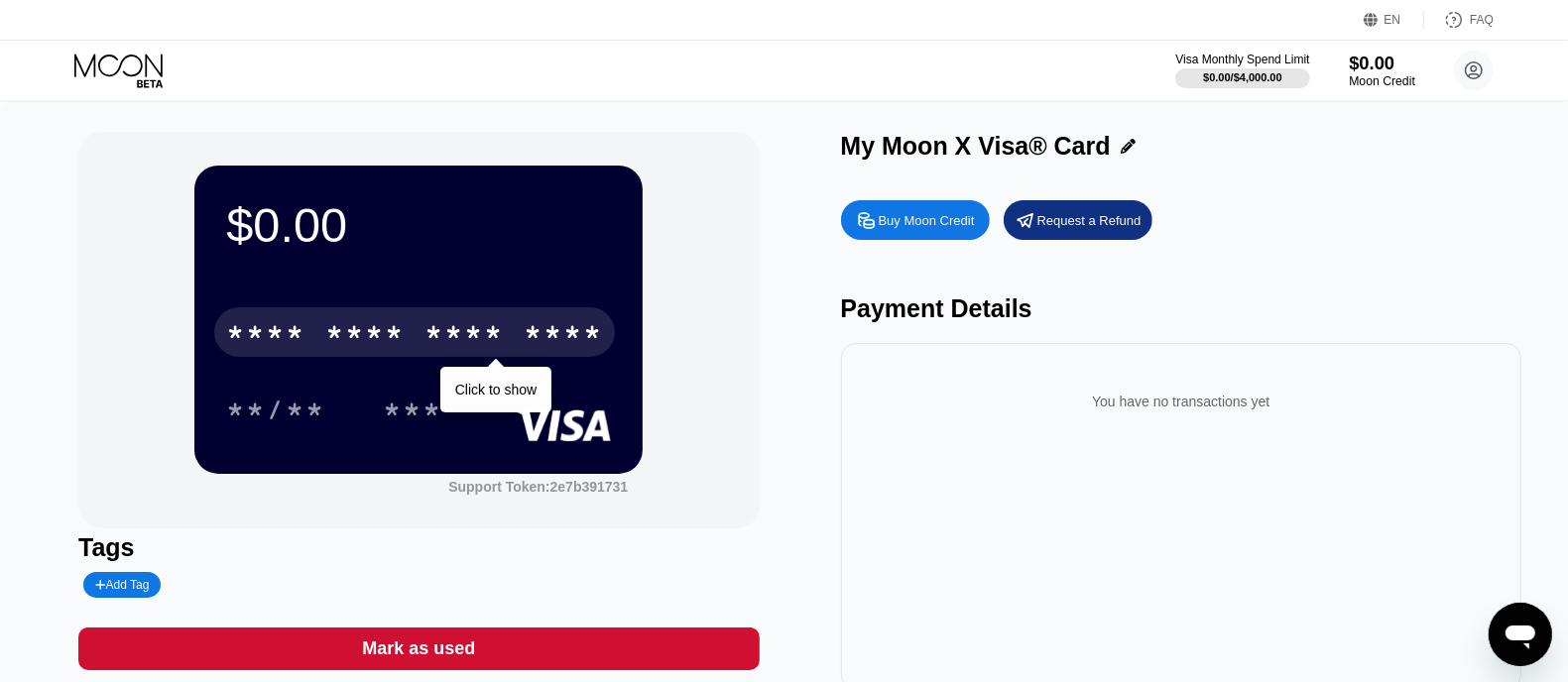 click on "$0.00" at bounding box center [1382, 62] 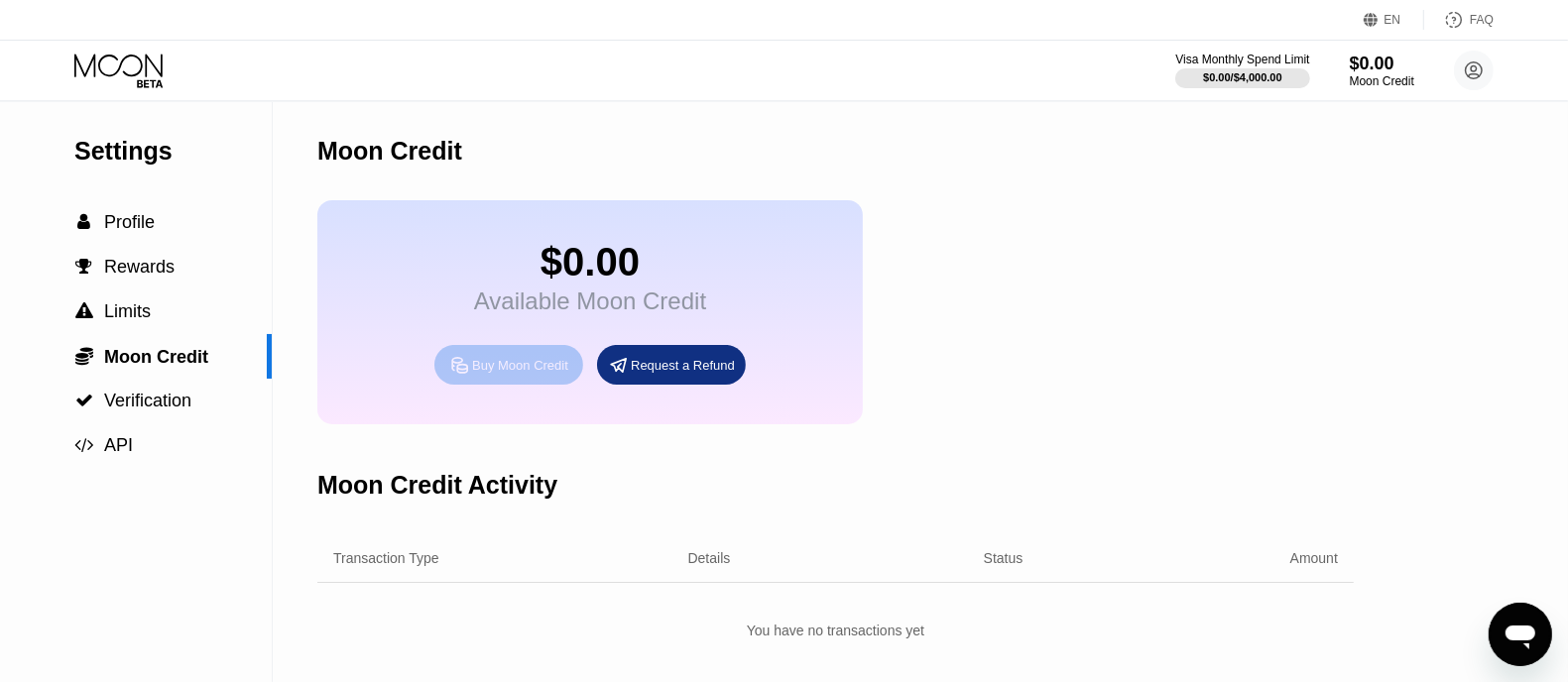 click on "Buy Moon Credit" at bounding box center (520, 365) 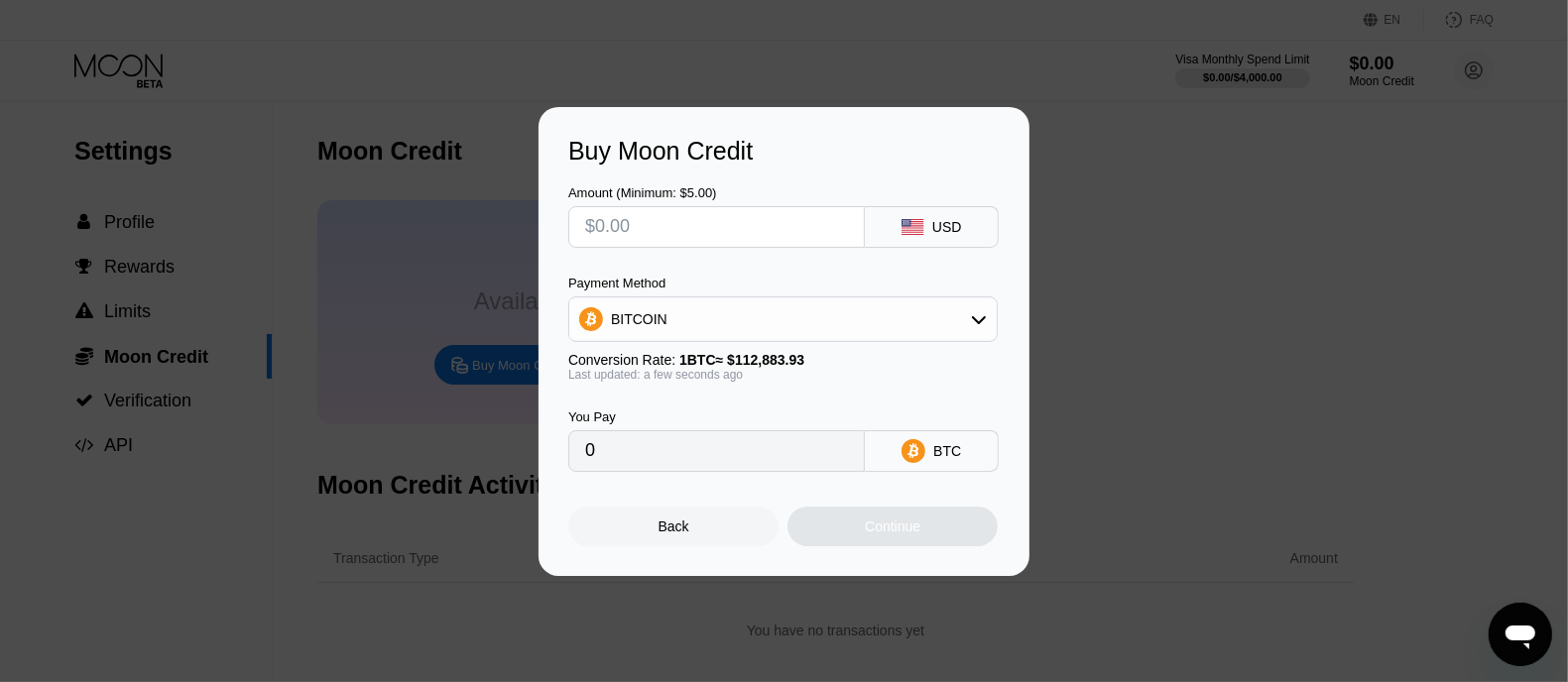click on "Buy Moon Credit Amount (Minimum: $5.00) USD Payment Method BITCOIN Conversion Rate:   1  BTC  ≈   $112,883.93 Last updated:   a few seconds ago You Pay 0 BTC Back Continue" at bounding box center (784, 341) 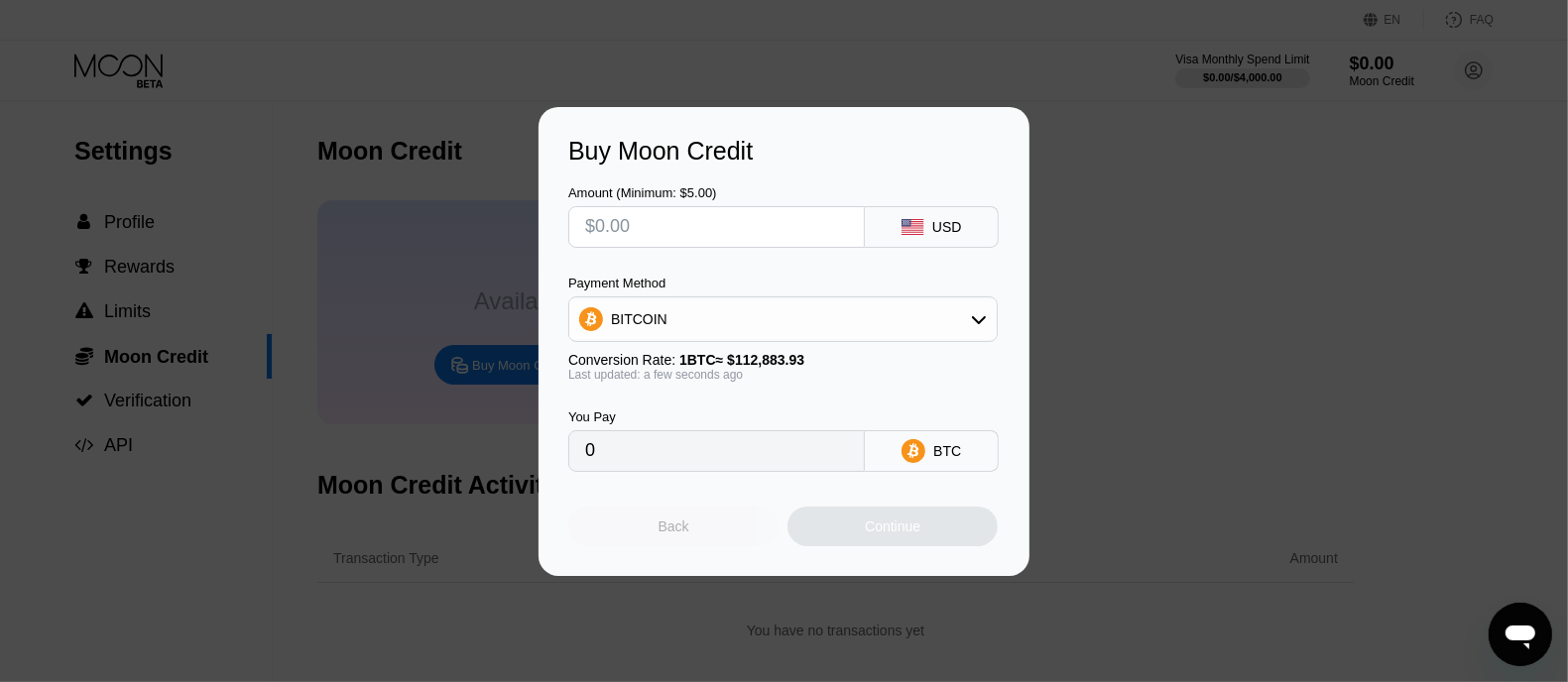 click on "Back" at bounding box center [673, 526] 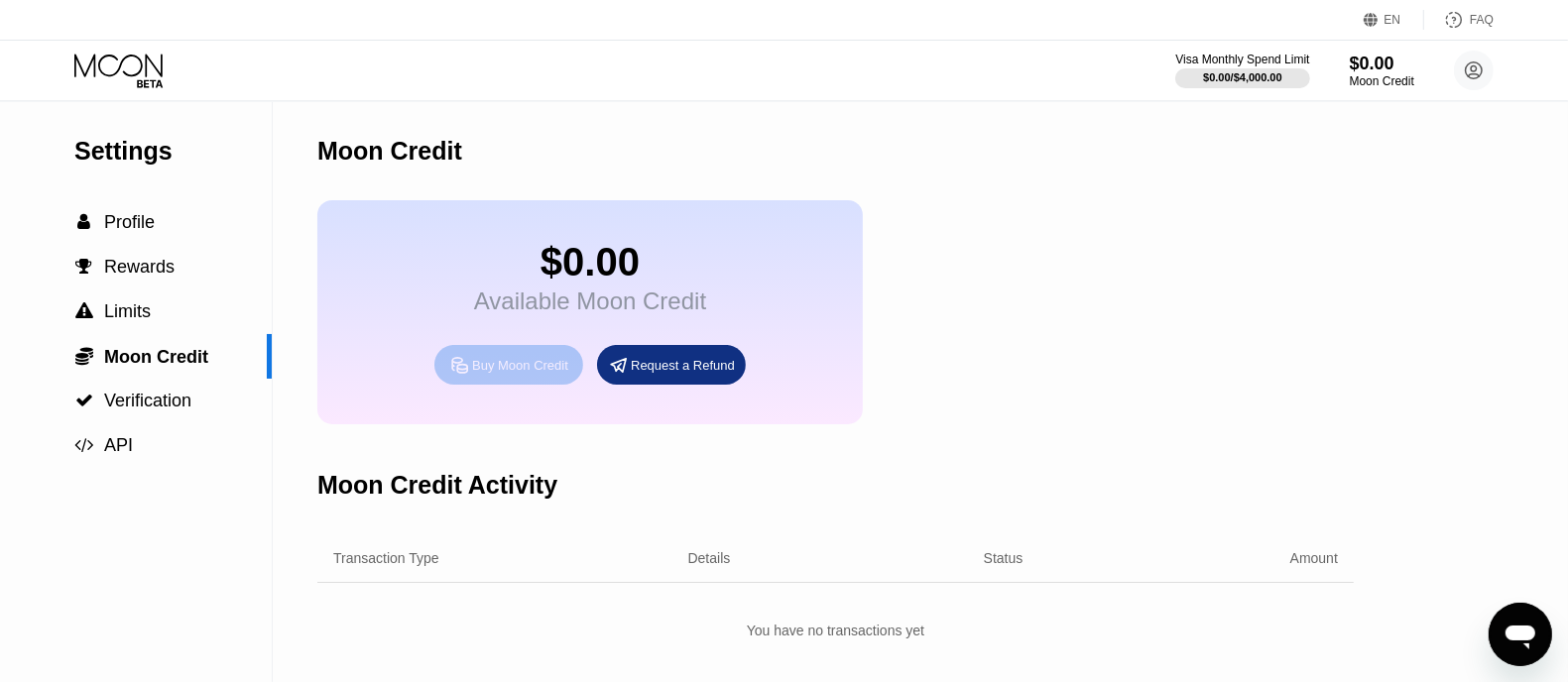 click on "Buy Moon Credit" at bounding box center [520, 365] 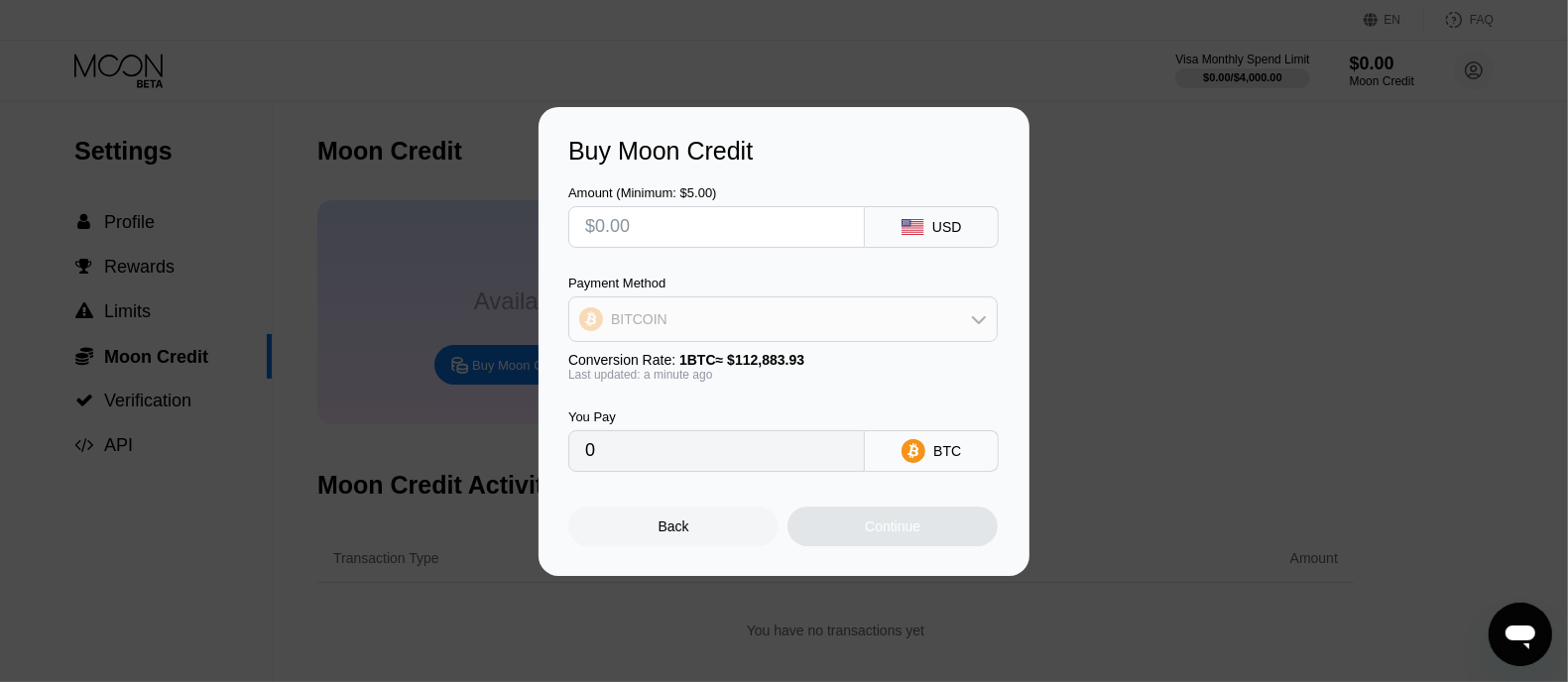 click on "BITCOIN" at bounding box center (783, 319) 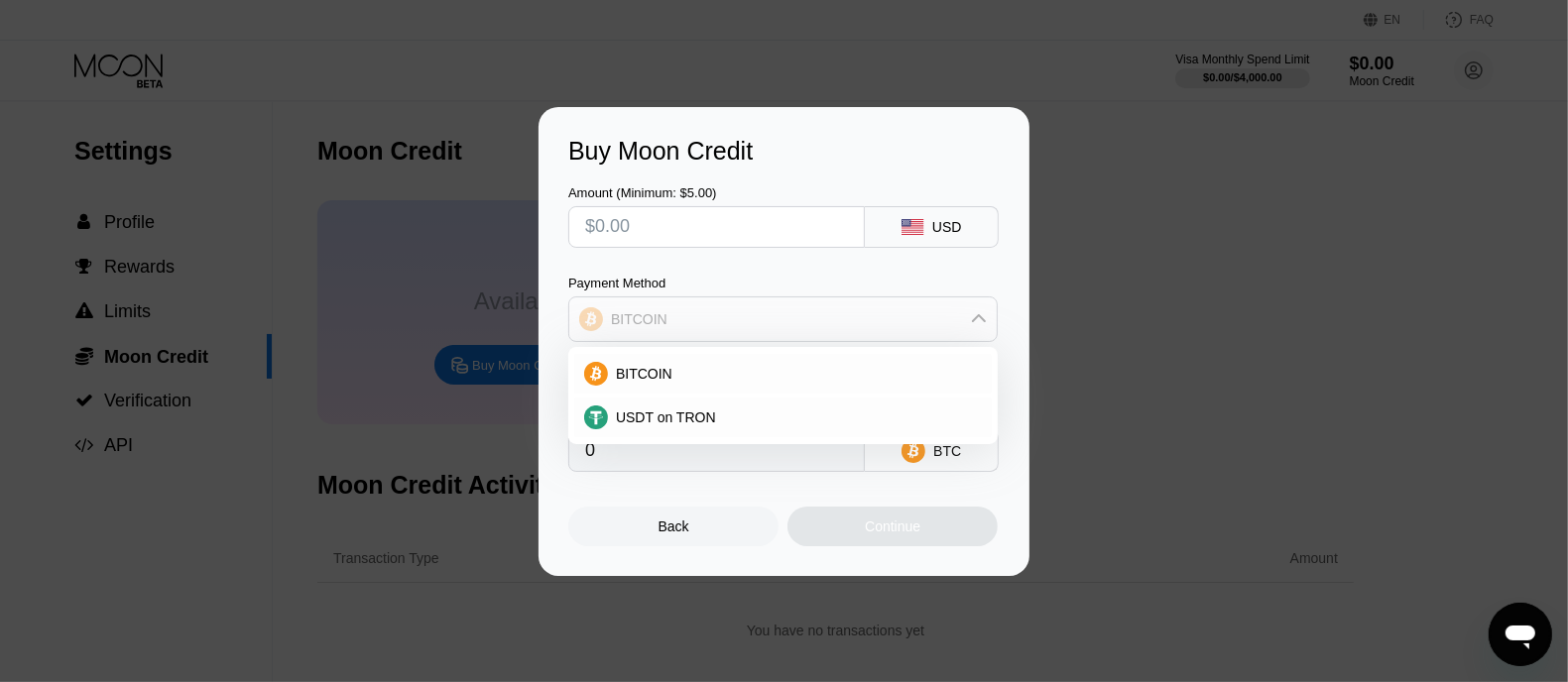 click on "BITCOIN" at bounding box center (783, 319) 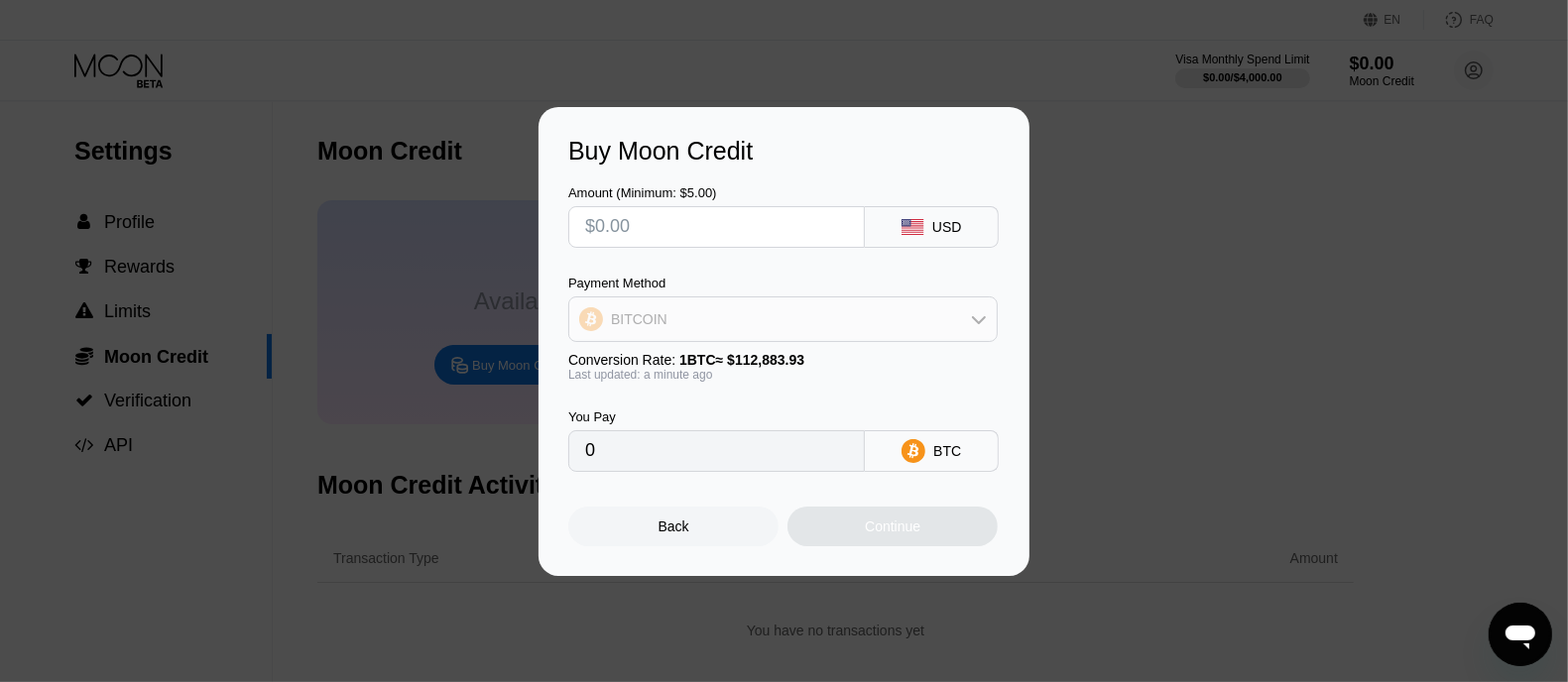click on "BITCOIN" at bounding box center (783, 319) 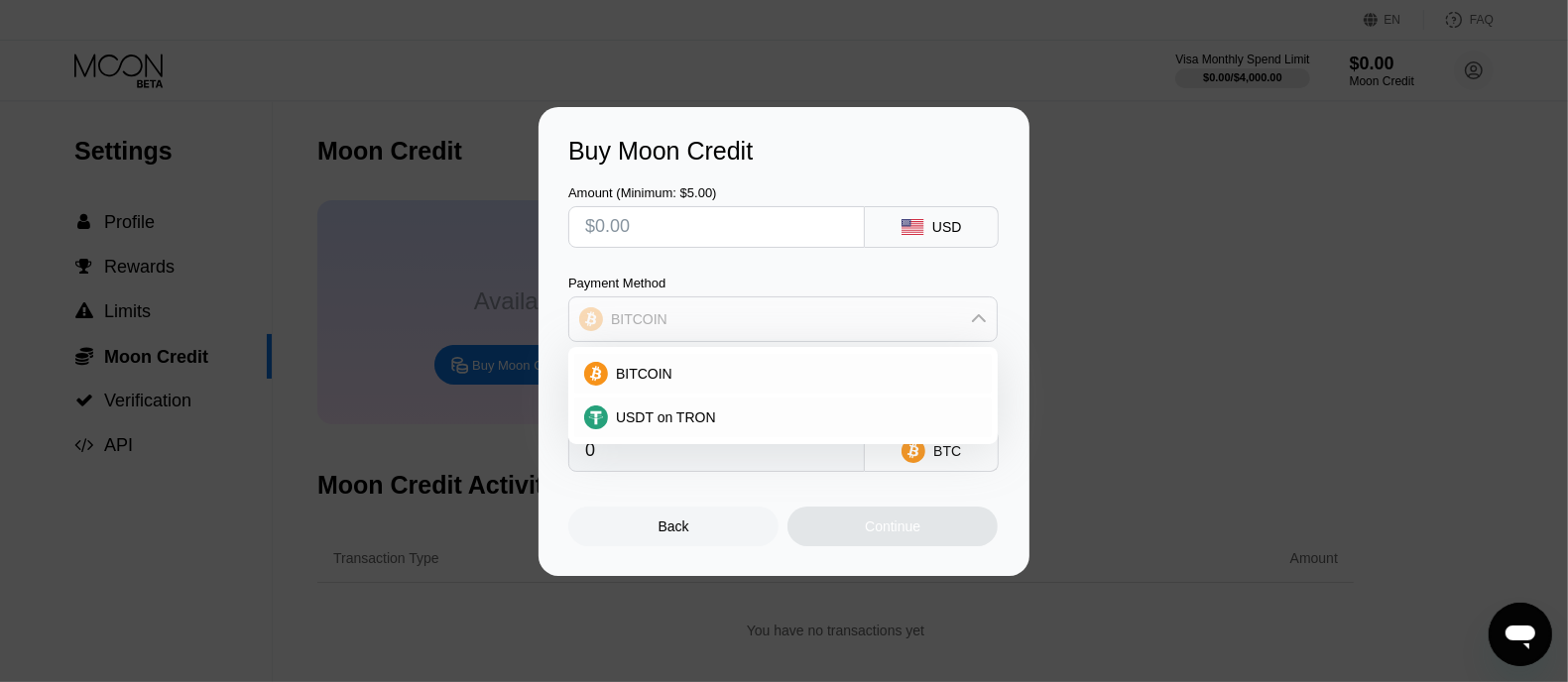 click on "BITCOIN" at bounding box center (783, 319) 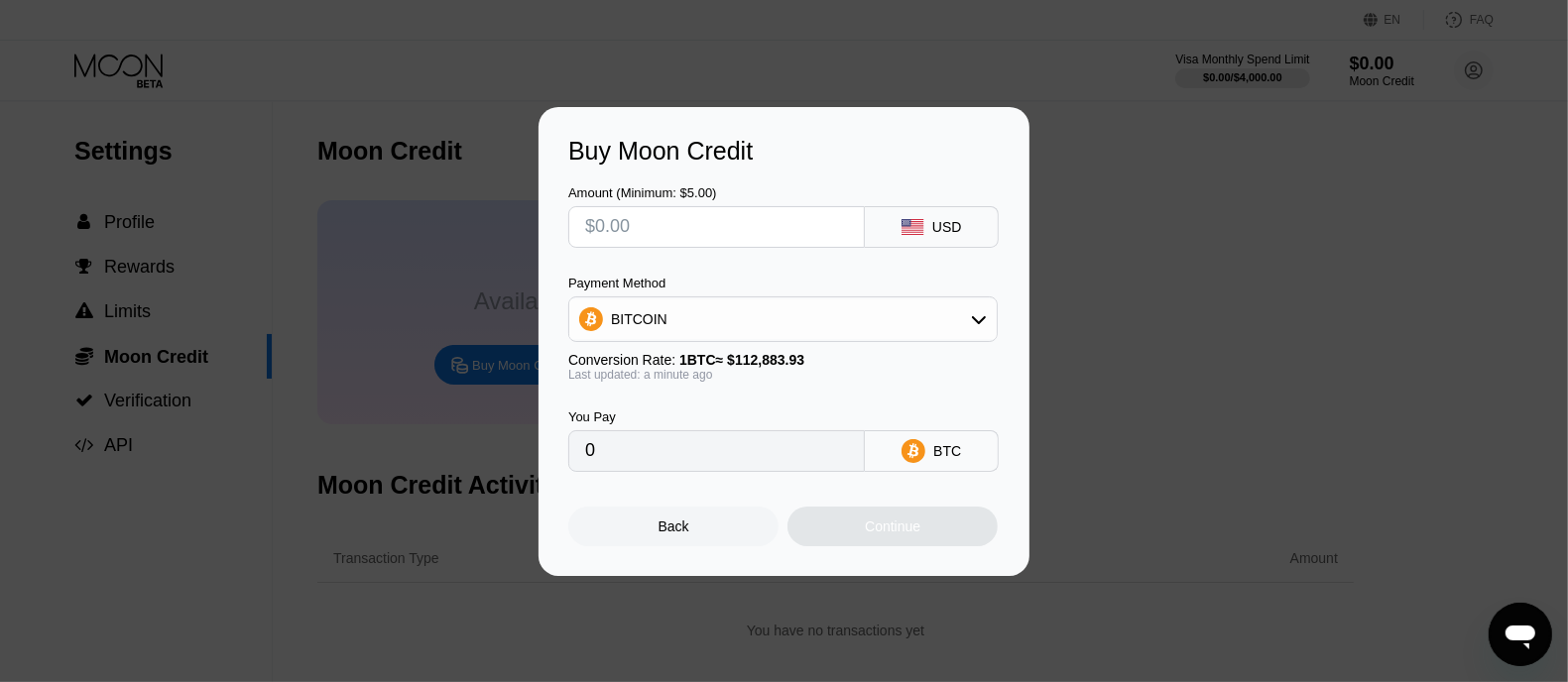 click 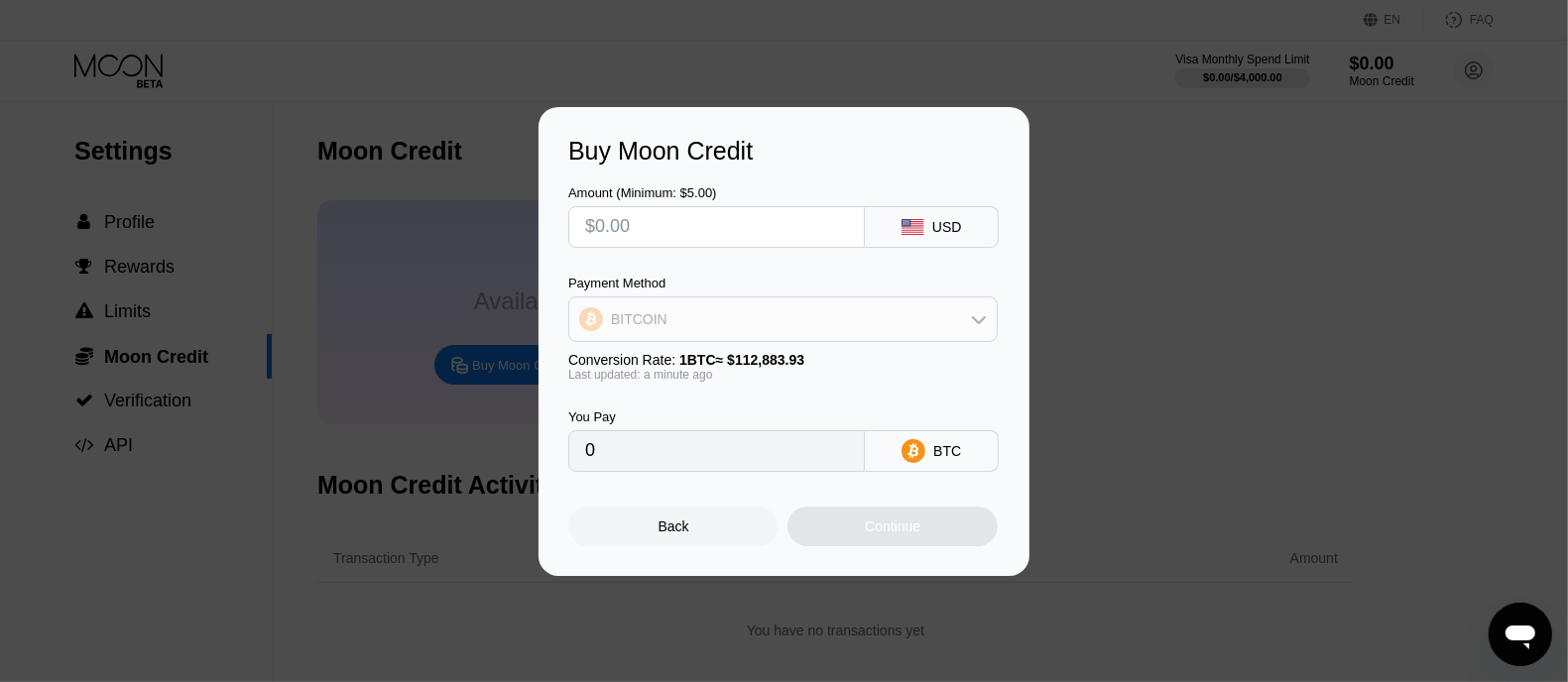 click on "BITCOIN" at bounding box center [783, 319] 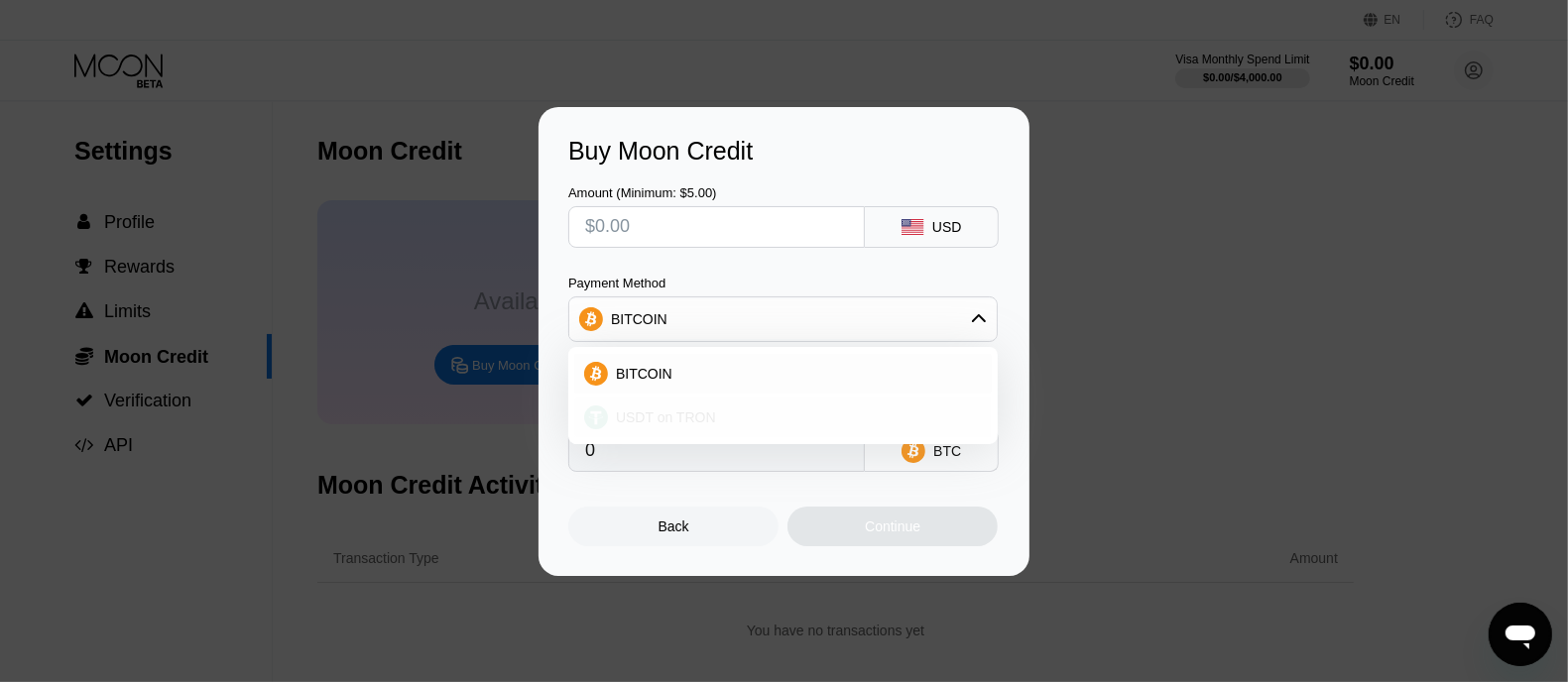 click on "USDT on TRON" at bounding box center [794, 417] 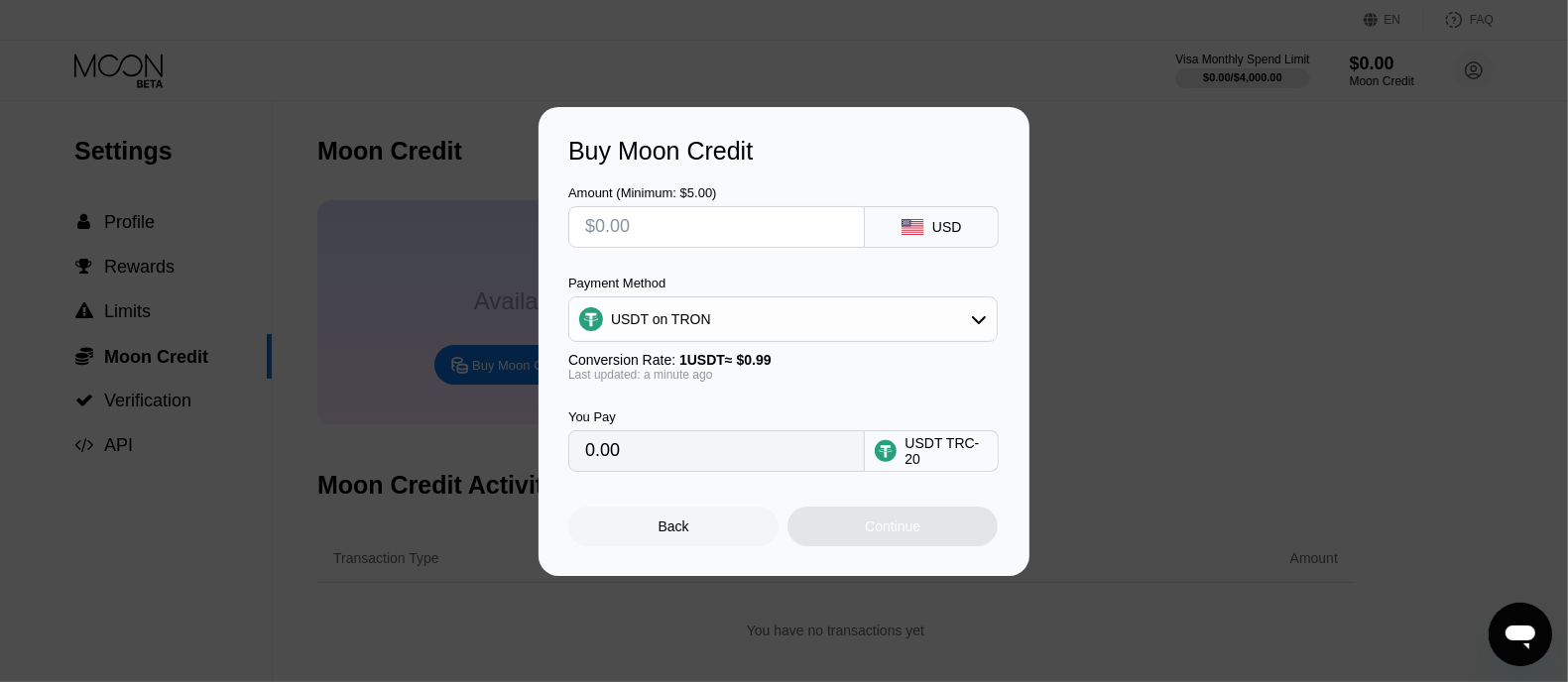 click at bounding box center (716, 227) 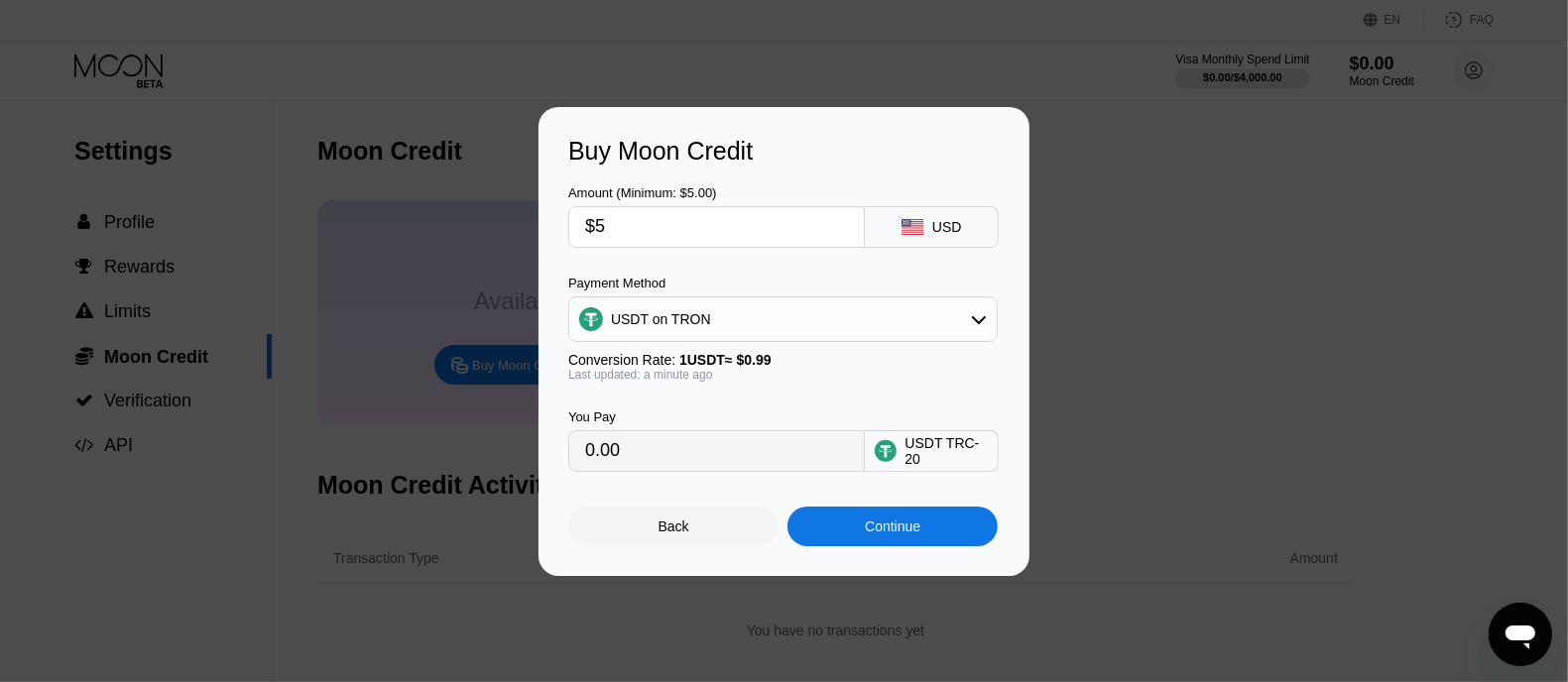 type on "5.05" 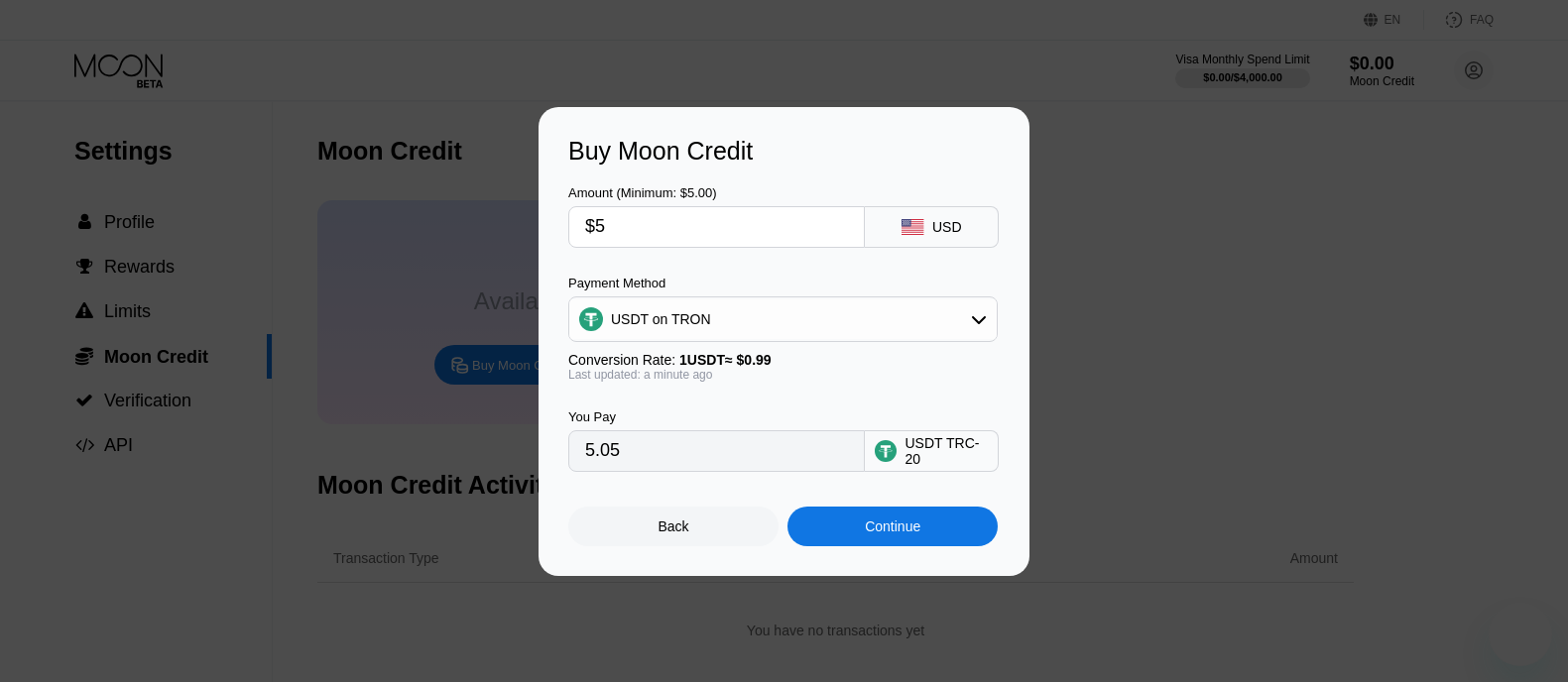 scroll, scrollTop: 0, scrollLeft: 0, axis: both 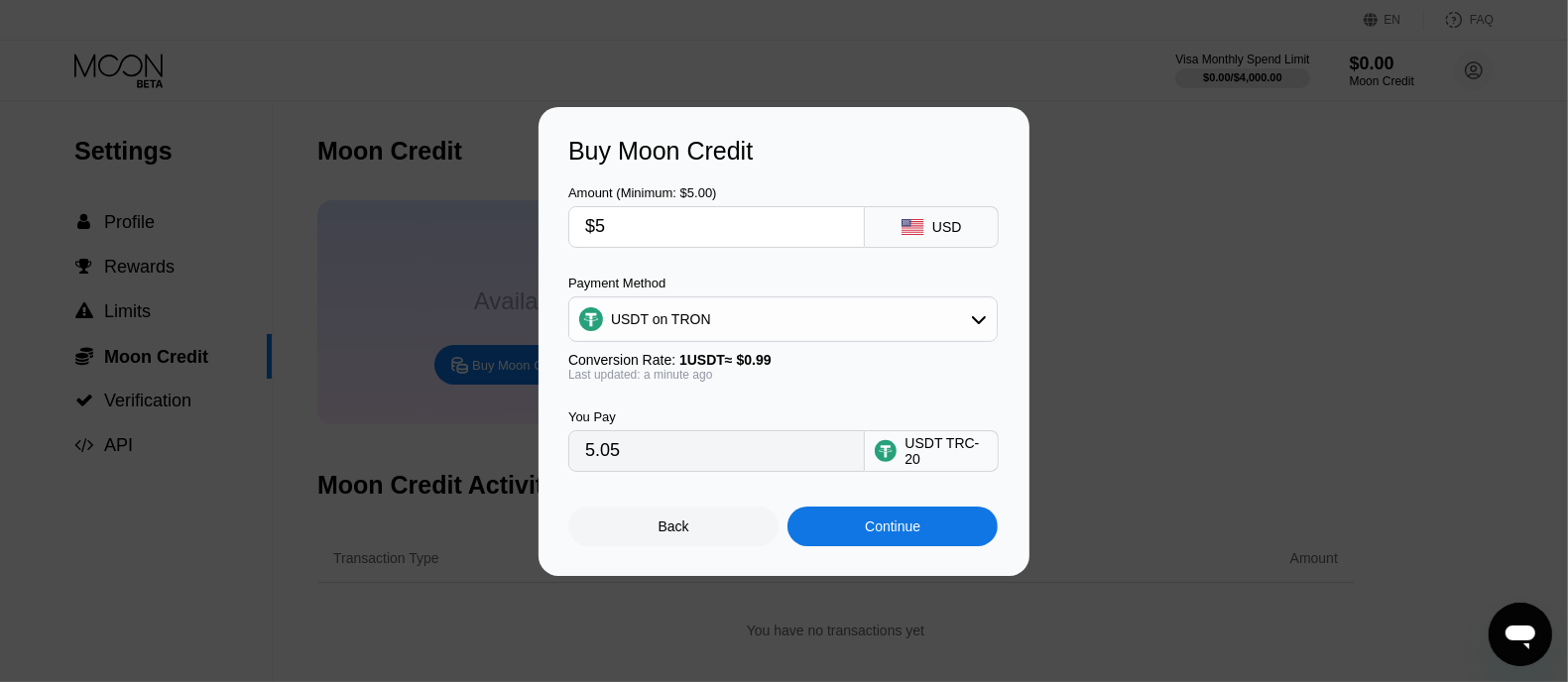 type on "$5" 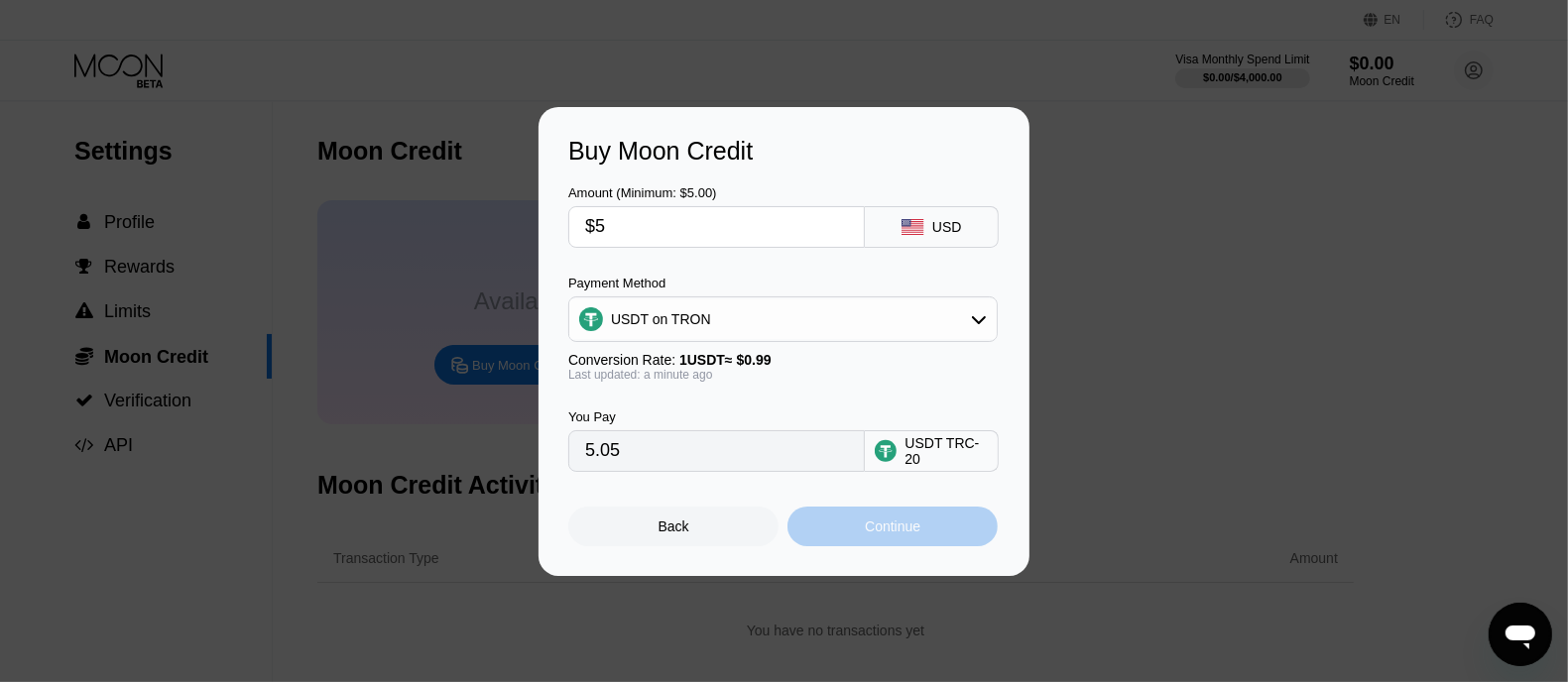 click on "Continue" at bounding box center [893, 526] 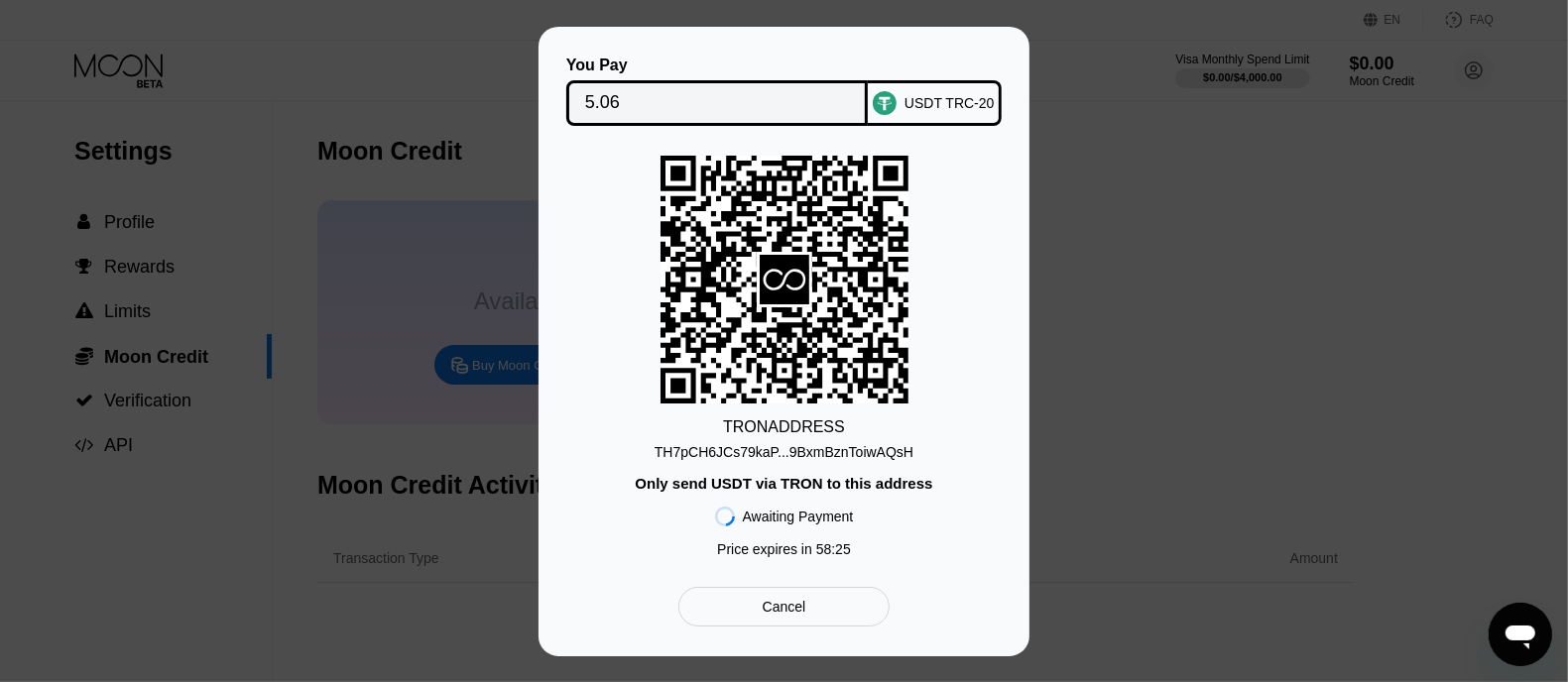 click on "You Pay 5.06 USDT TRC-20 TRON  ADDRESS TH7pCH6JCs79kaP...9BxmBznToiwAQsH Only send USDT via TRON to this address Awaiting Payment Price expires in   58 : 25 Cancel" at bounding box center (784, 341) 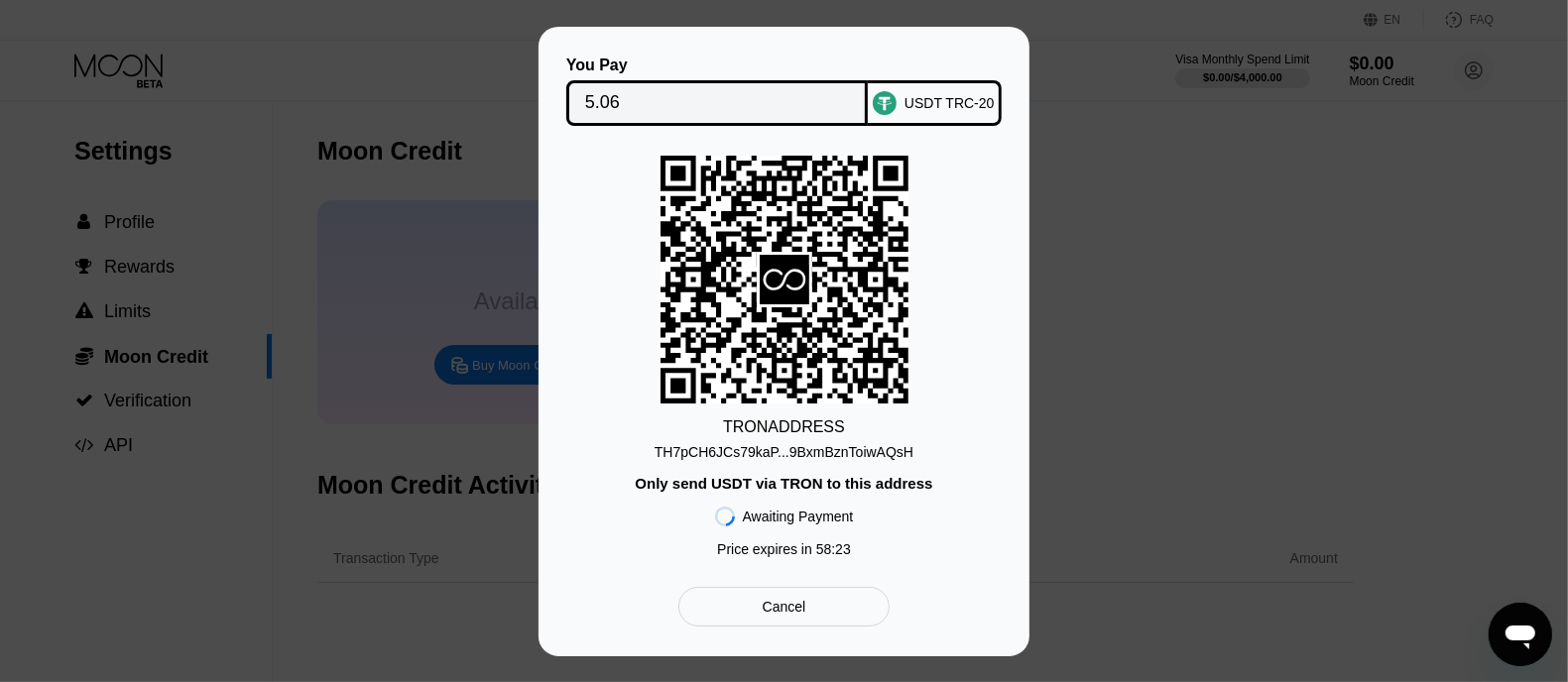 click on "Cancel" at bounding box center [784, 607] 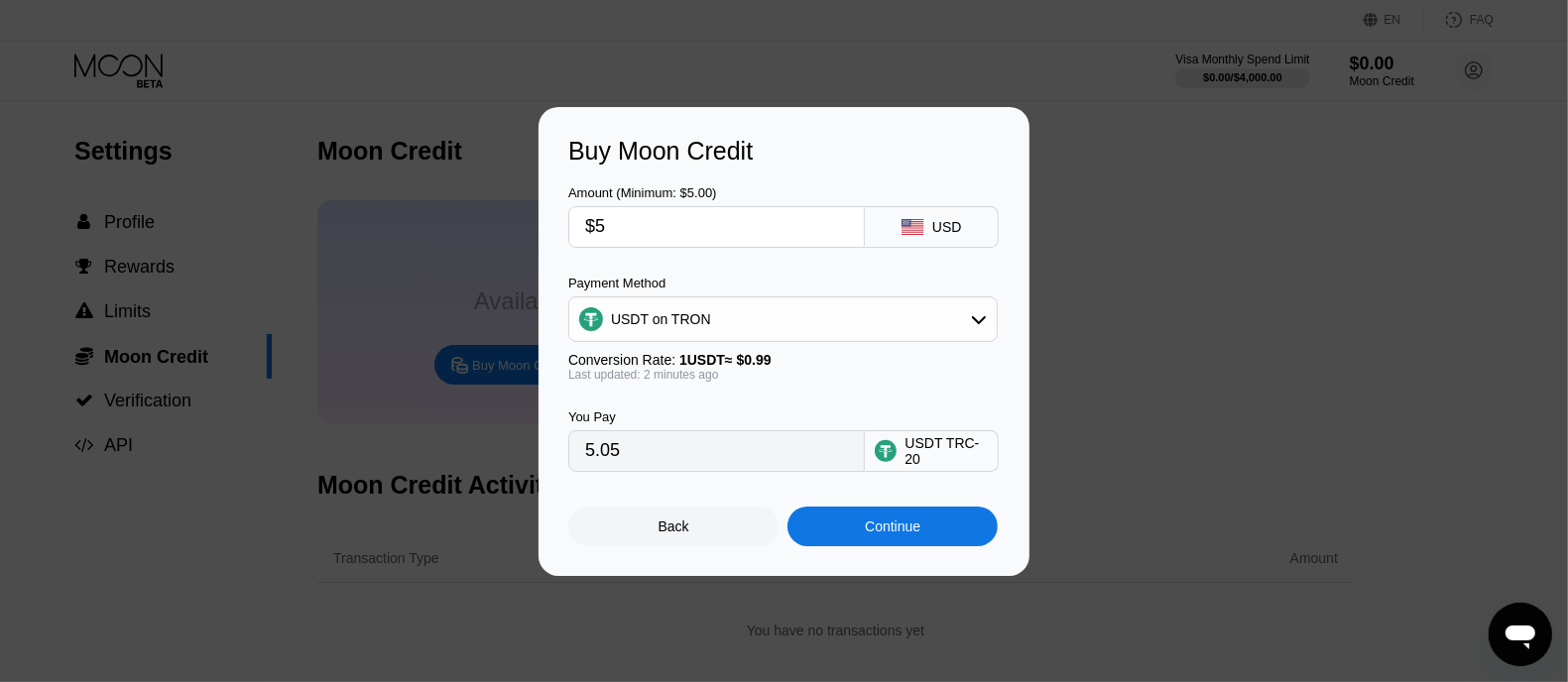 click on "Back" at bounding box center [673, 526] 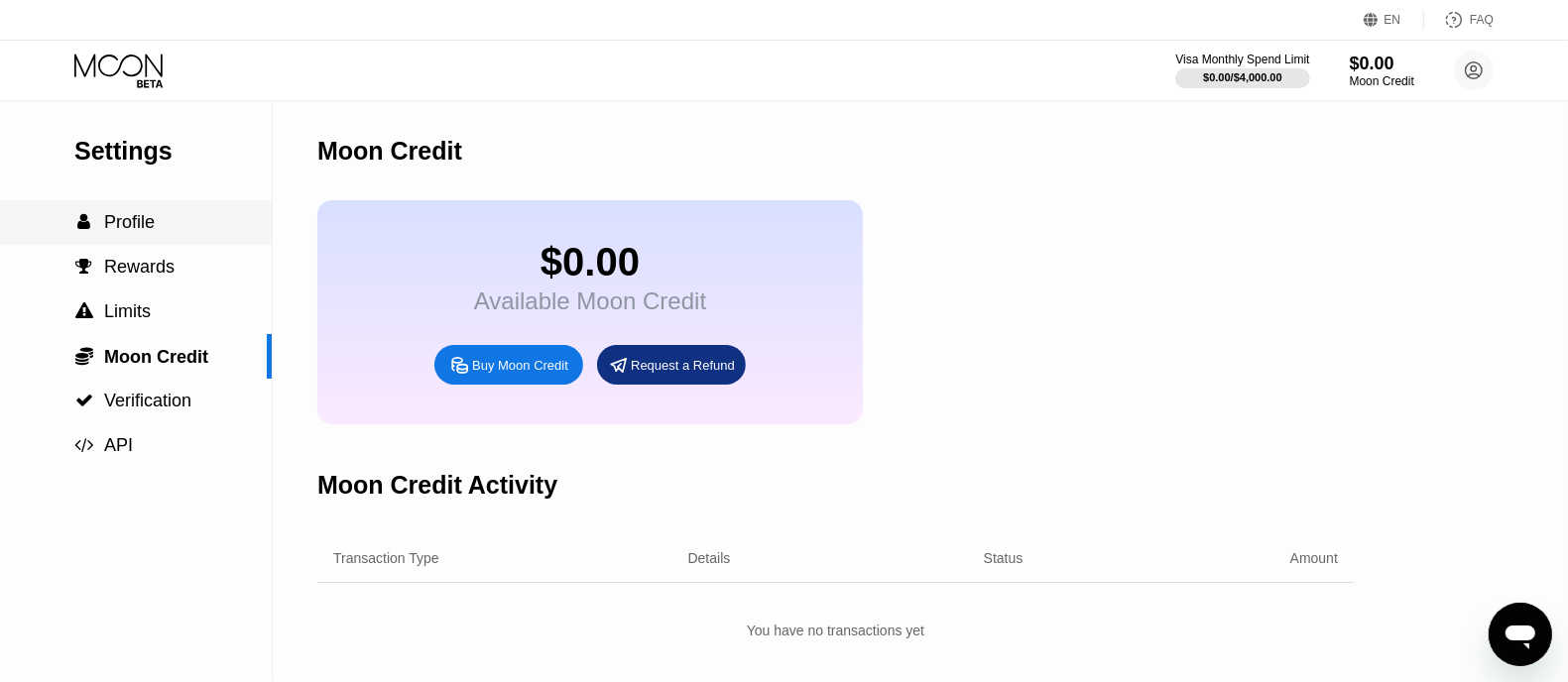 click on "Profile" at bounding box center [129, 222] 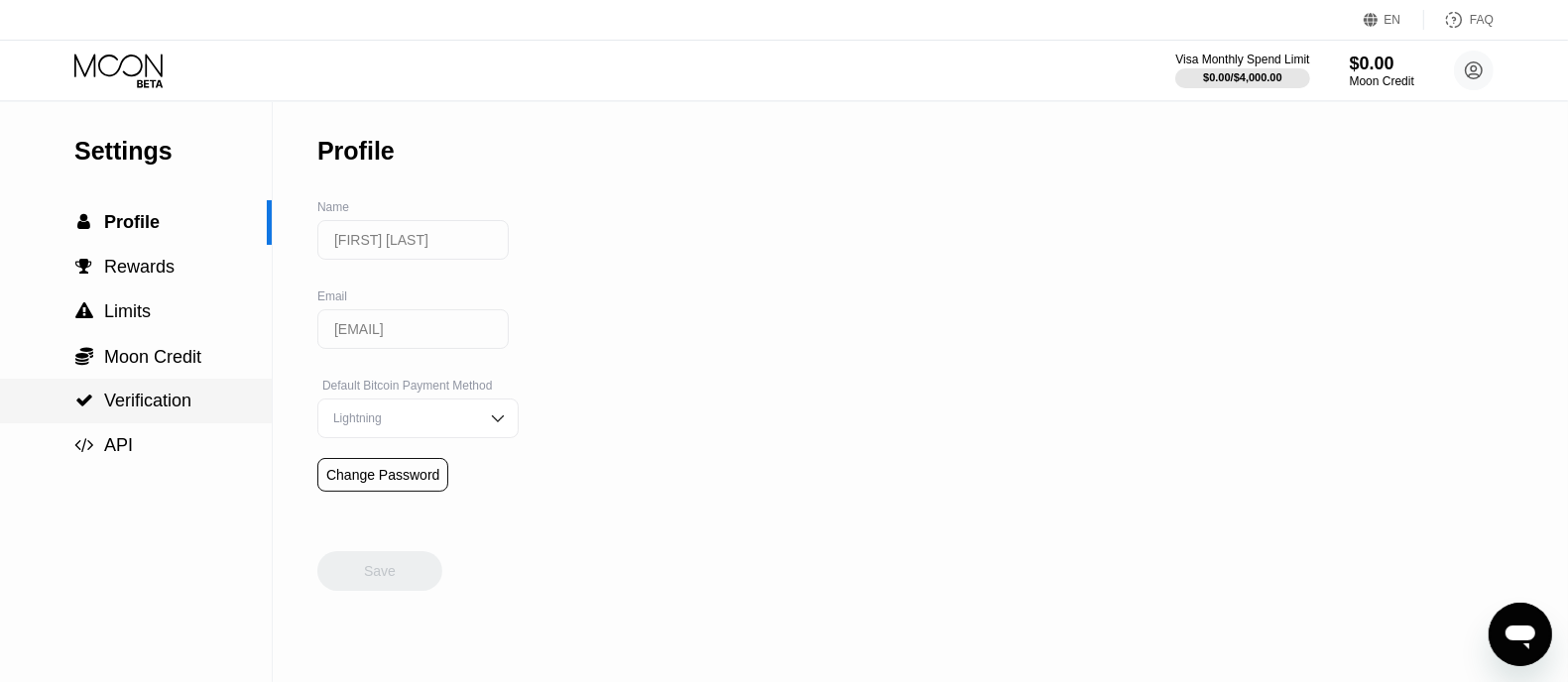 click on " Verification" at bounding box center (136, 400) 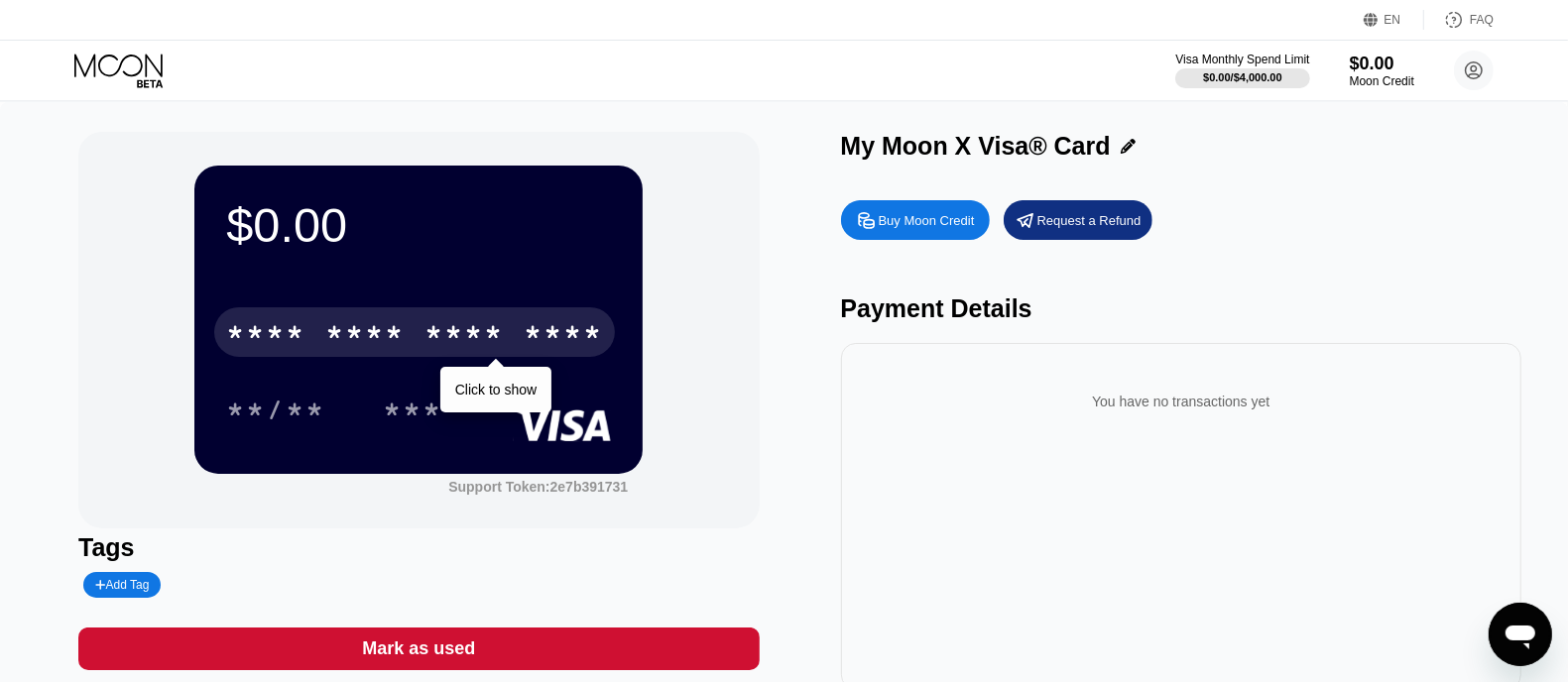 click on "* * * *" at bounding box center [464, 335] 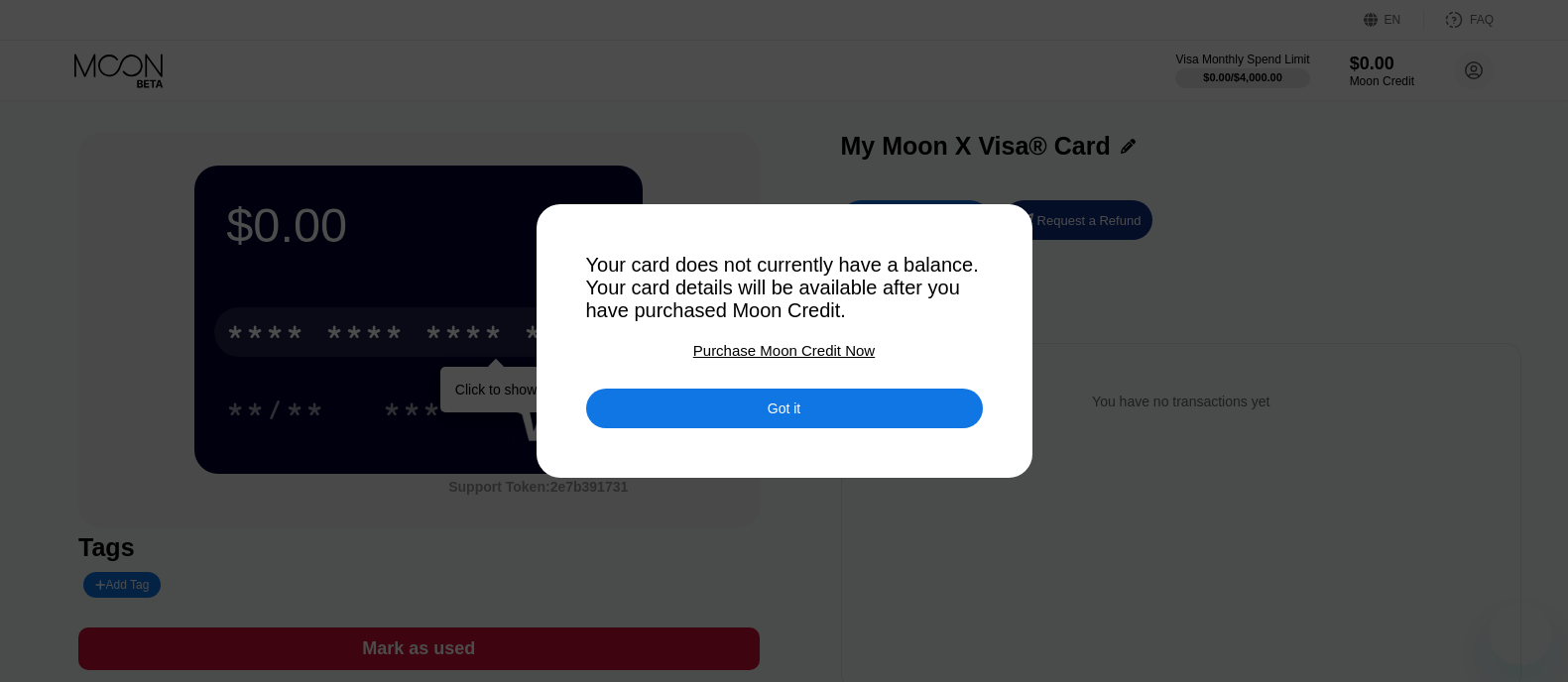 scroll, scrollTop: 0, scrollLeft: 0, axis: both 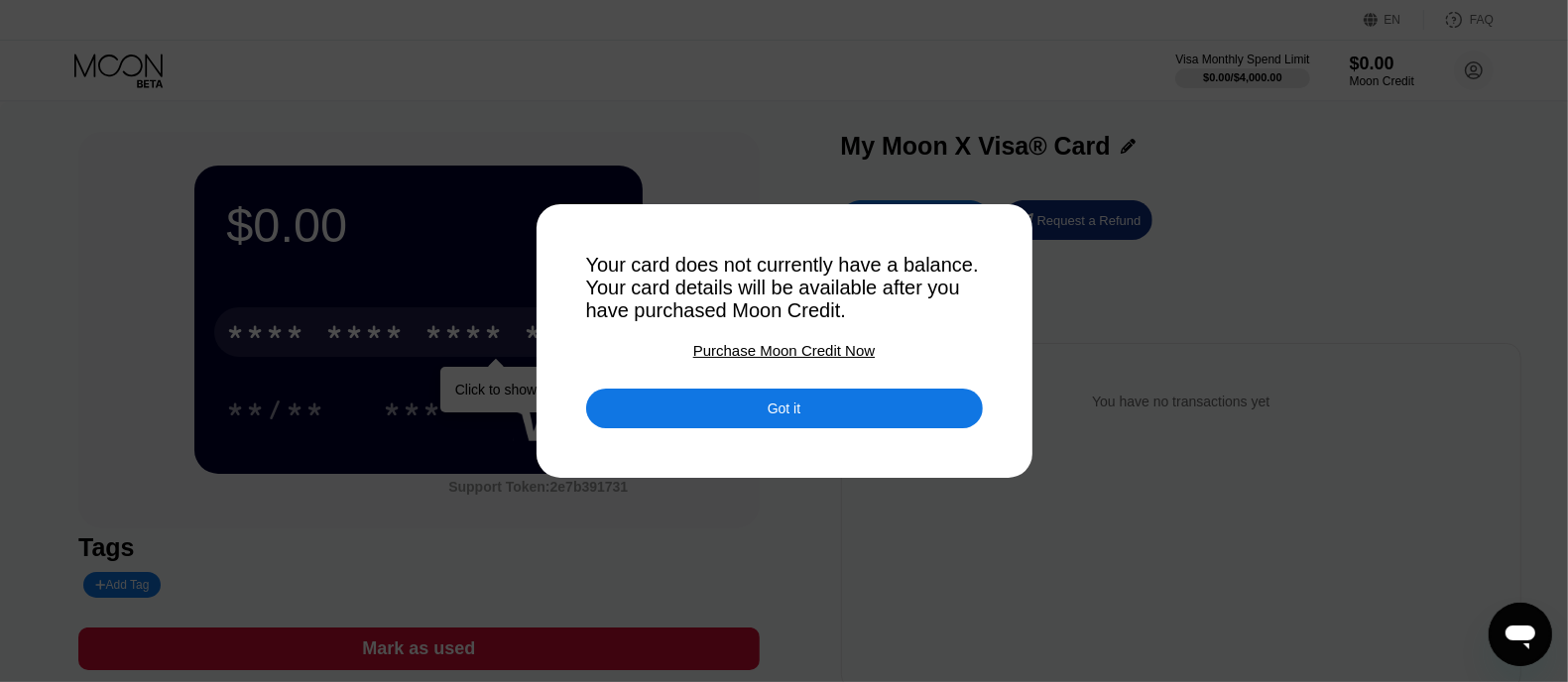 click on "Got it" at bounding box center [784, 408] 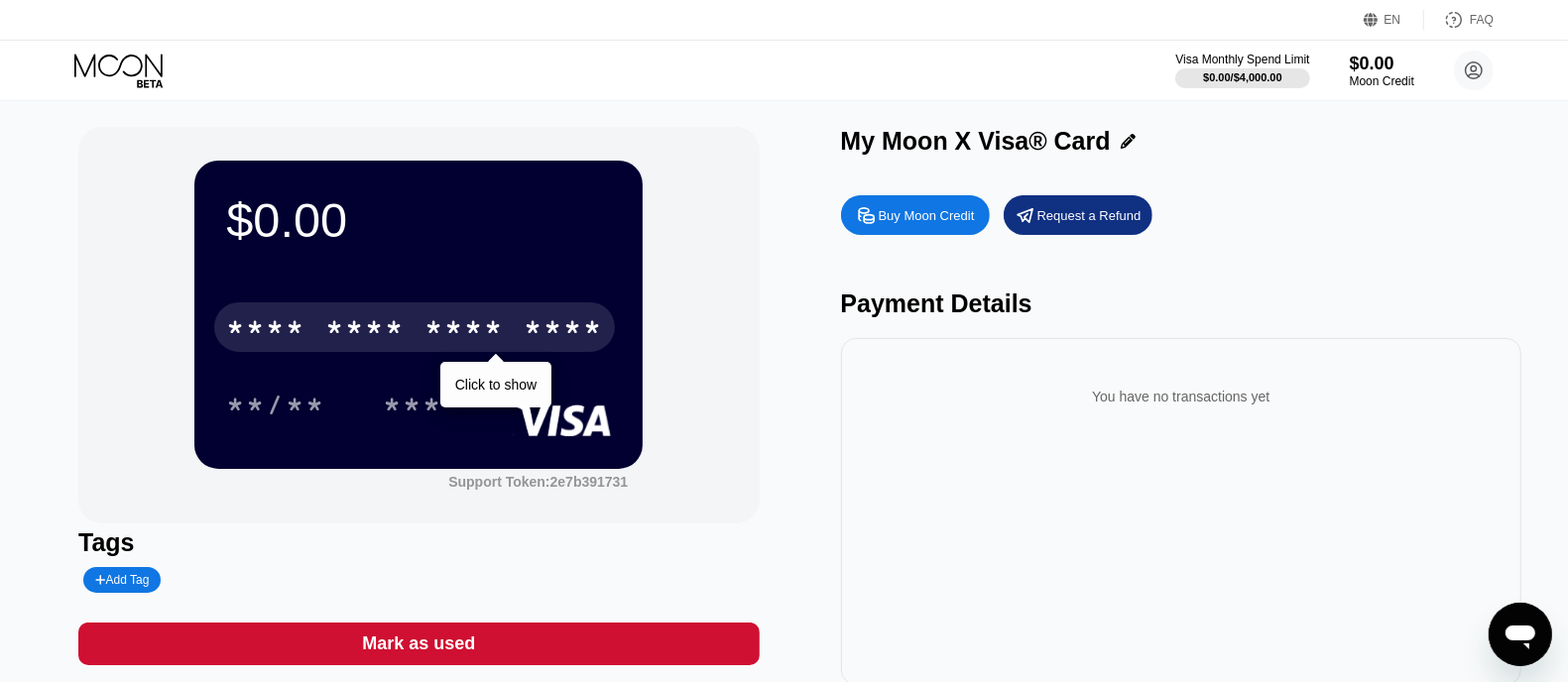 scroll, scrollTop: 0, scrollLeft: 0, axis: both 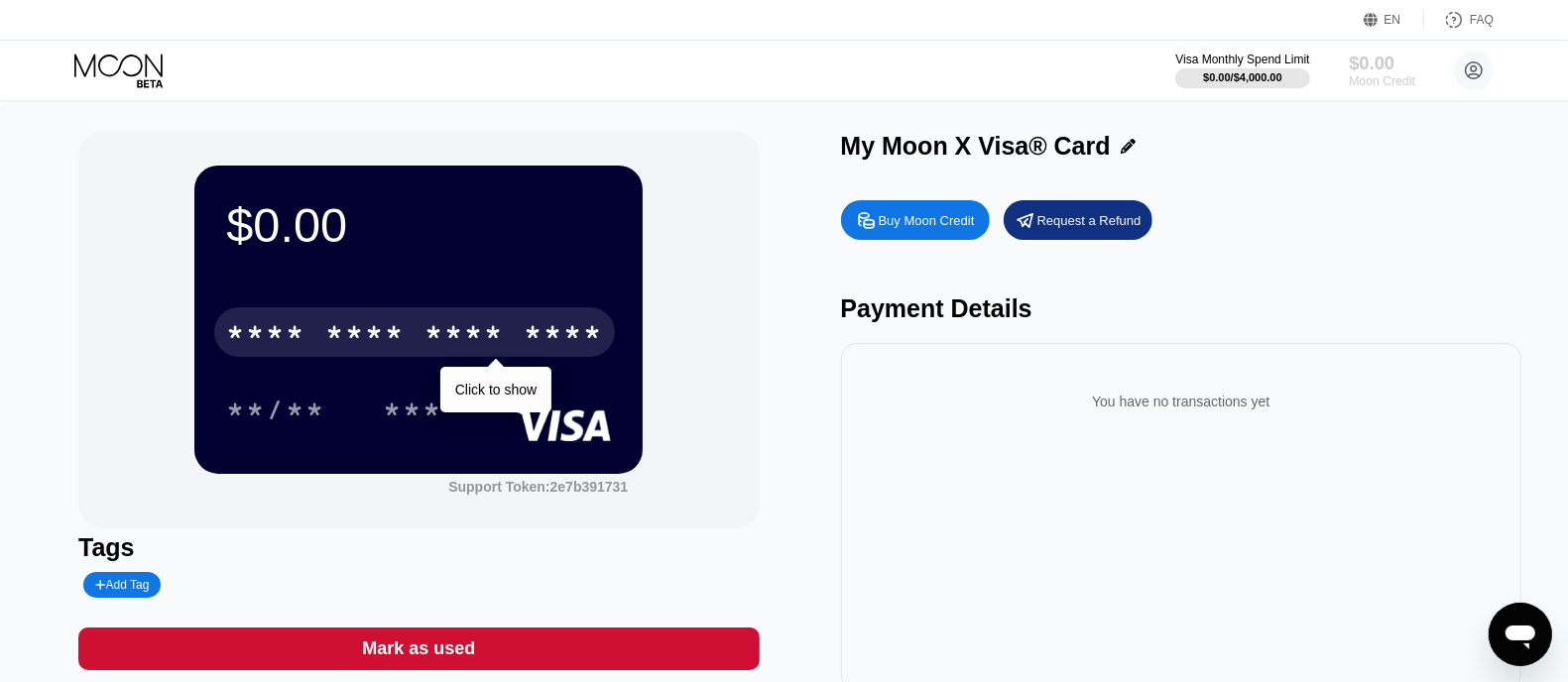 click on "$0.00" at bounding box center [1382, 62] 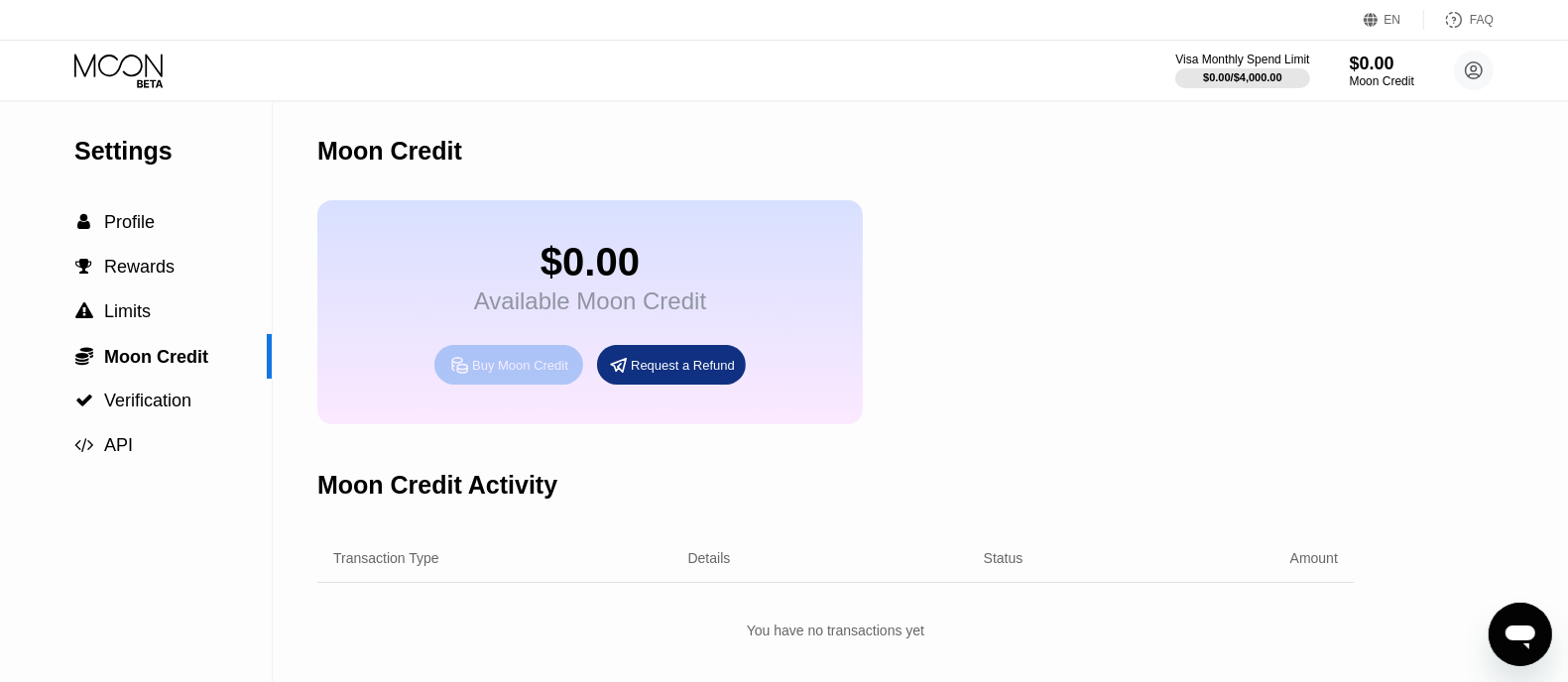 click on "Buy Moon Credit" at bounding box center [509, 365] 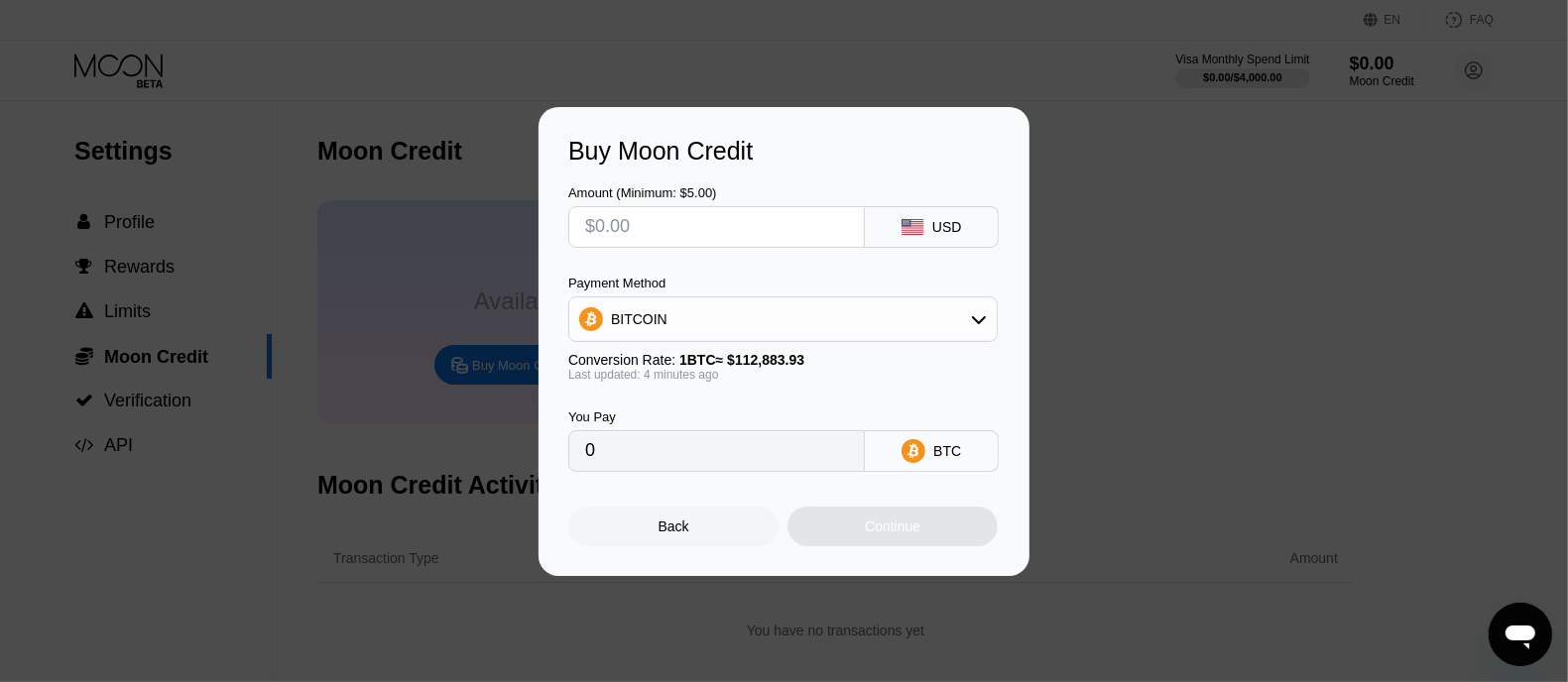click at bounding box center (716, 227) 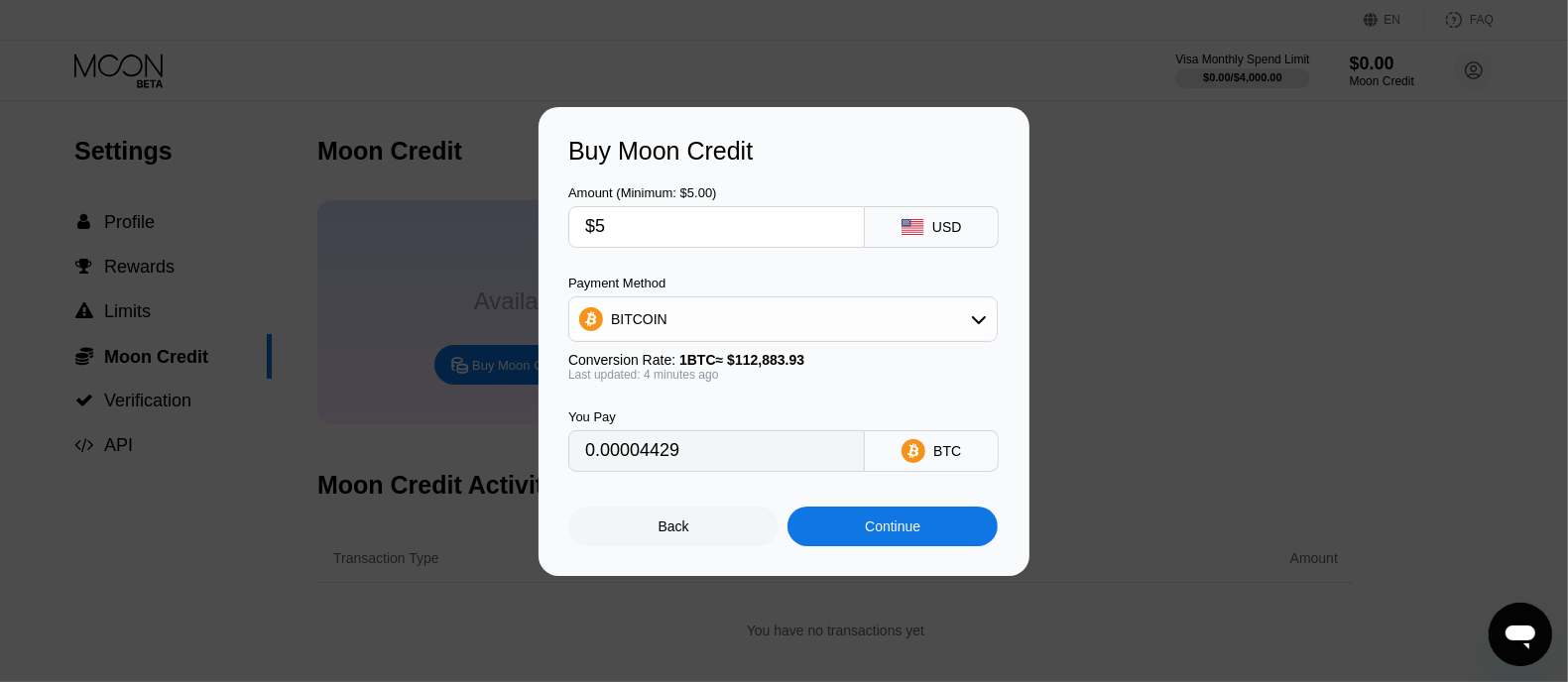 type on "0.00004429" 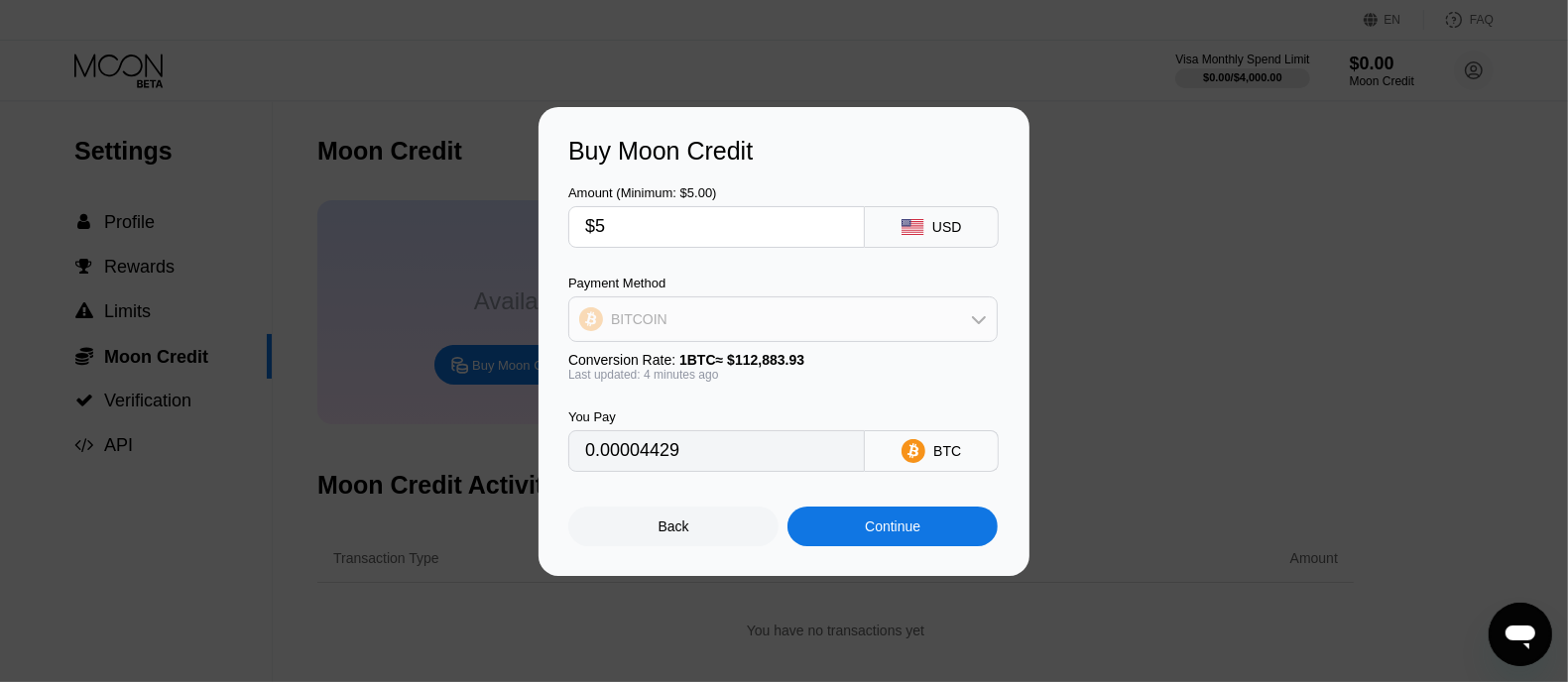 click 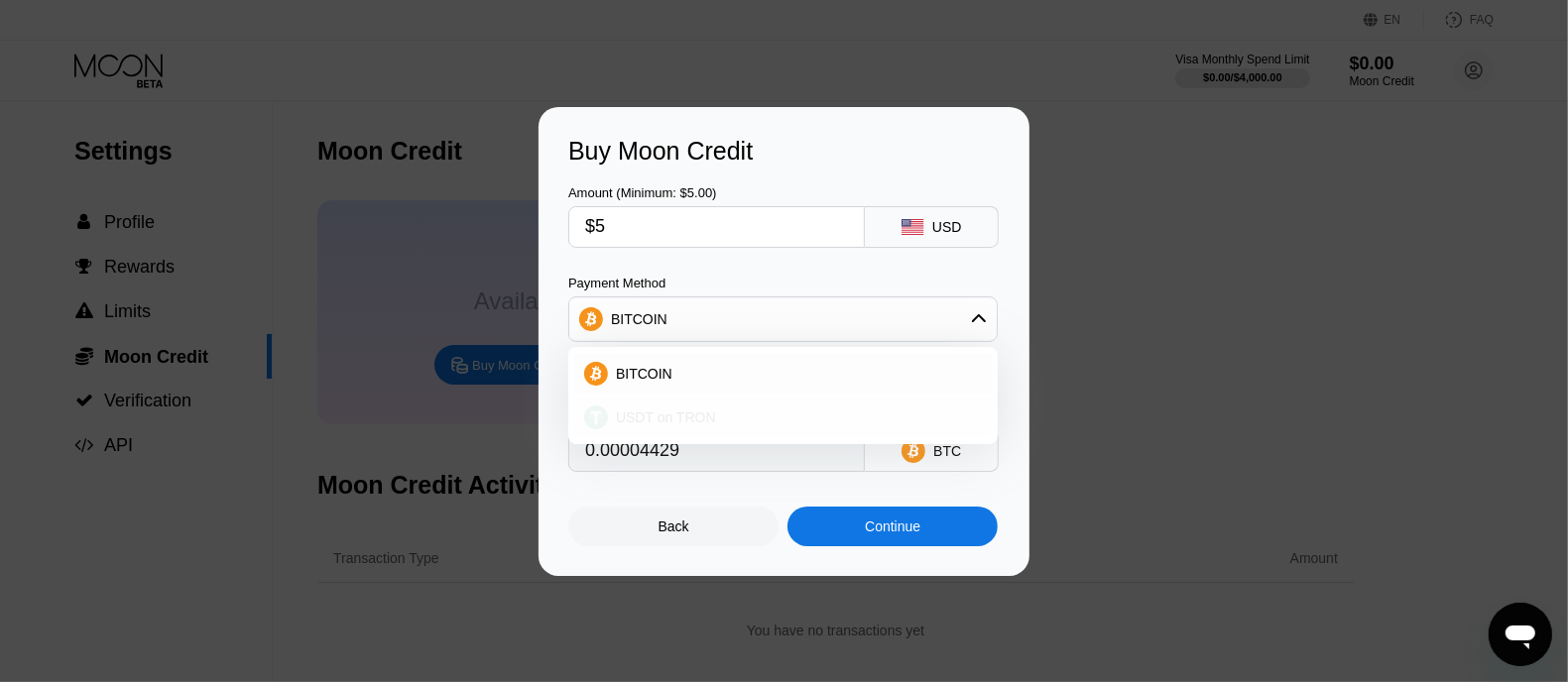 click on "USDT on TRON" at bounding box center (794, 417) 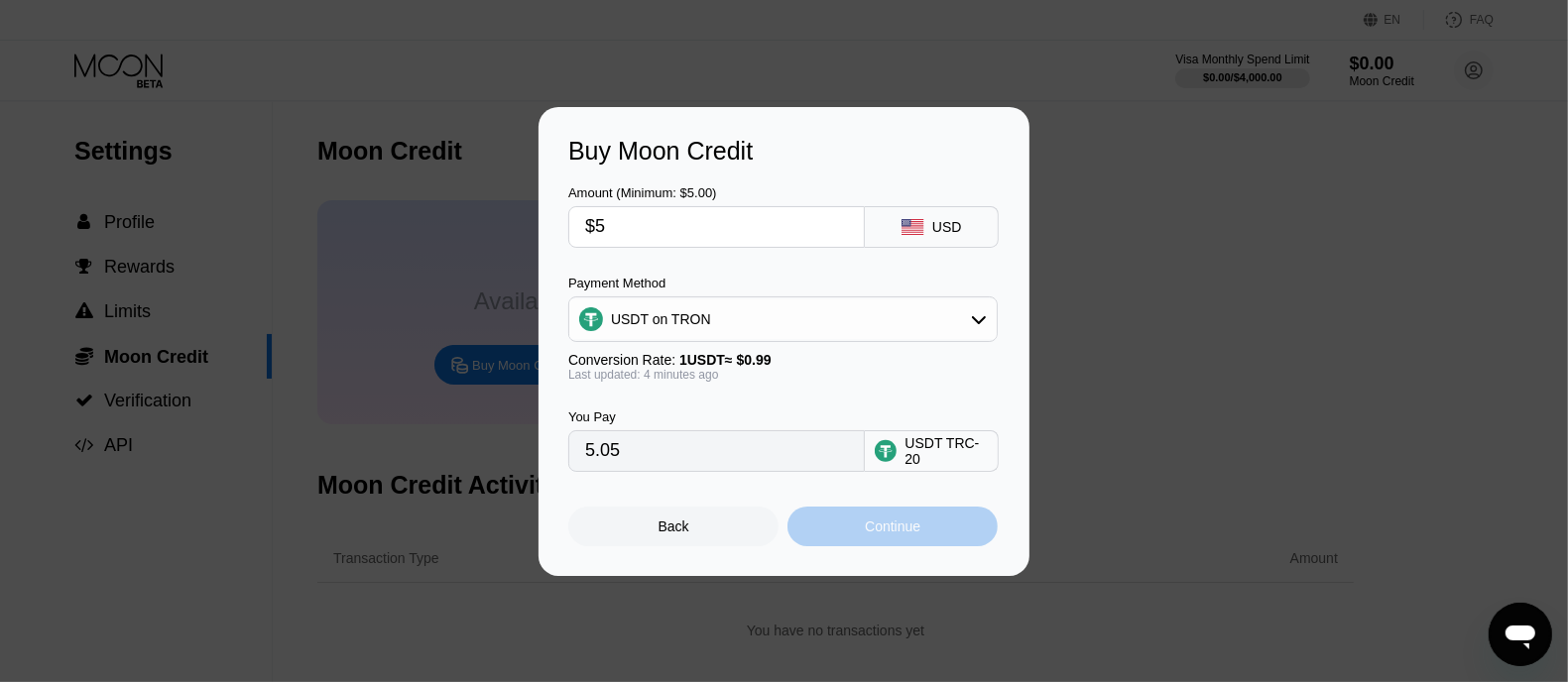 click on "Continue" at bounding box center (893, 526) 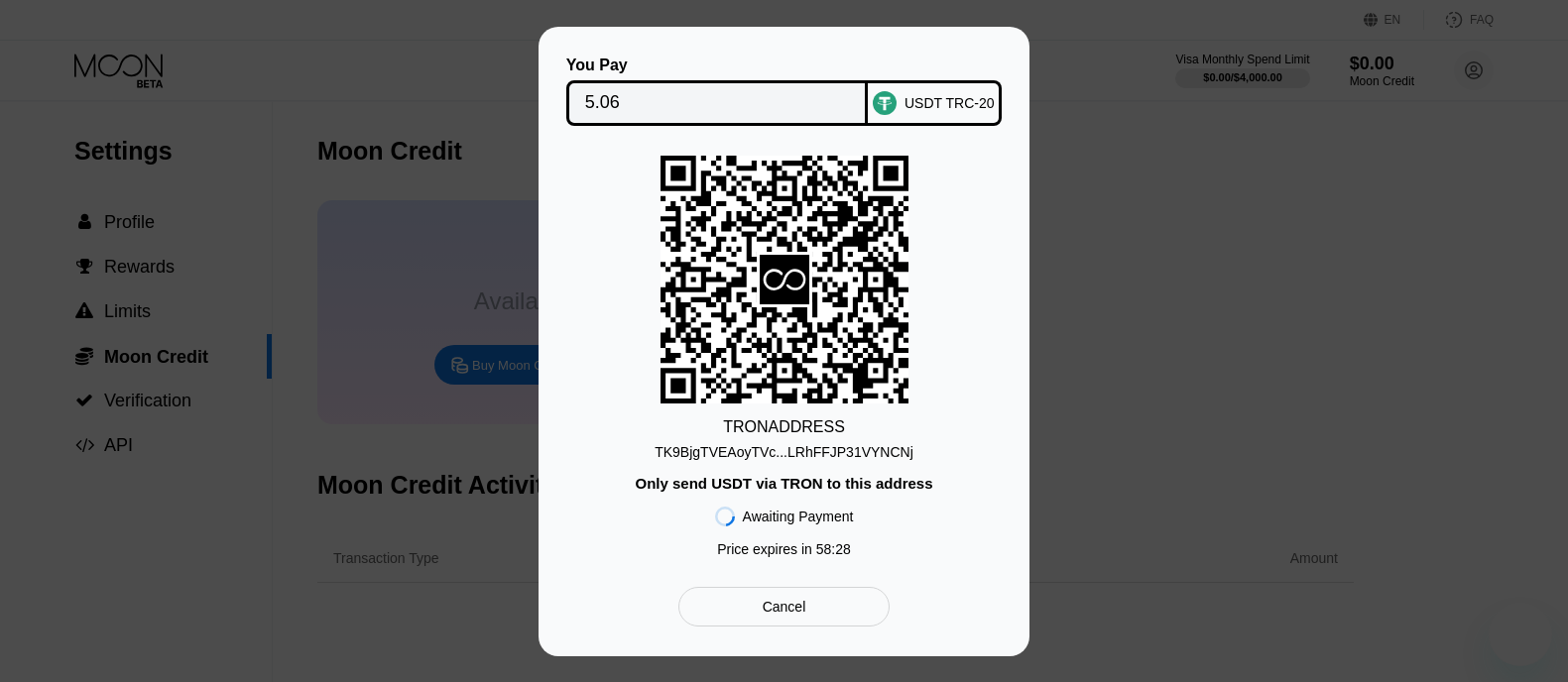 scroll, scrollTop: 0, scrollLeft: 0, axis: both 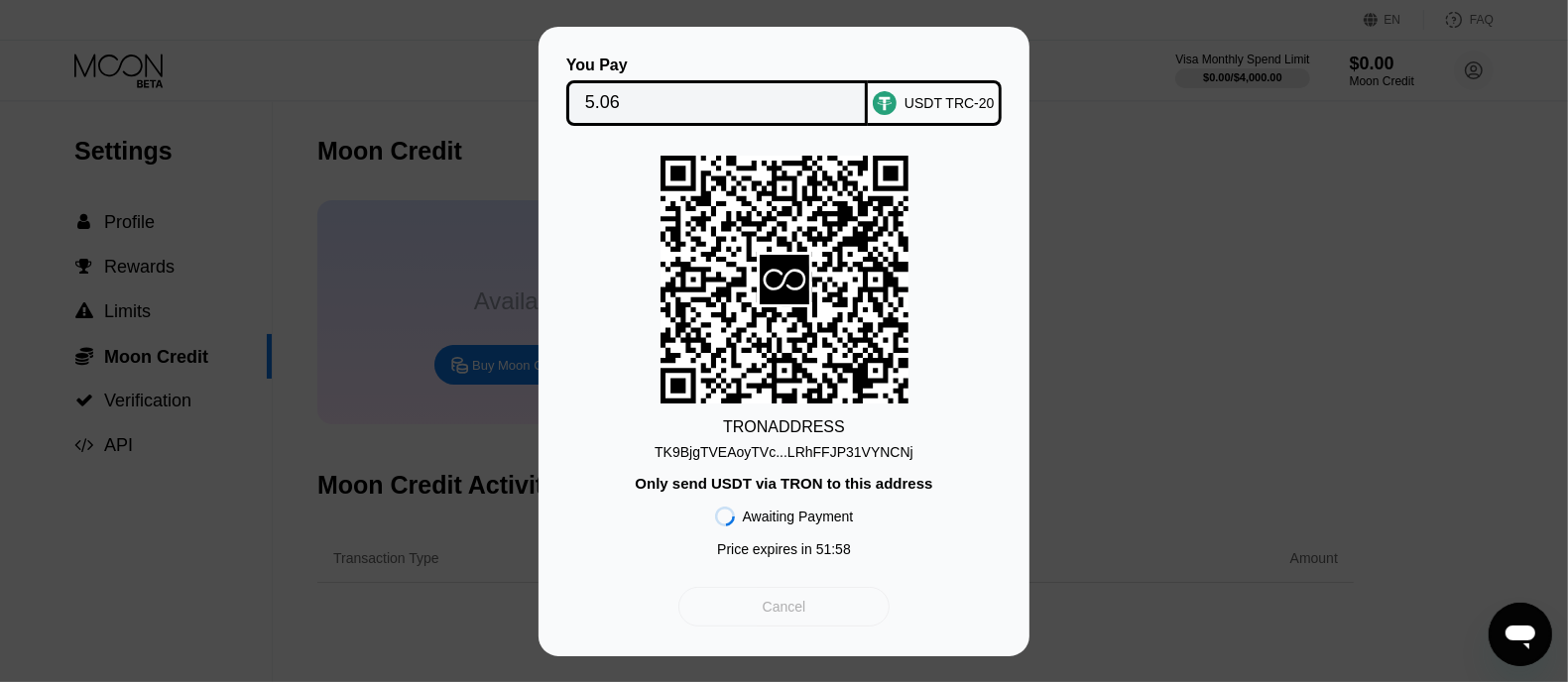 click on "Cancel" at bounding box center (784, 607) 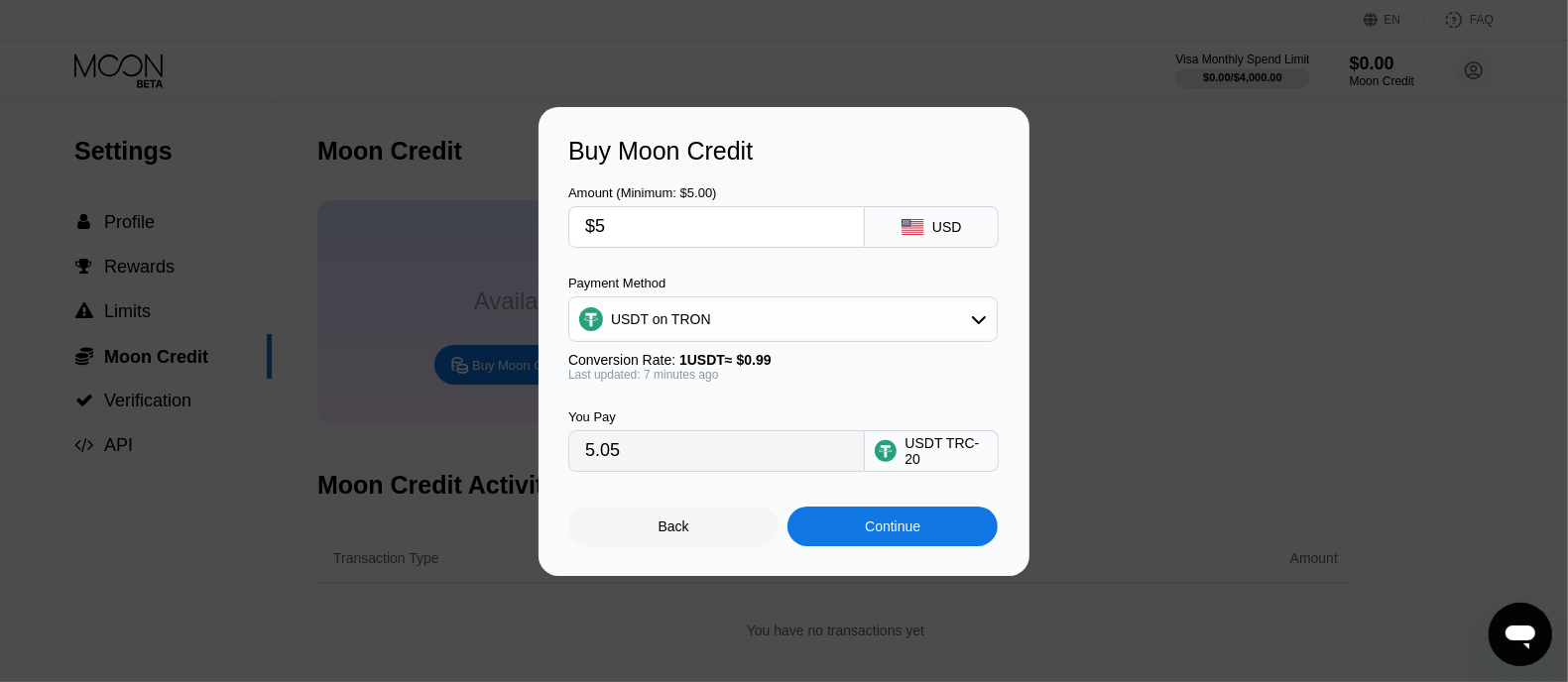 click on "Back" at bounding box center (673, 526) 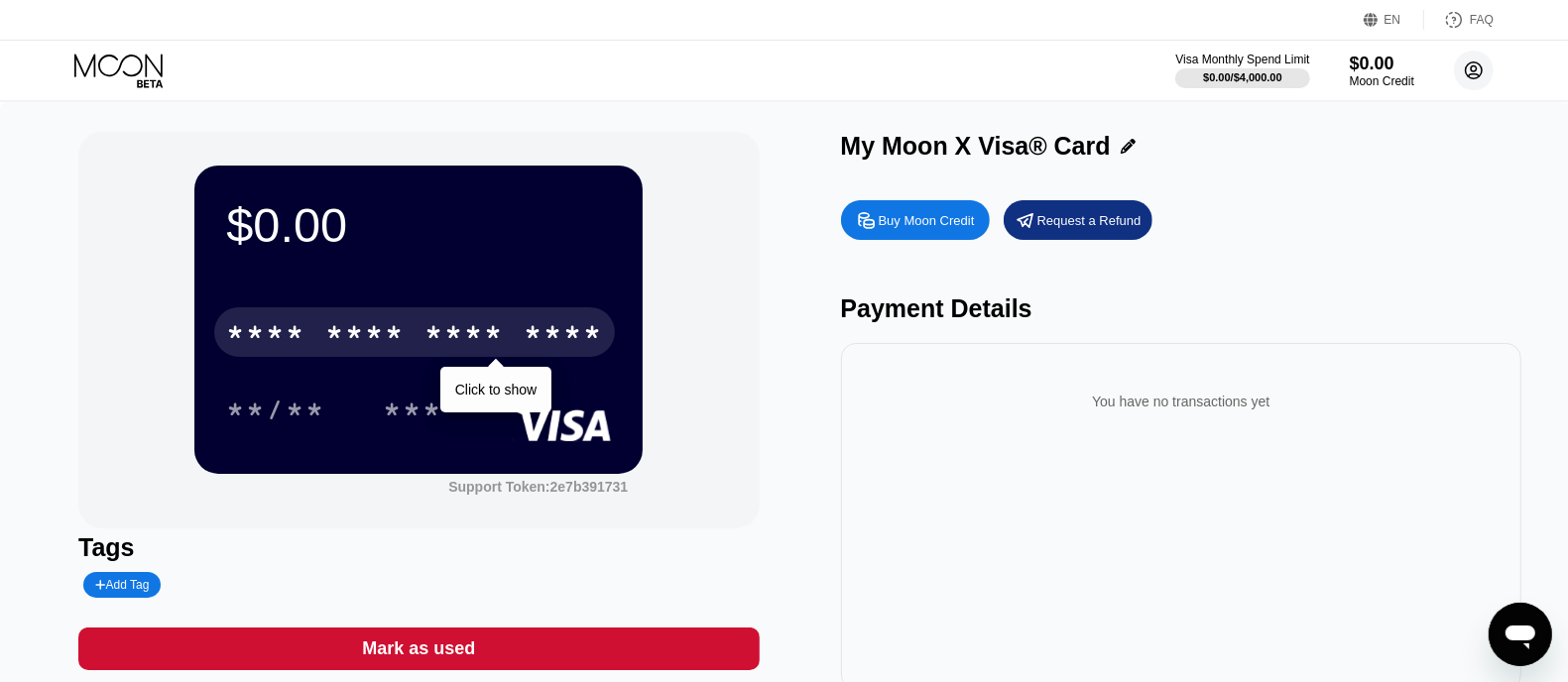 click 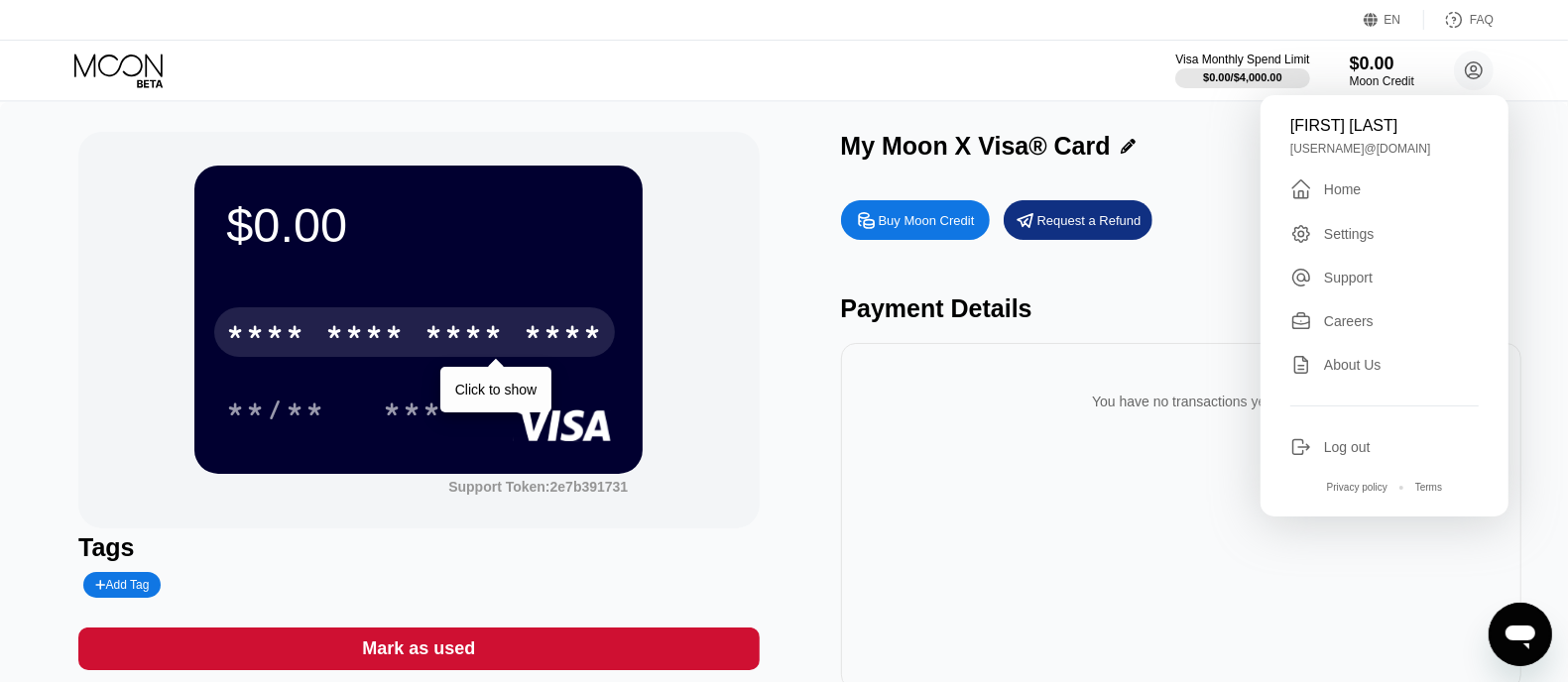click on "Shwe U shweu666@gmail.com  Home Settings Support Careers About Us Log out Privacy policy Terms" at bounding box center [1385, 305] 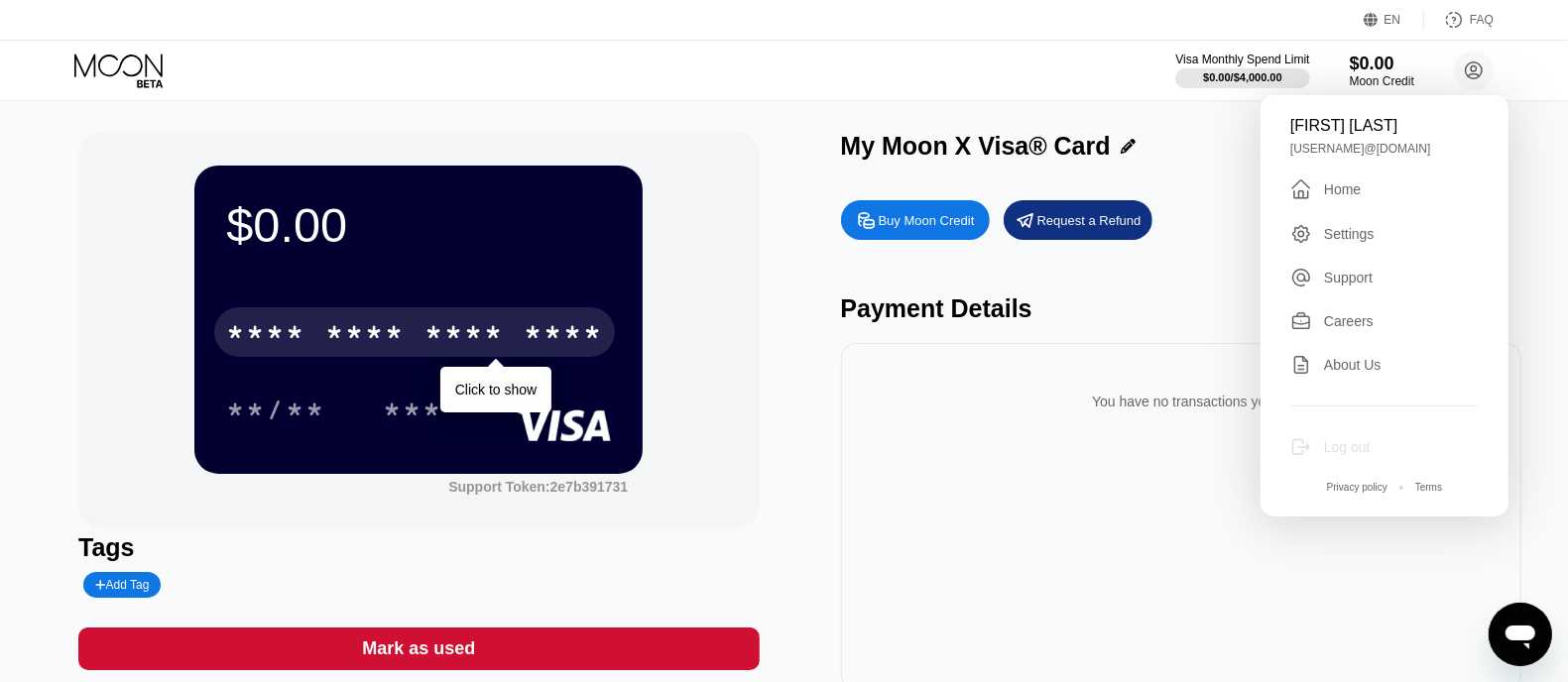 click on "Log out" at bounding box center [1347, 447] 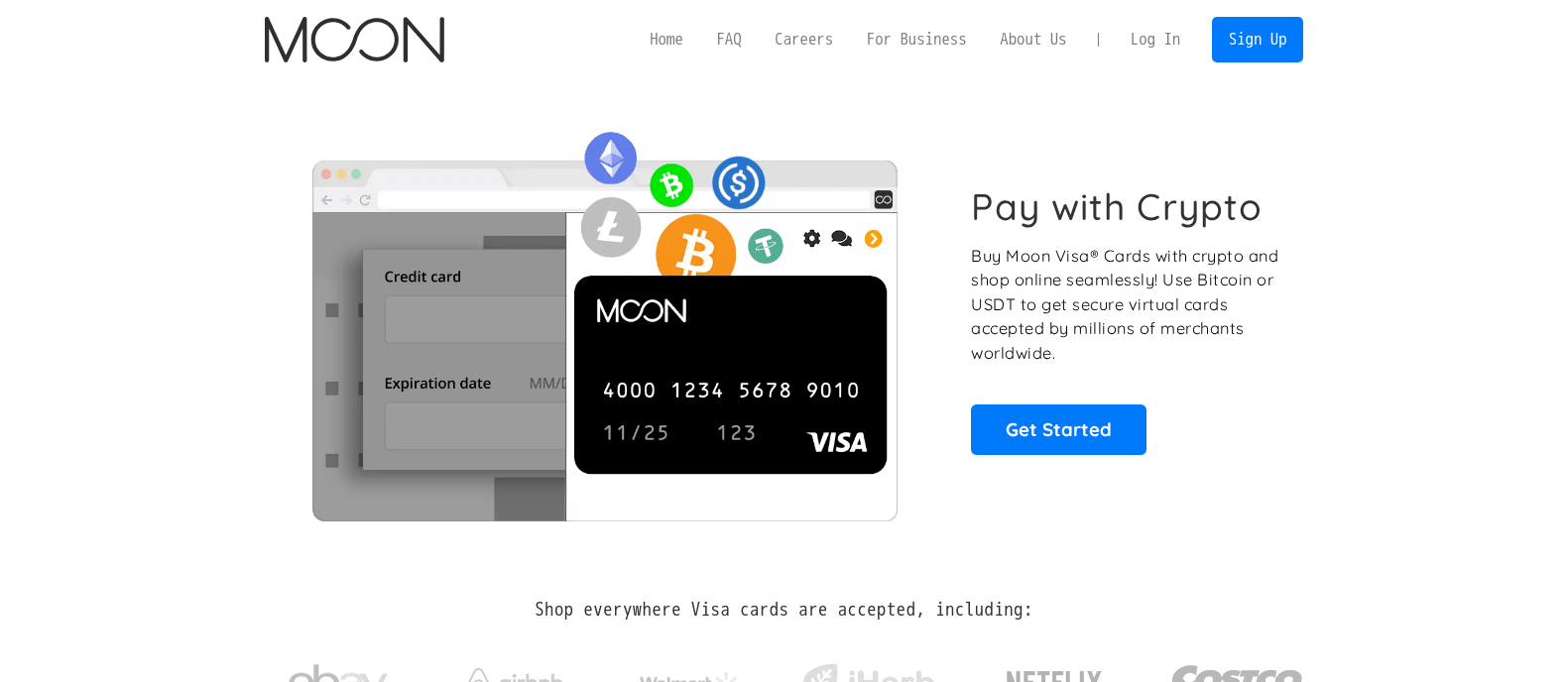 scroll, scrollTop: 0, scrollLeft: 0, axis: both 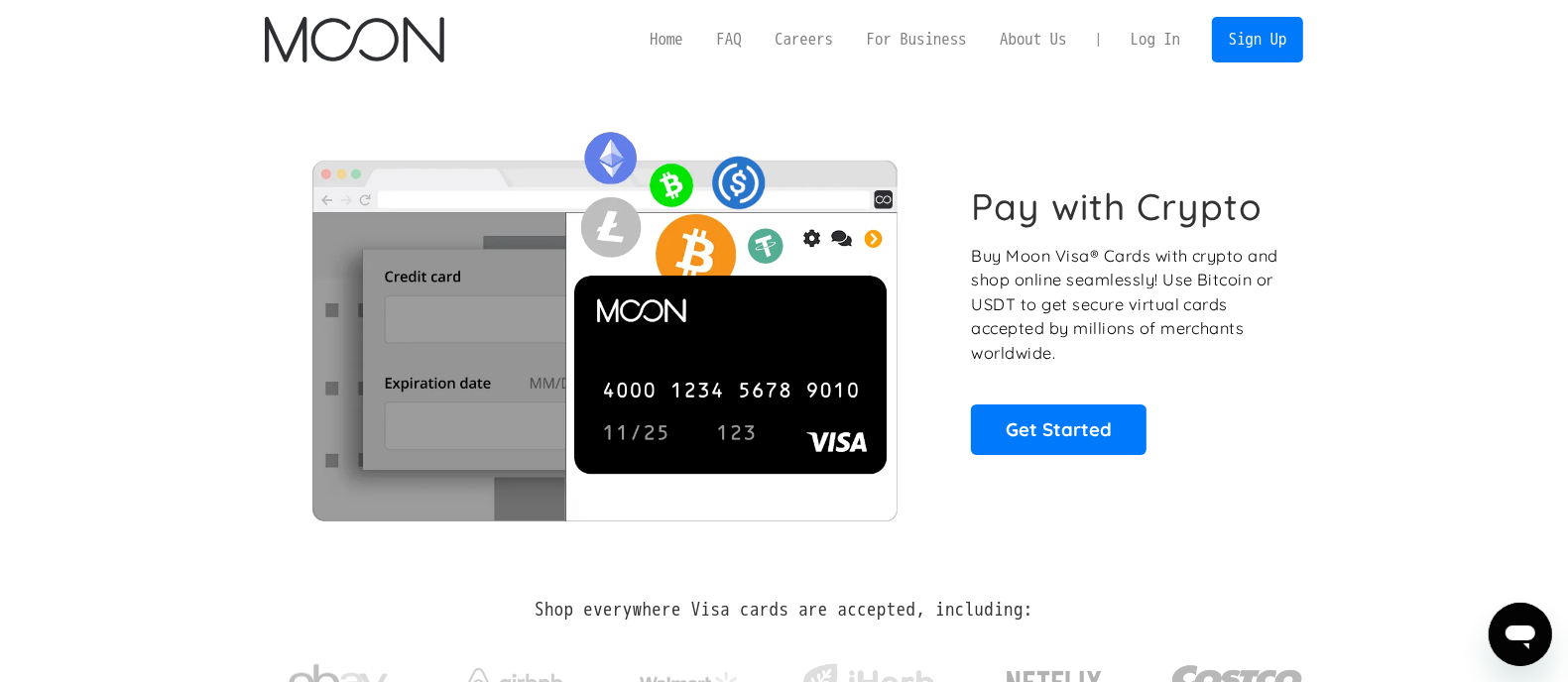 click on "Log In" at bounding box center [1155, 40] 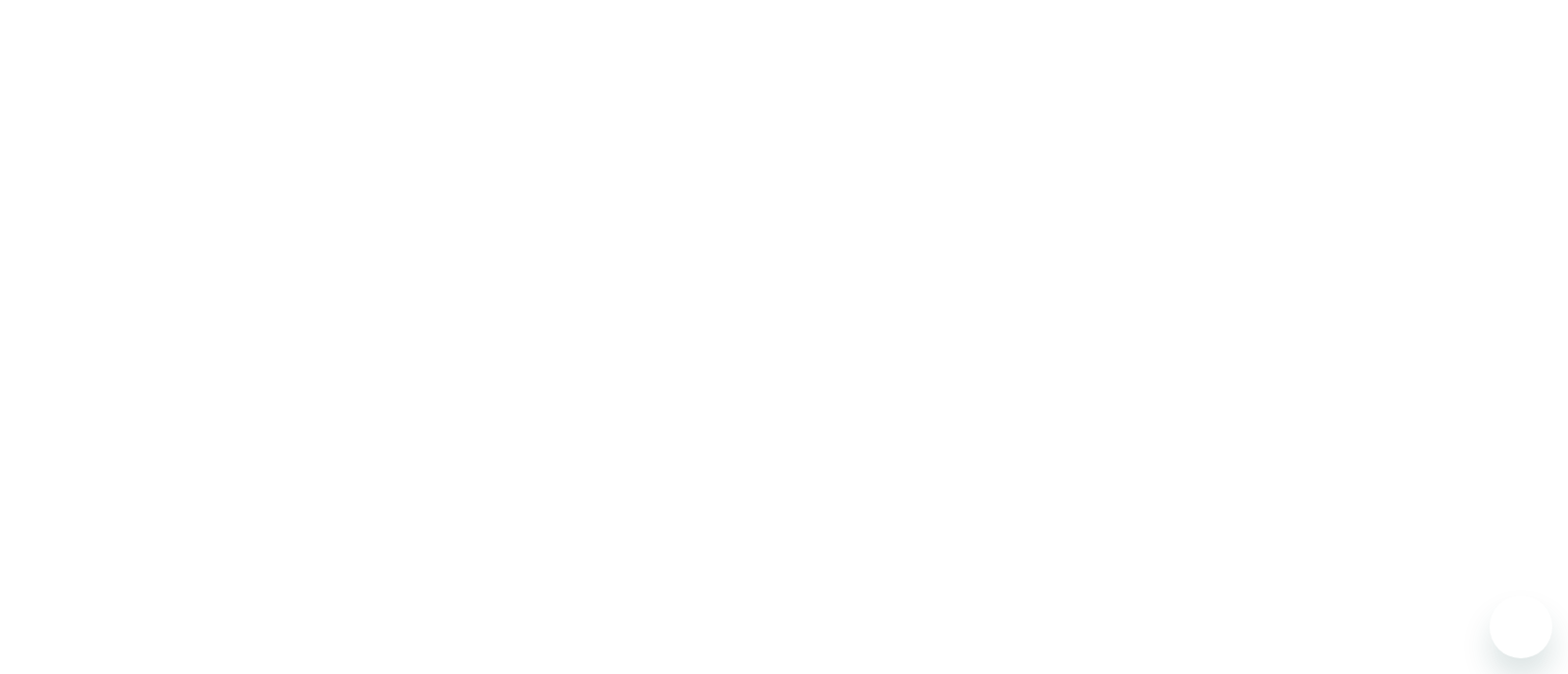 scroll, scrollTop: 0, scrollLeft: 0, axis: both 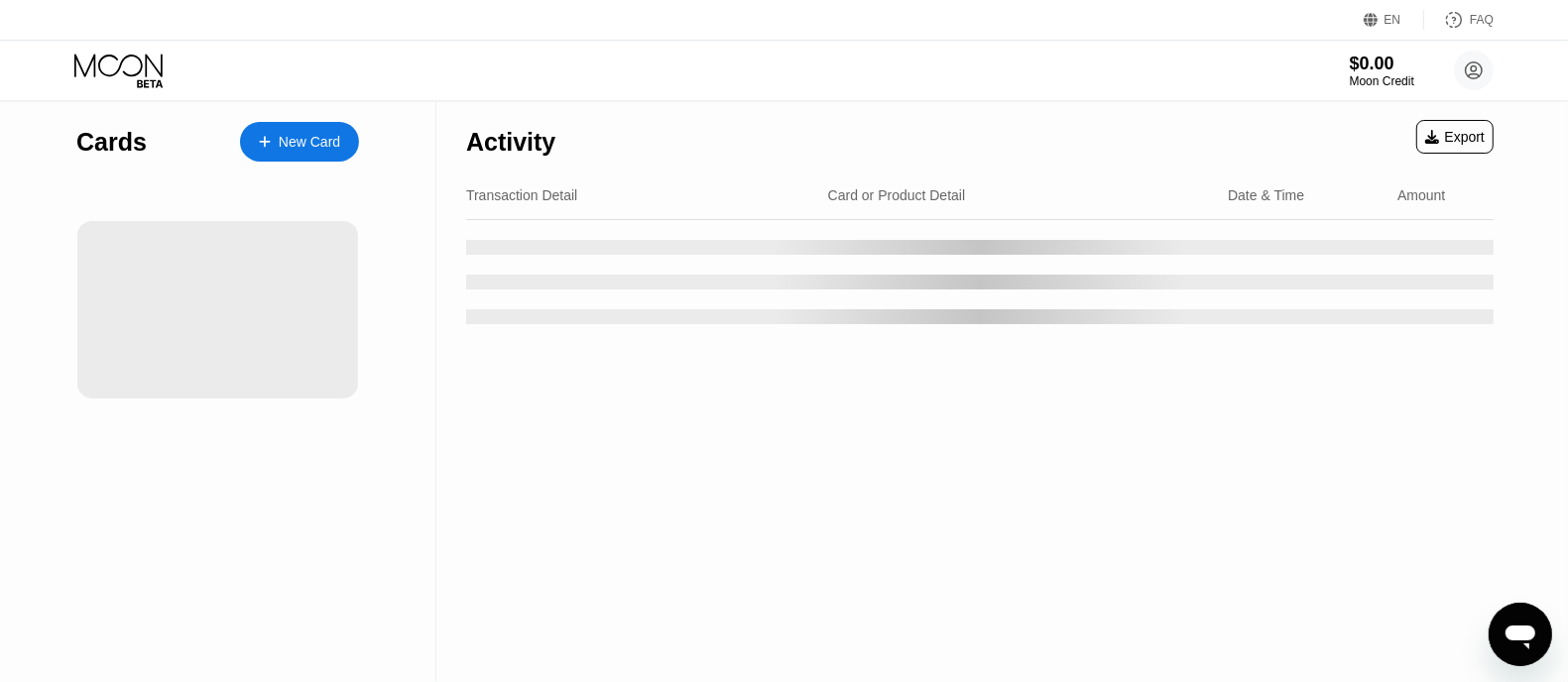 click on "Cards    New Card" at bounding box center [218, 392] 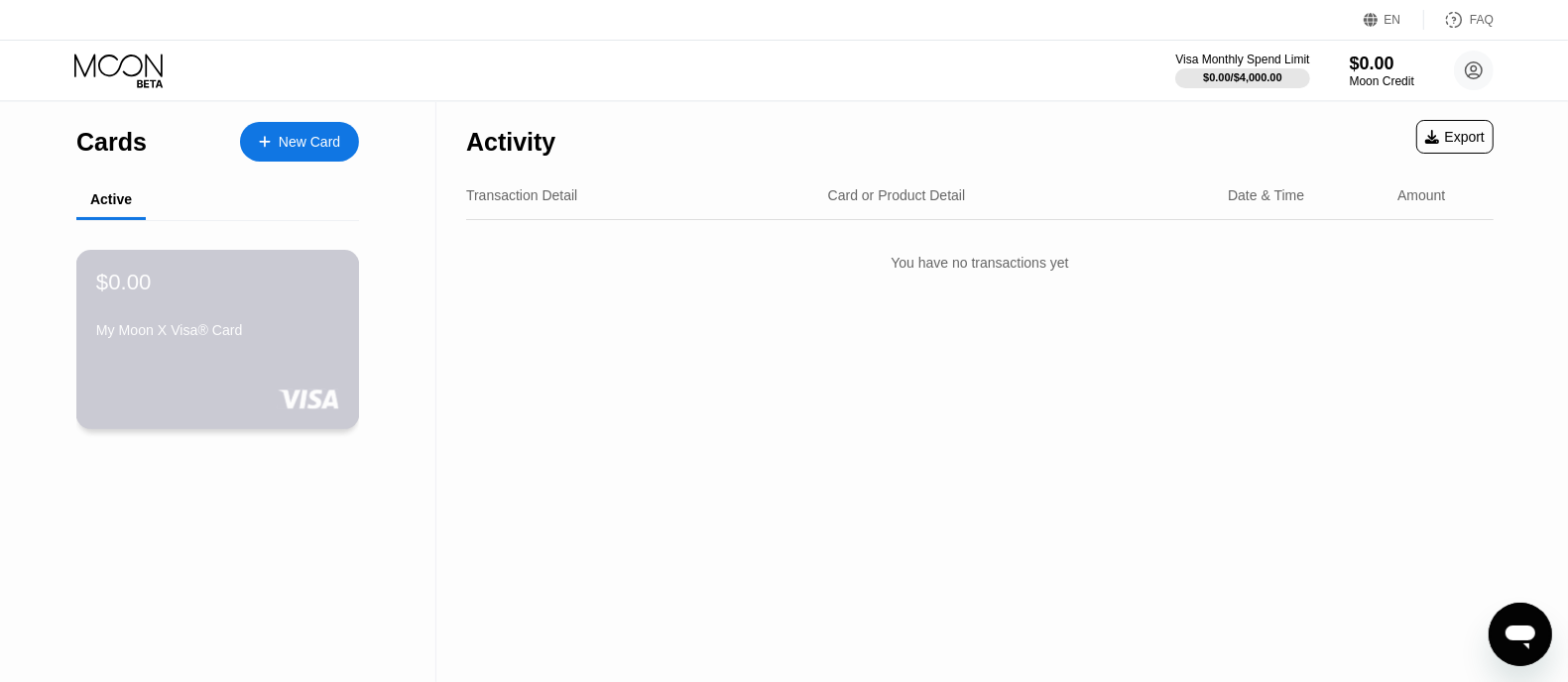click on "$0.00 My Moon X Visa® Card" at bounding box center (218, 339) 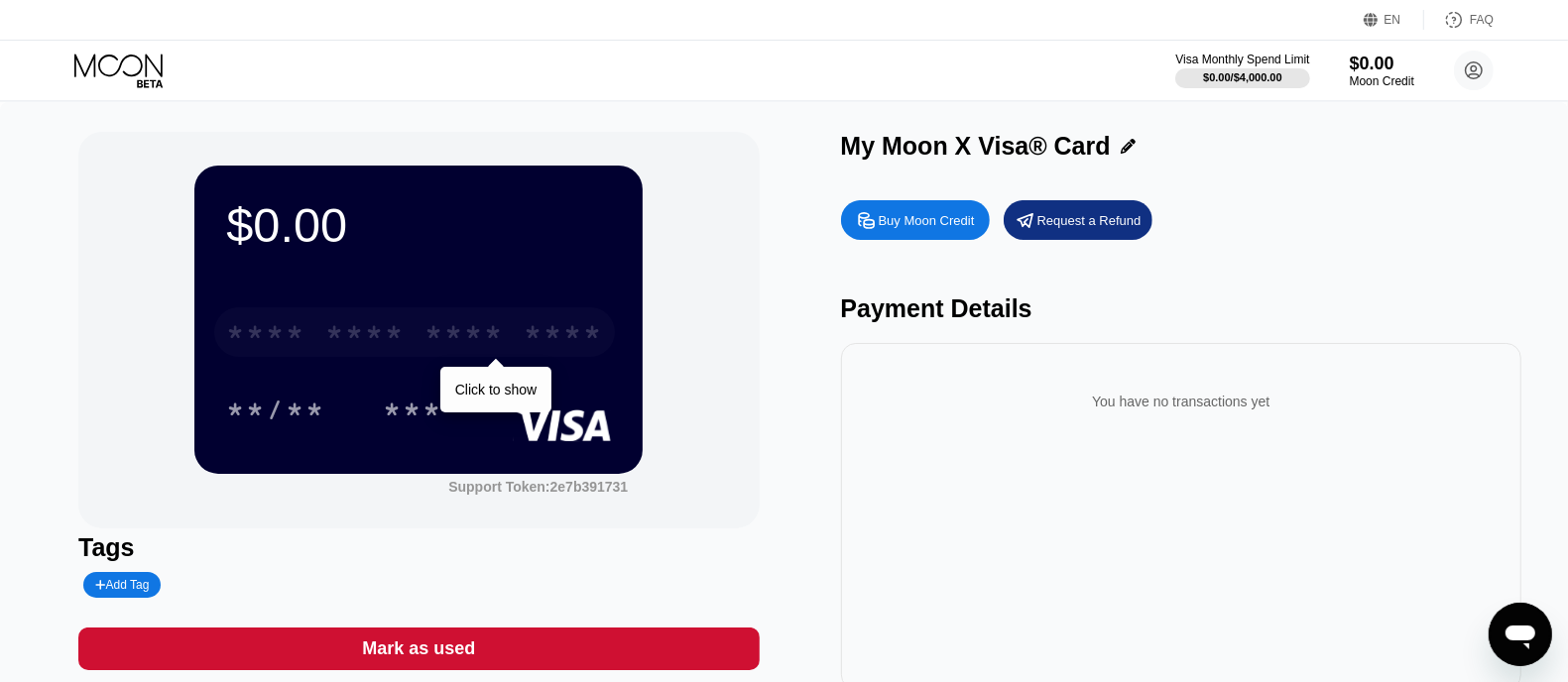 click on "****" at bounding box center (563, 335) 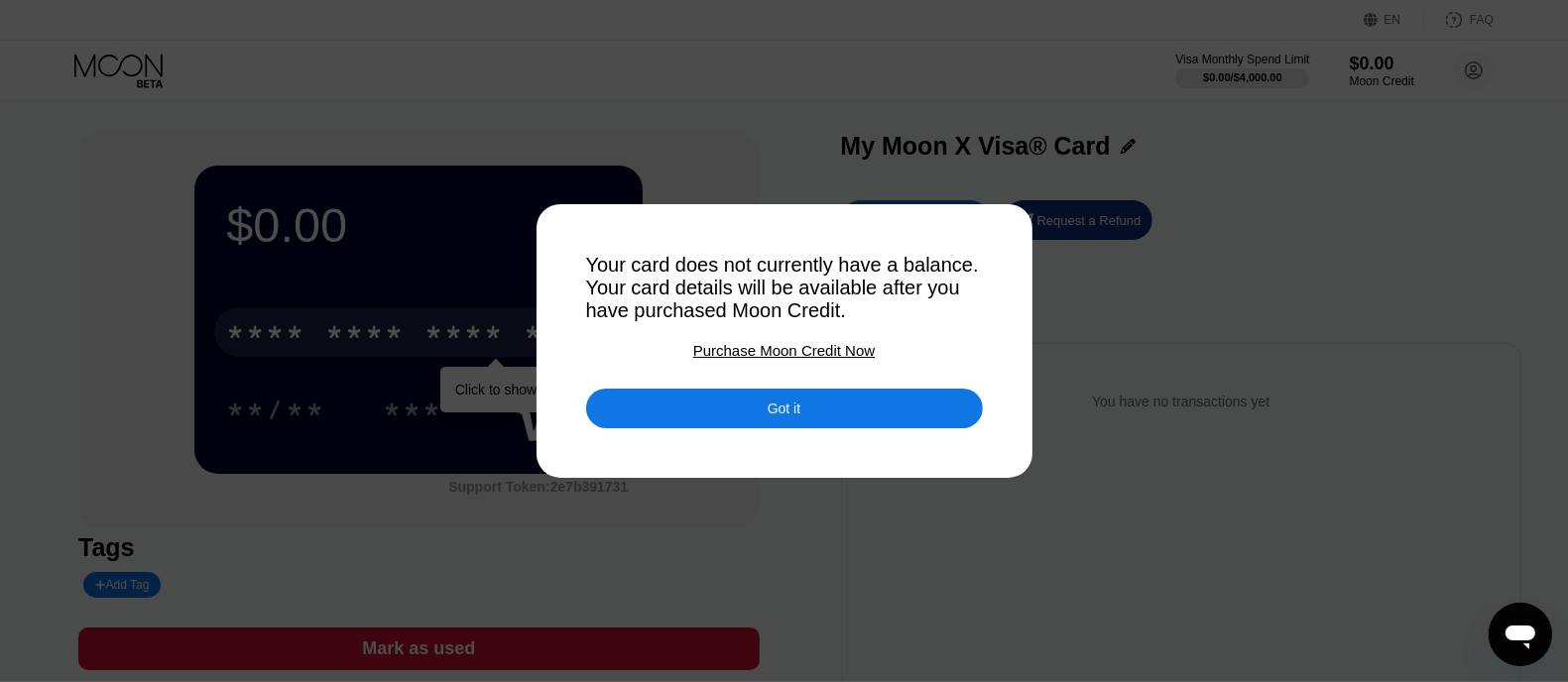click on "Purchase Moon Credit Now" at bounding box center [784, 350] 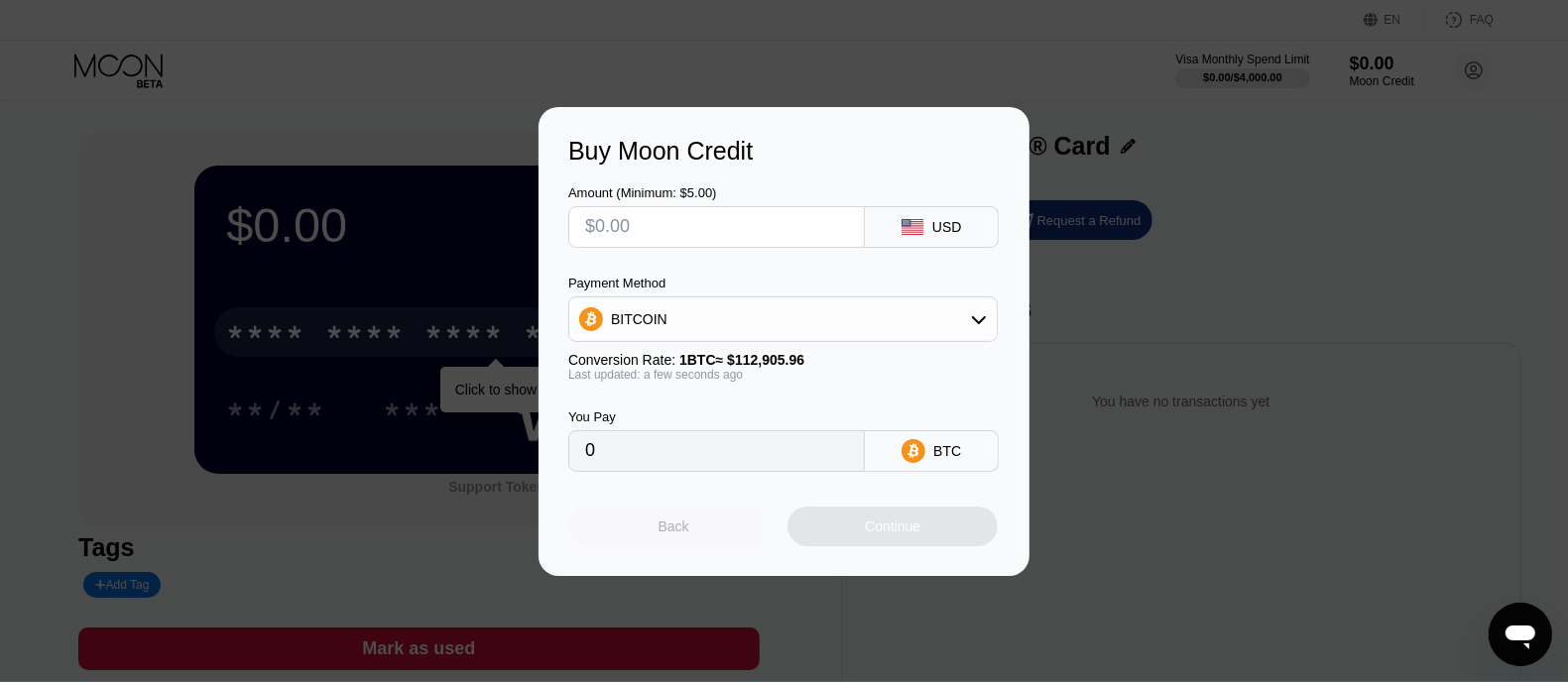 click on "Back" at bounding box center [673, 526] 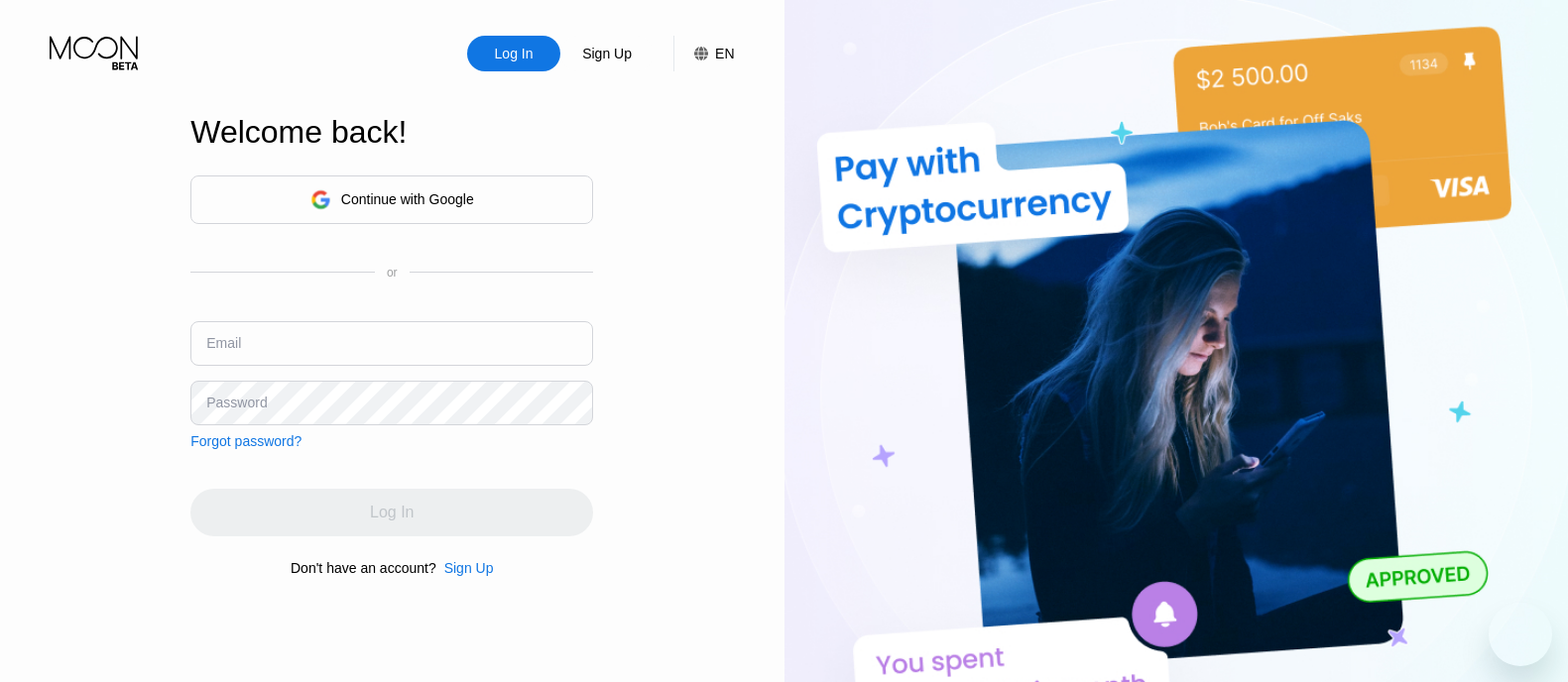 scroll, scrollTop: 0, scrollLeft: 0, axis: both 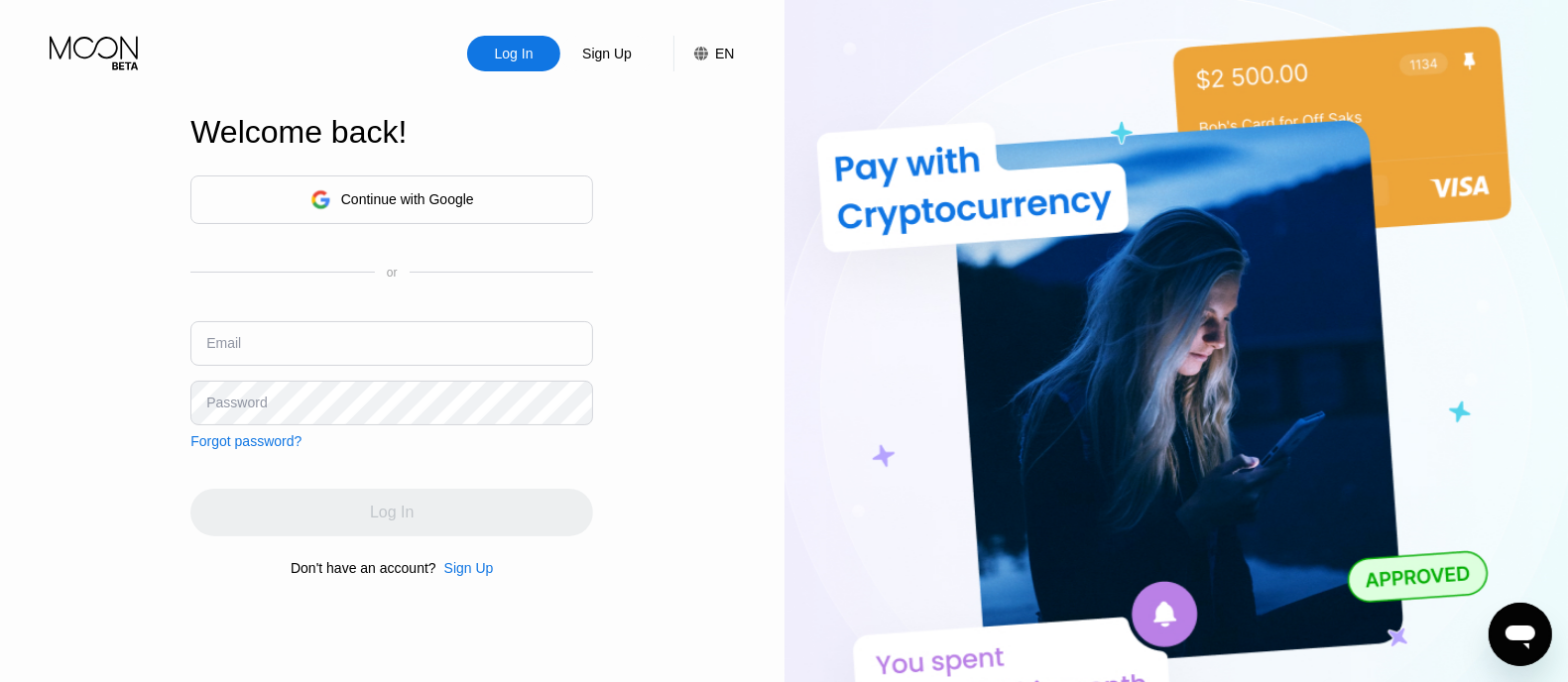 type on "[USERNAME]@[DOMAIN].com" 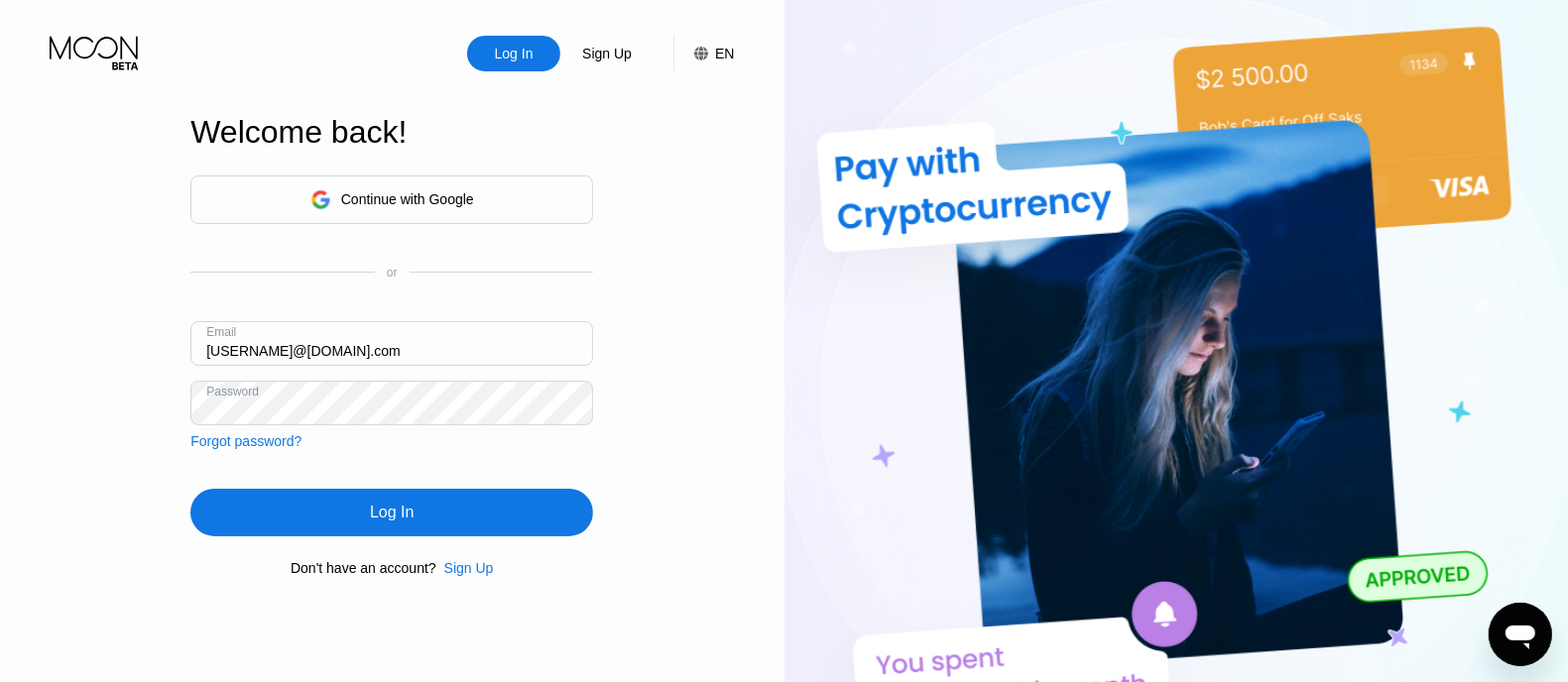 click on "[USERNAME]@[DOMAIN].com" at bounding box center [392, 343] 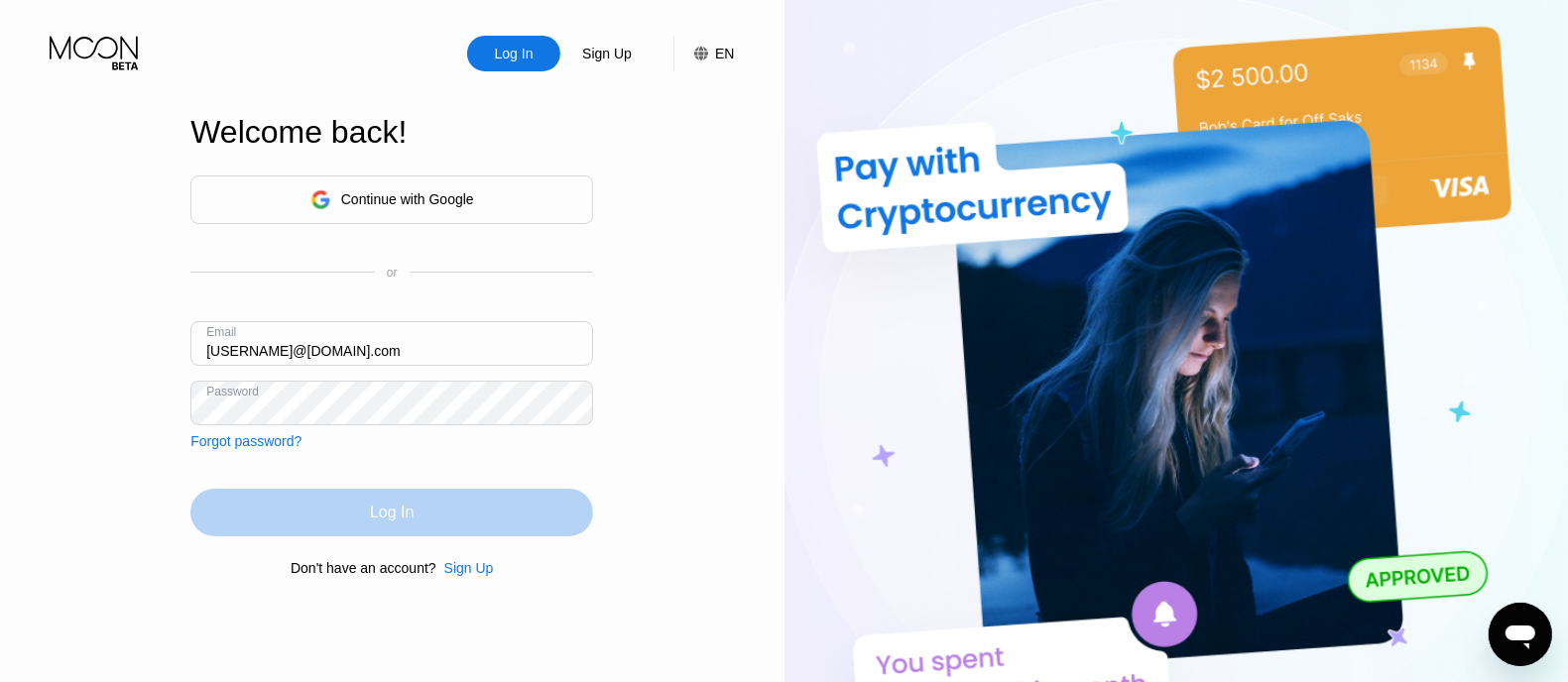 click on "Log In" at bounding box center (392, 512) 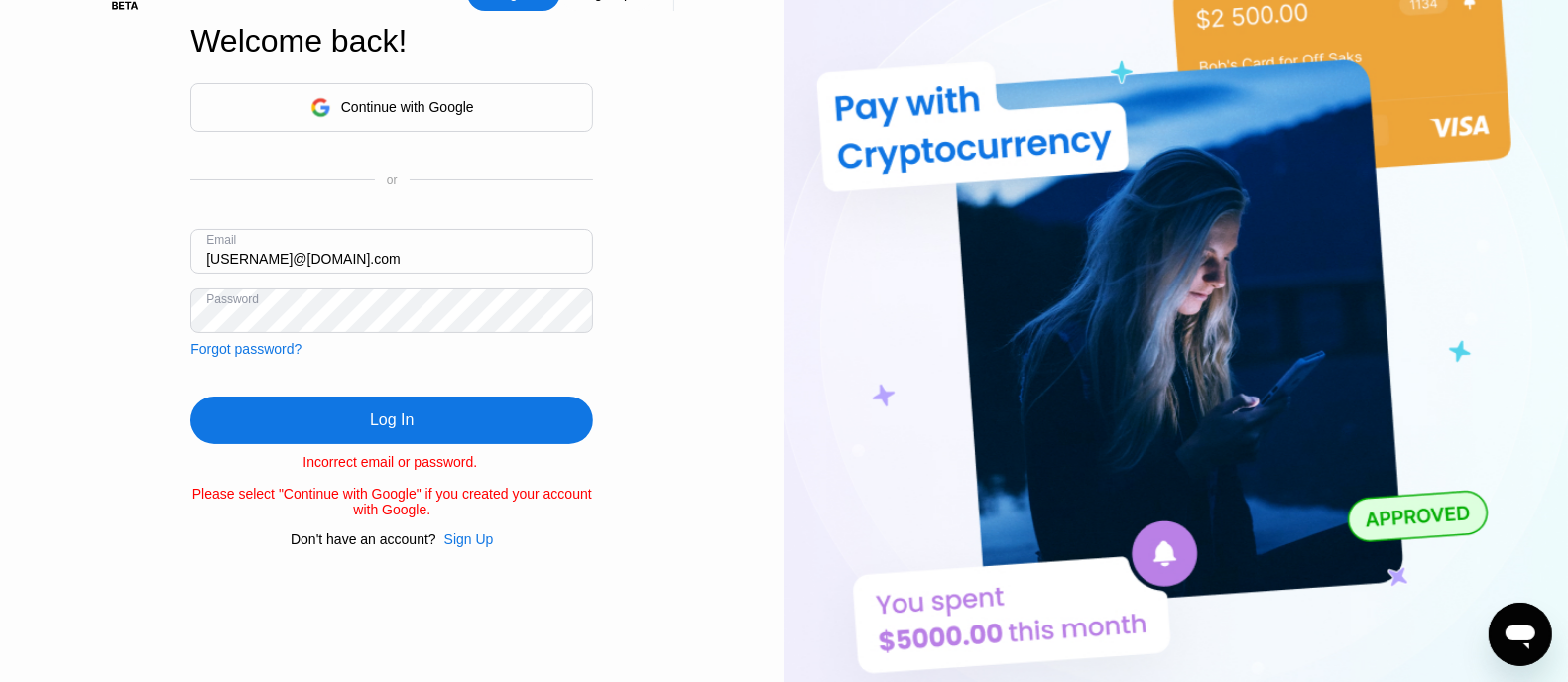 scroll, scrollTop: 0, scrollLeft: 0, axis: both 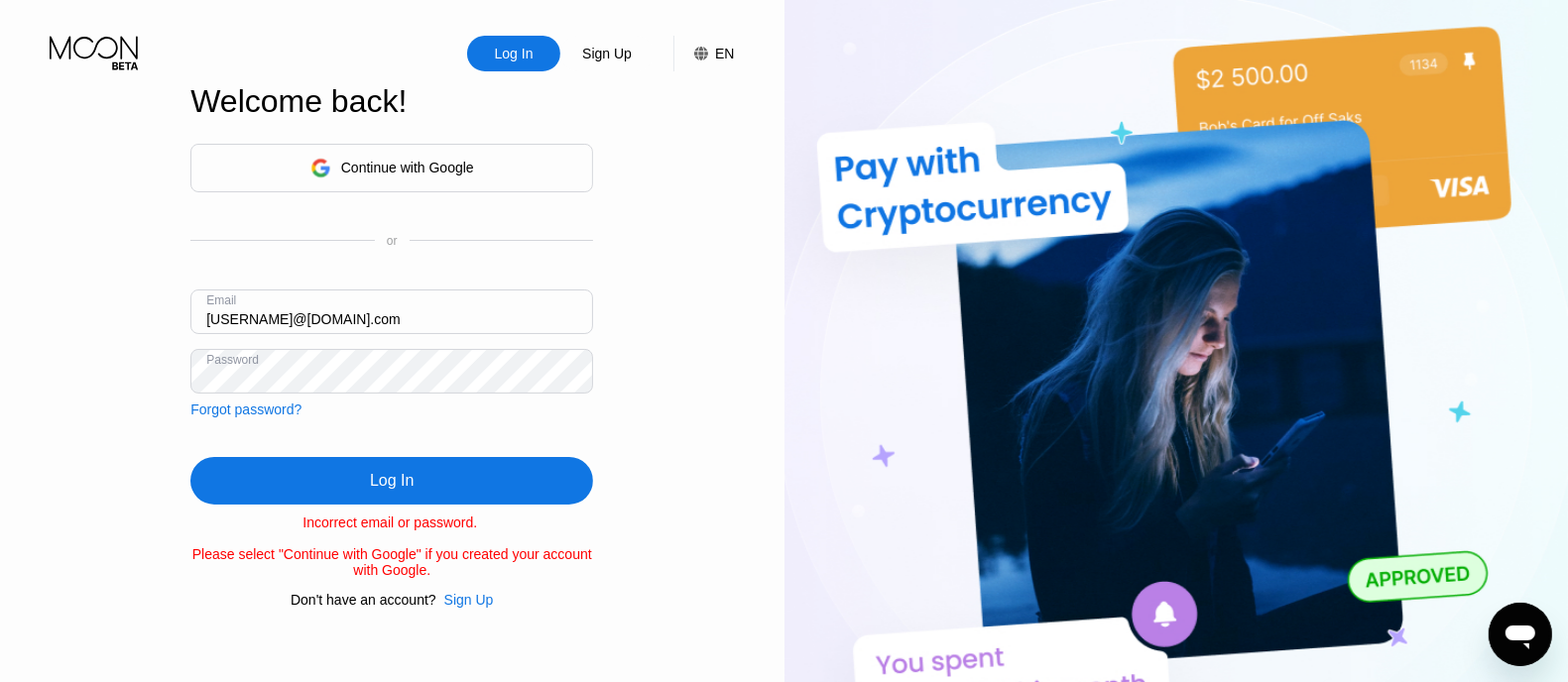 click on "[USERNAME]@[DOMAIN].com" at bounding box center [392, 311] 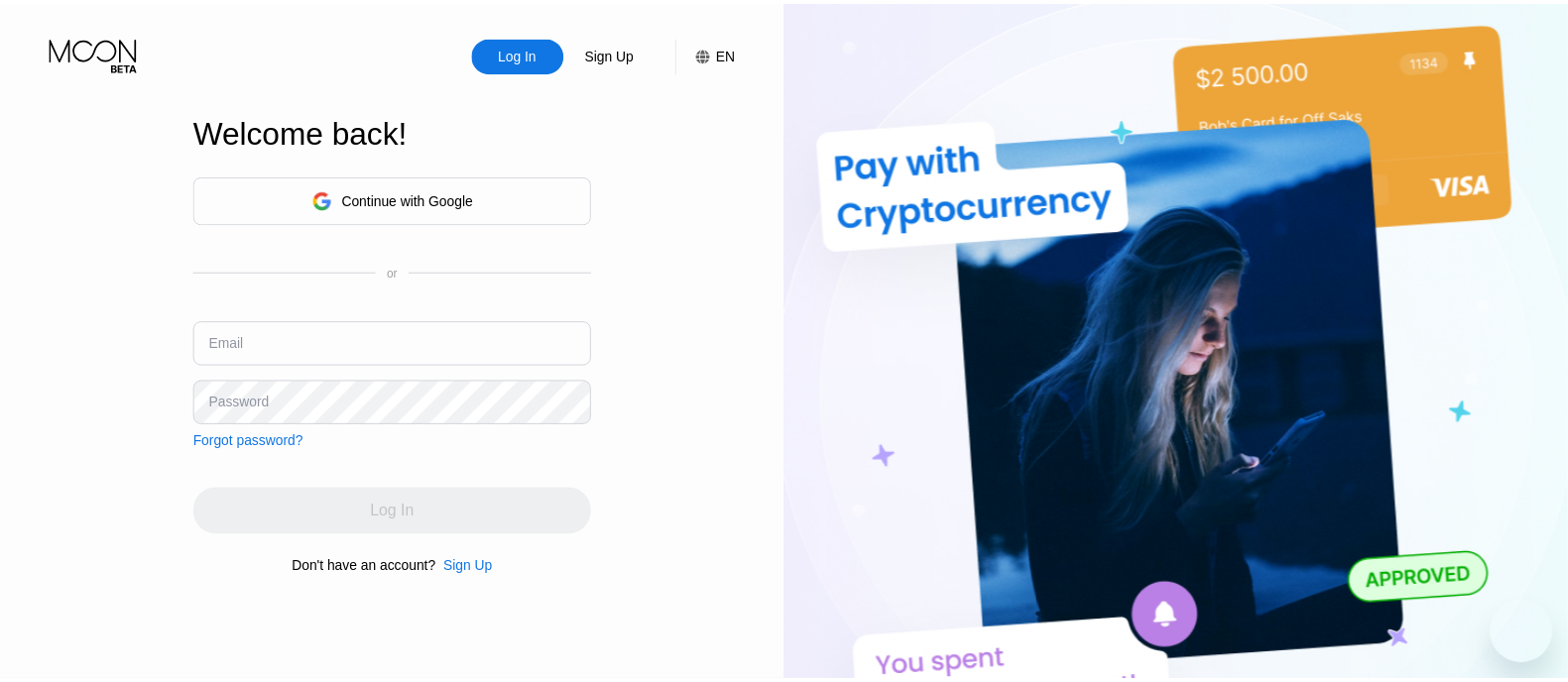scroll, scrollTop: 0, scrollLeft: 0, axis: both 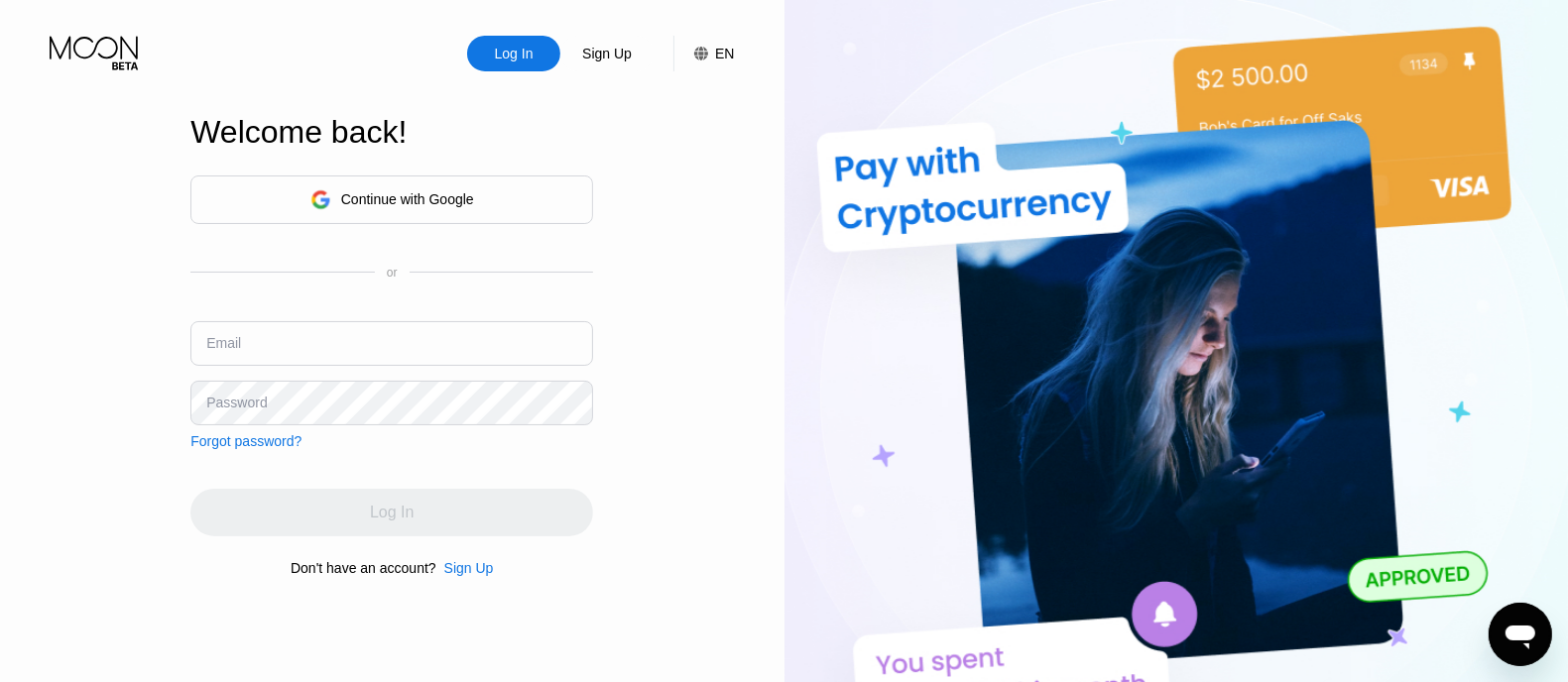 type on "[USERNAME]@[DOMAIN].com" 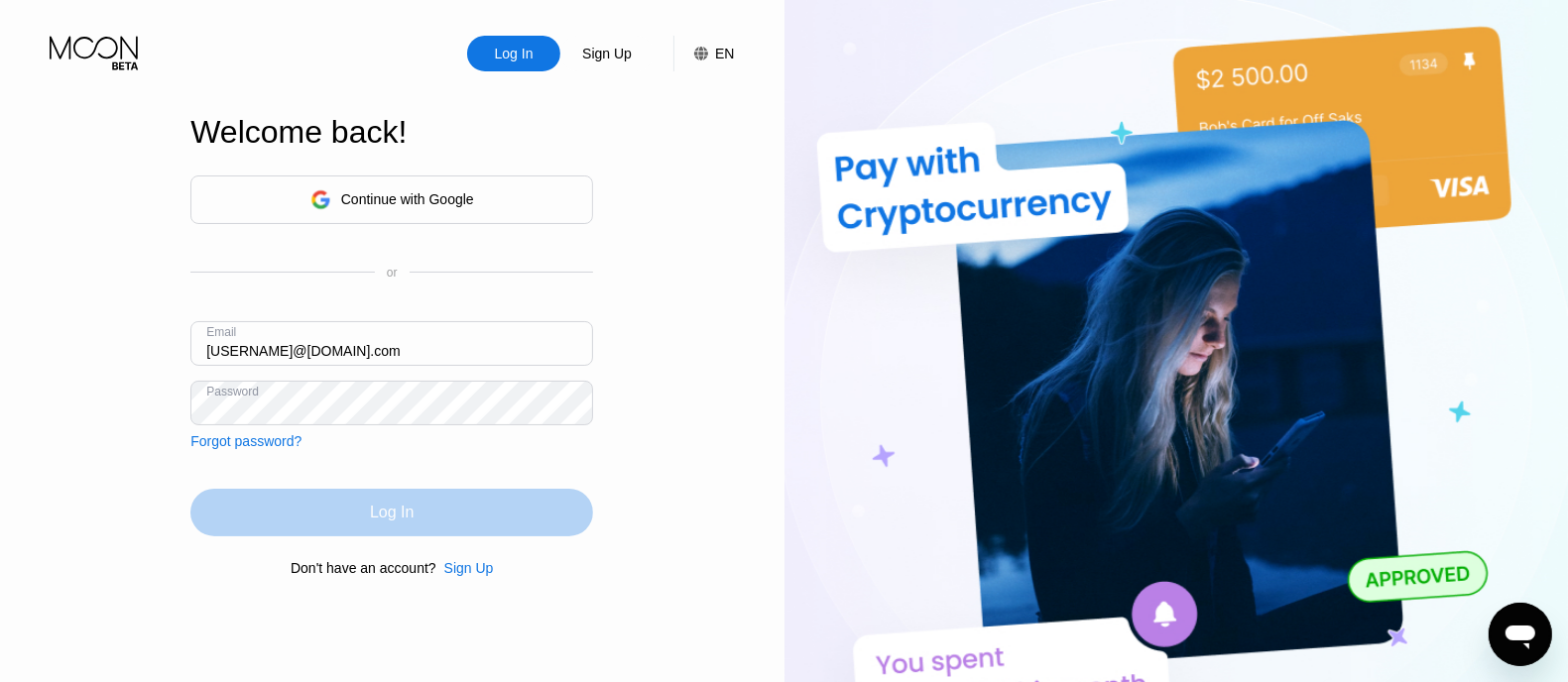 click on "Log In" at bounding box center (392, 512) 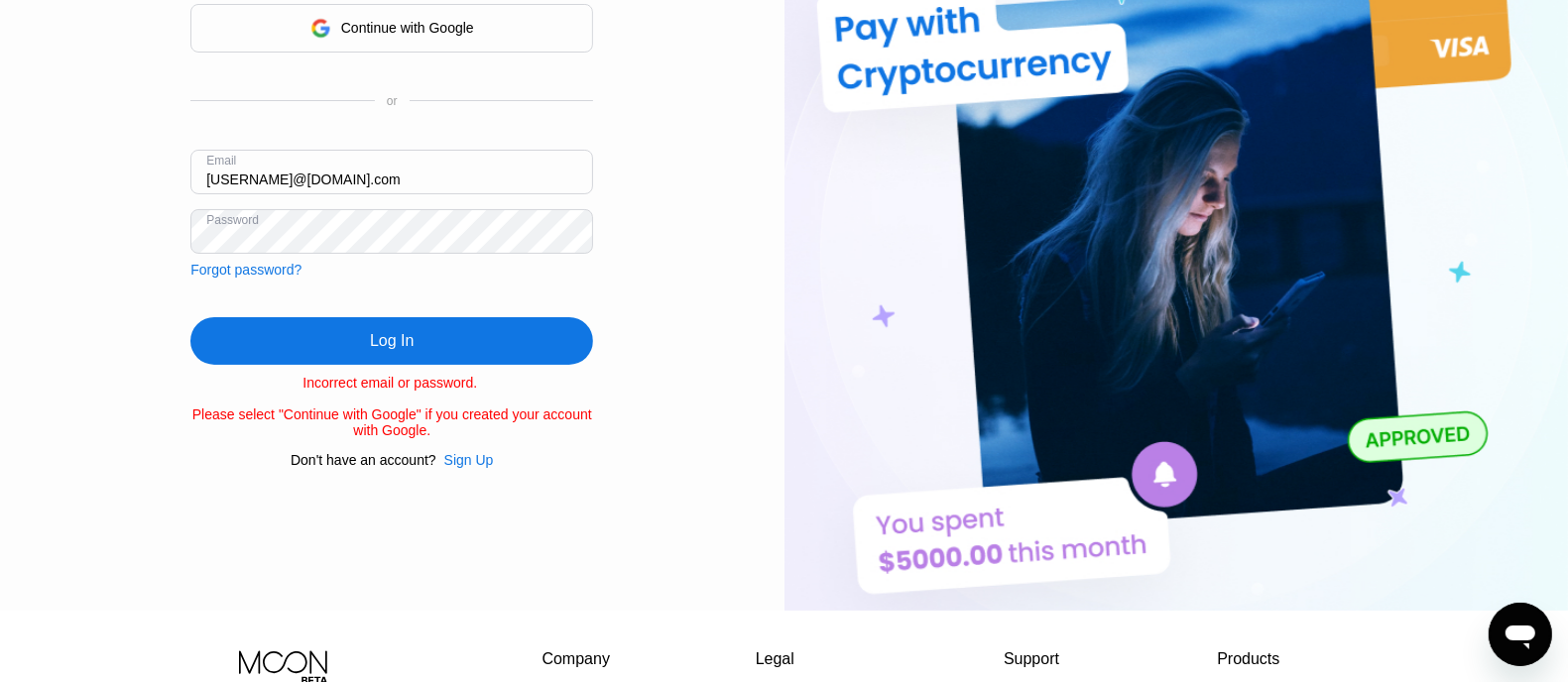 scroll, scrollTop: 0, scrollLeft: 0, axis: both 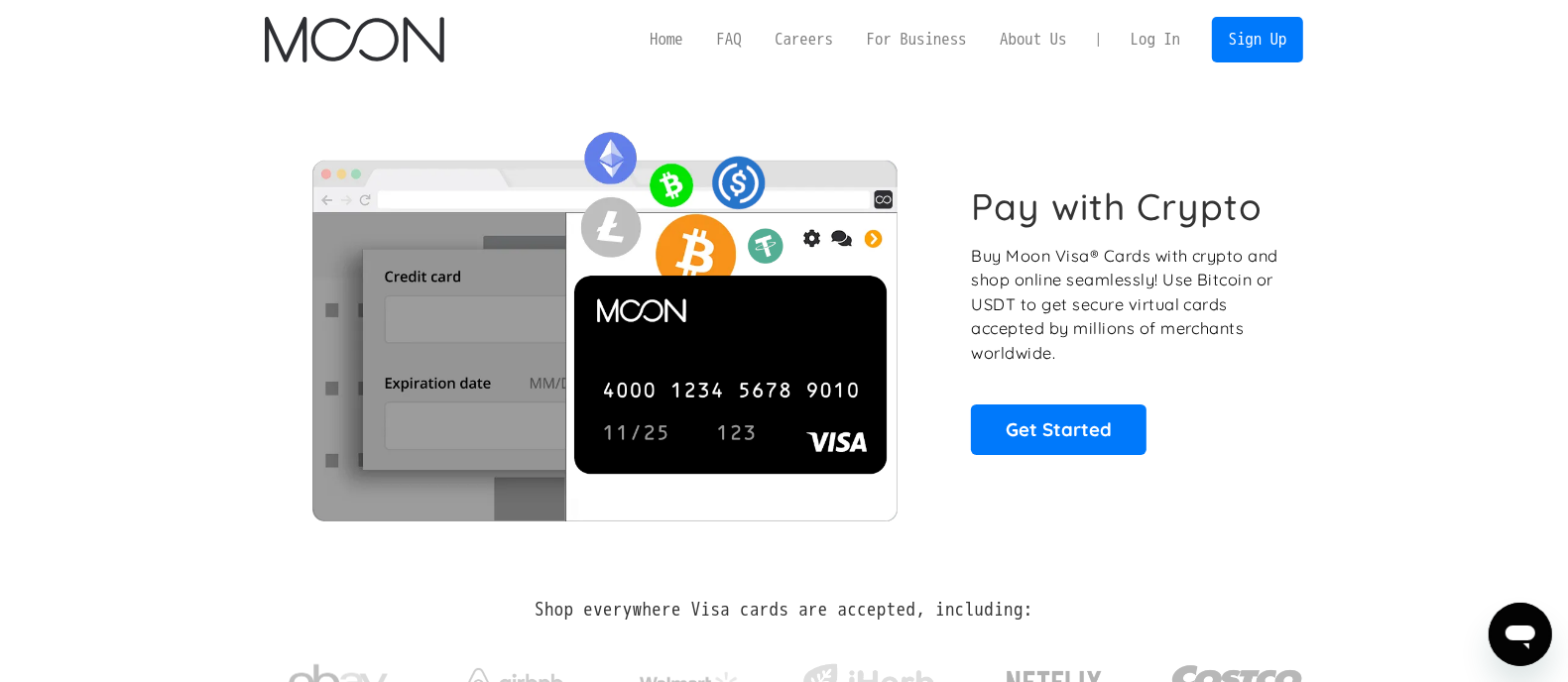 click on "Log In" at bounding box center [1155, 40] 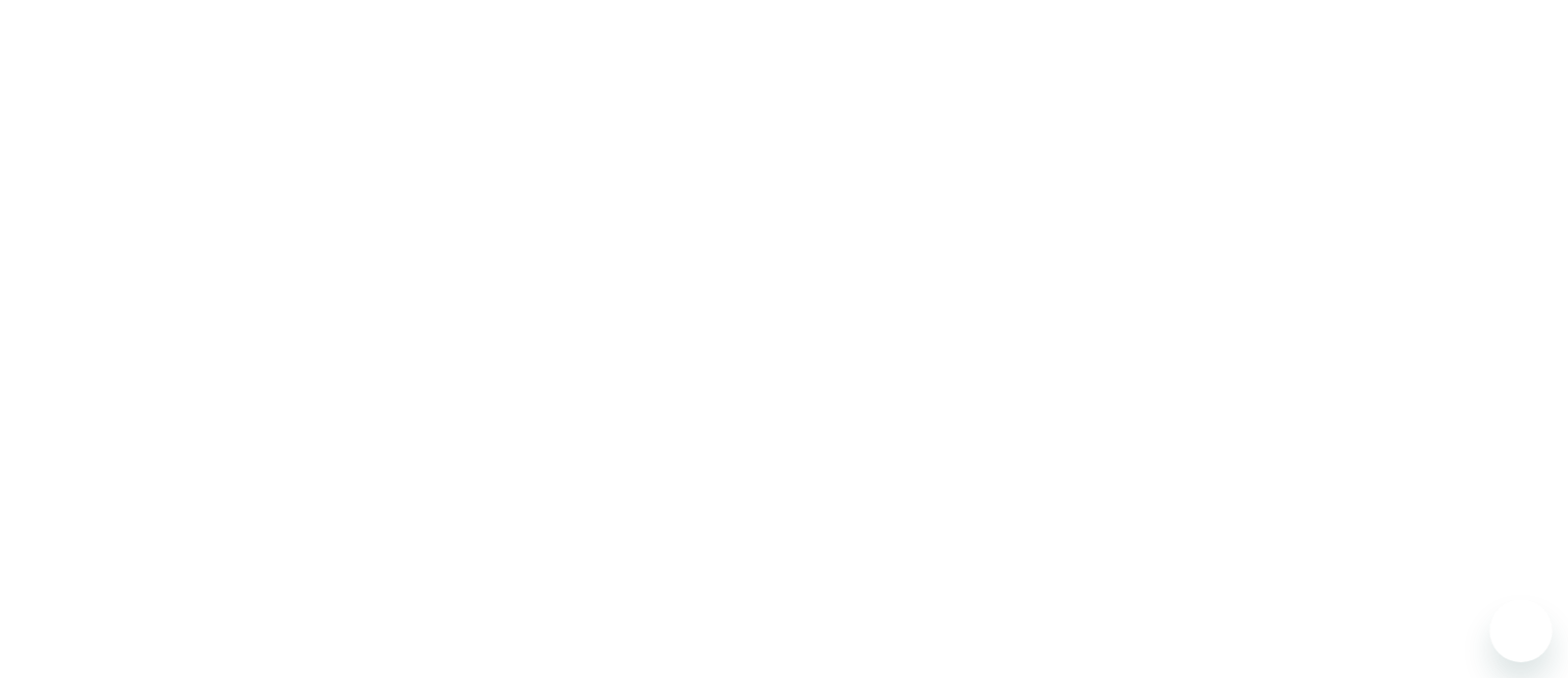 scroll, scrollTop: 0, scrollLeft: 0, axis: both 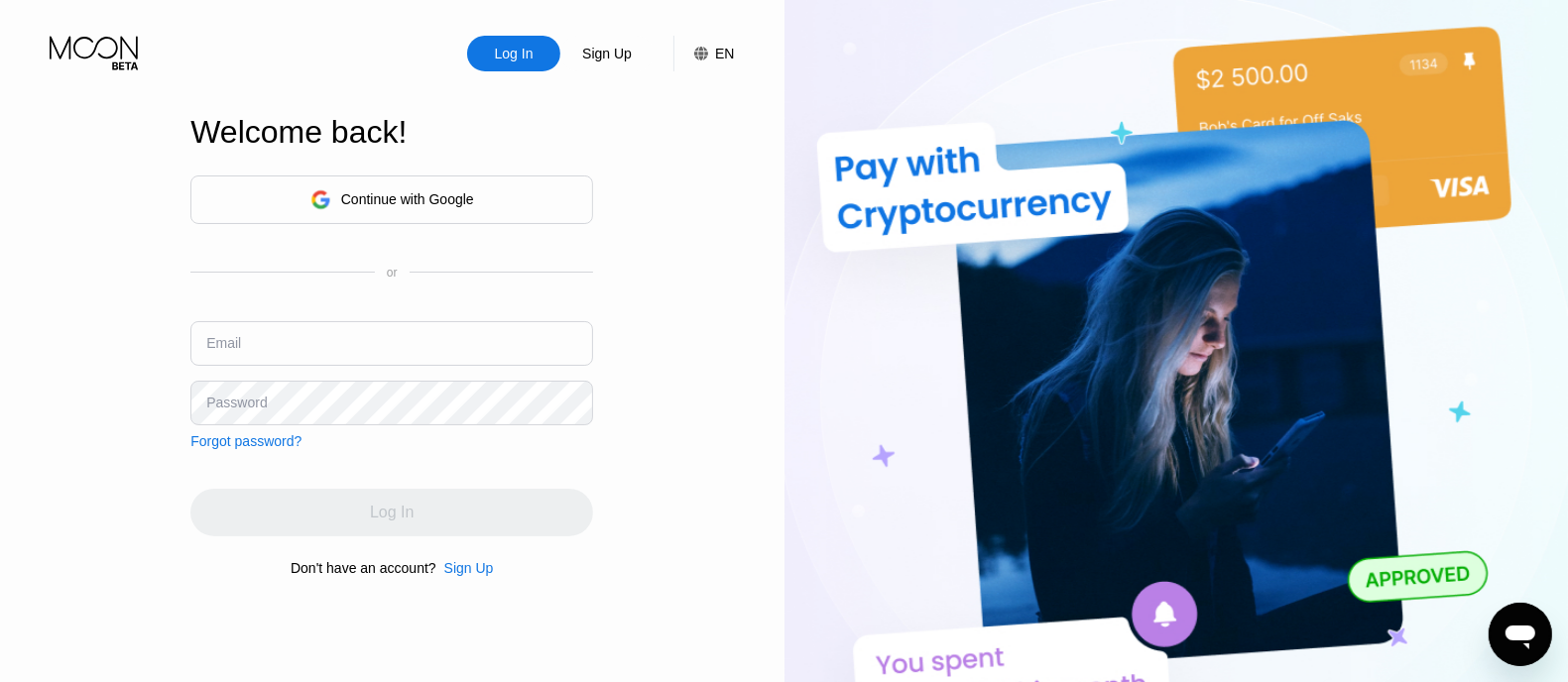 type on "thuranaing6878@gmail.oom" 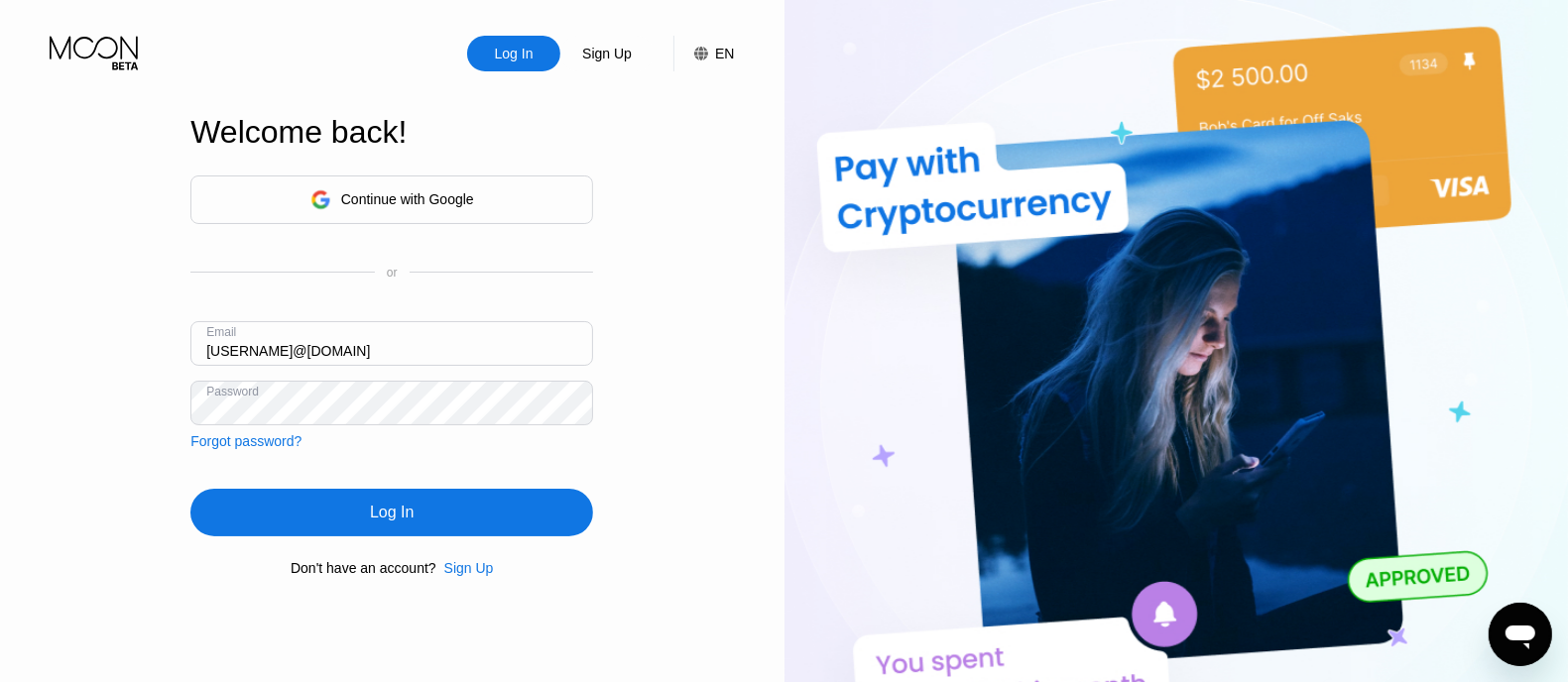 click on "thuranaing6878@gmail.oom" at bounding box center [392, 343] 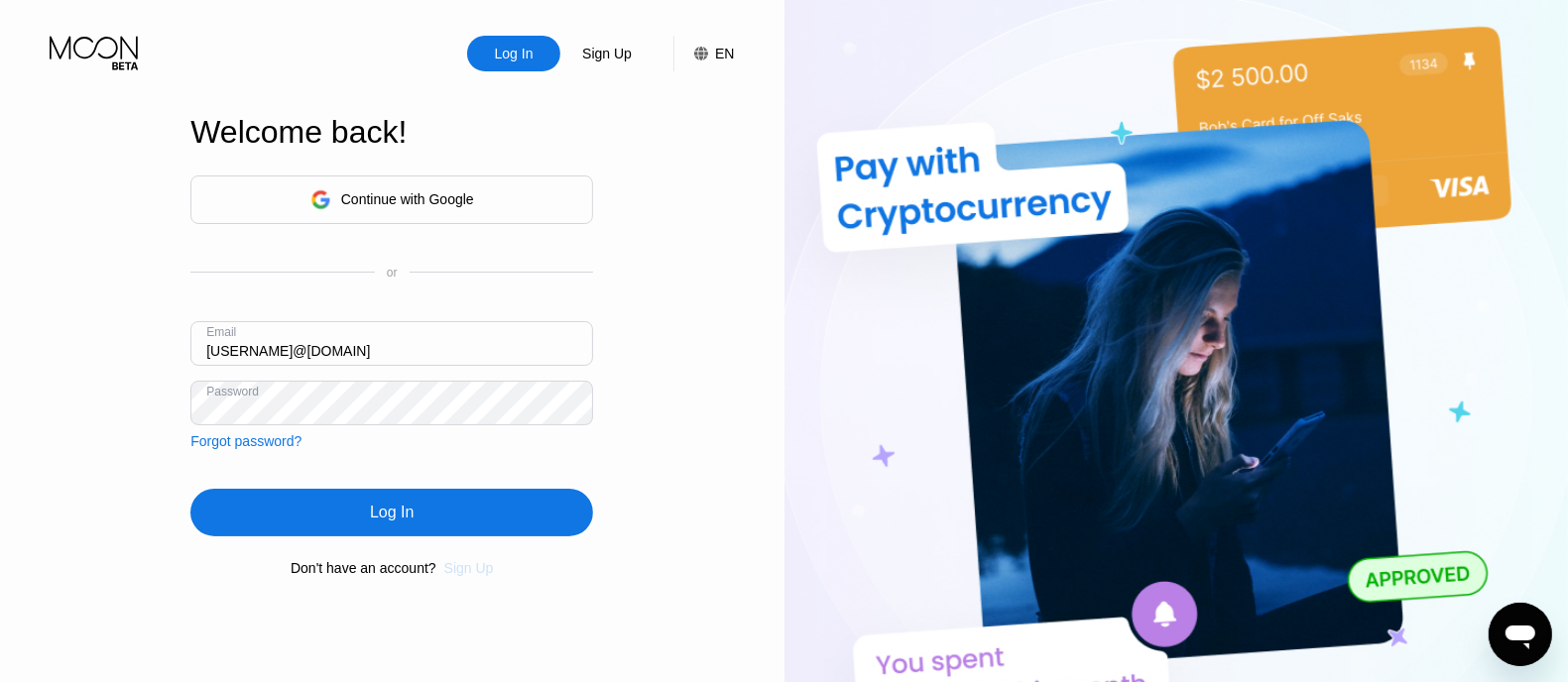 click on "Sign Up" at bounding box center (469, 568) 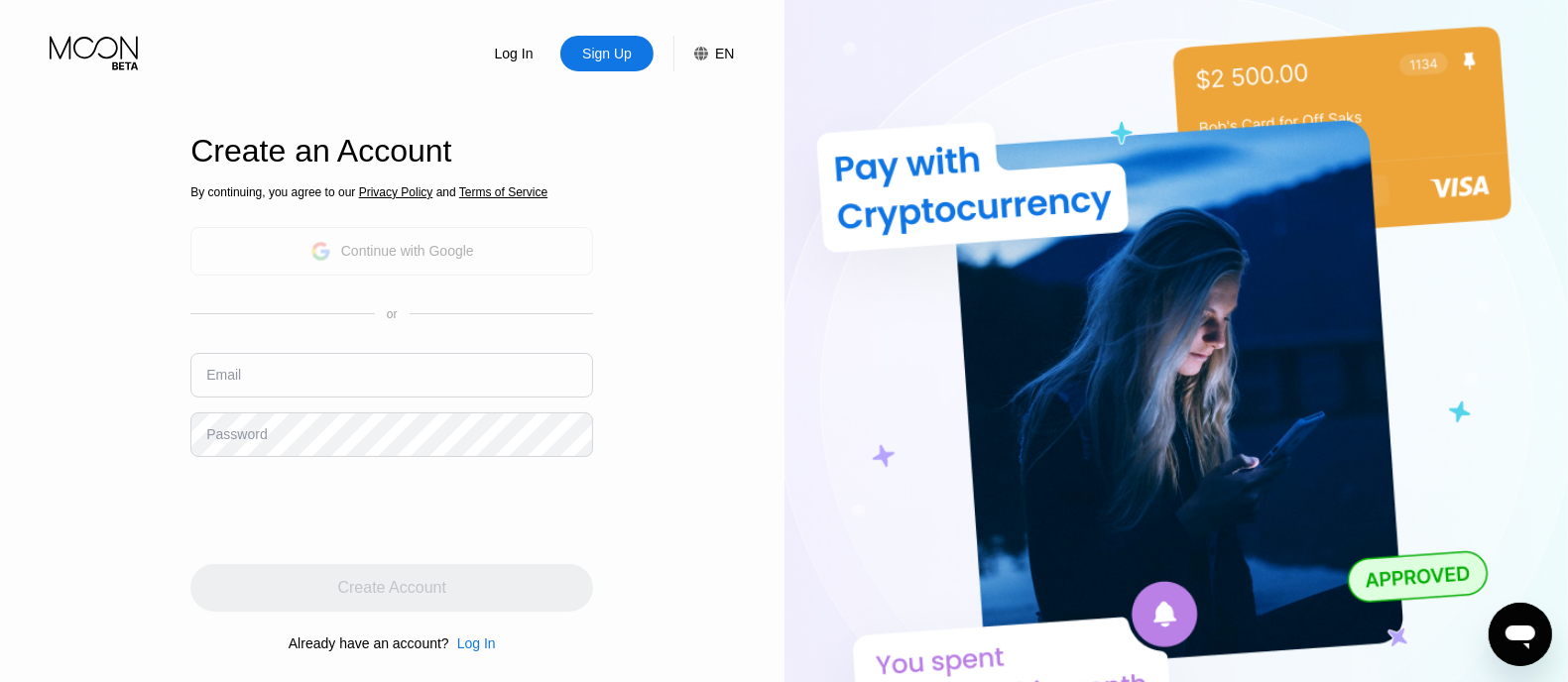 click on "Continue with Google" at bounding box center [408, 251] 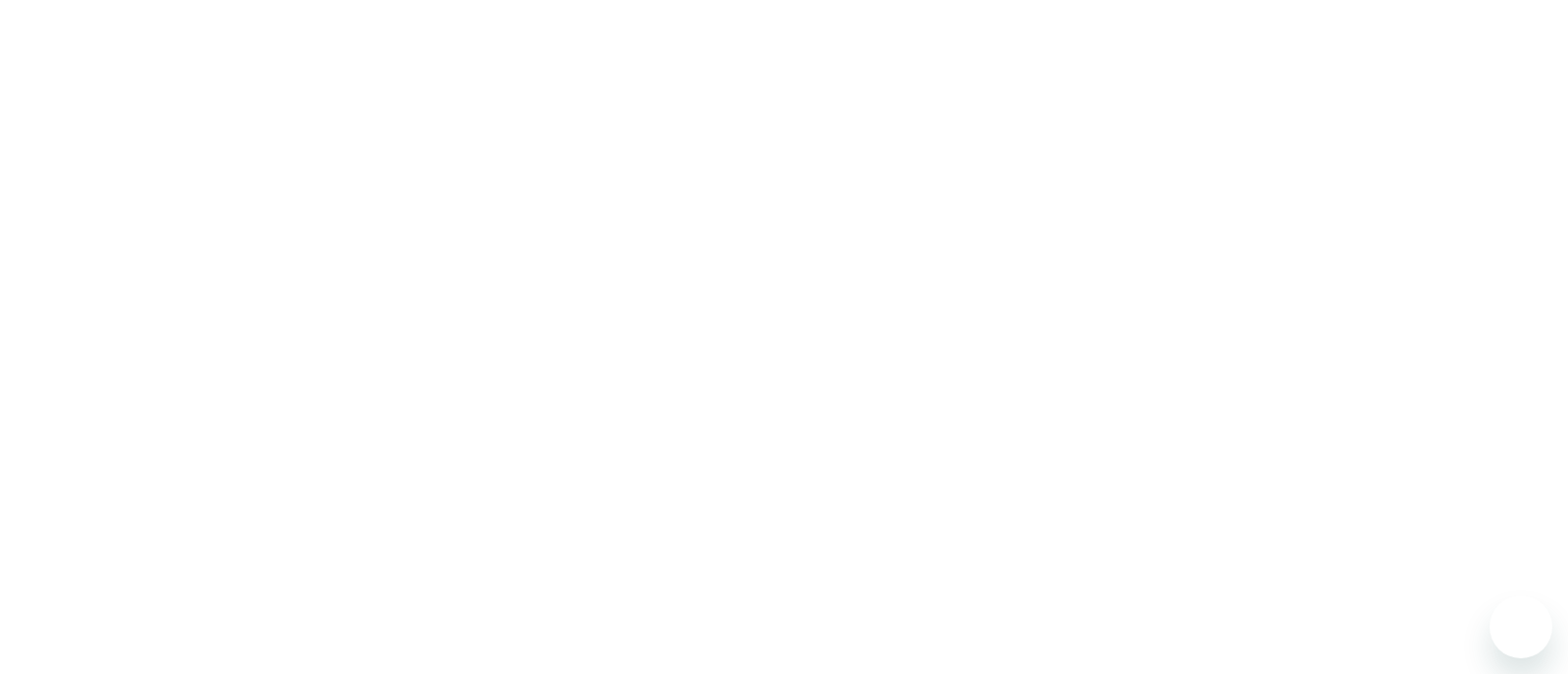 scroll, scrollTop: 0, scrollLeft: 0, axis: both 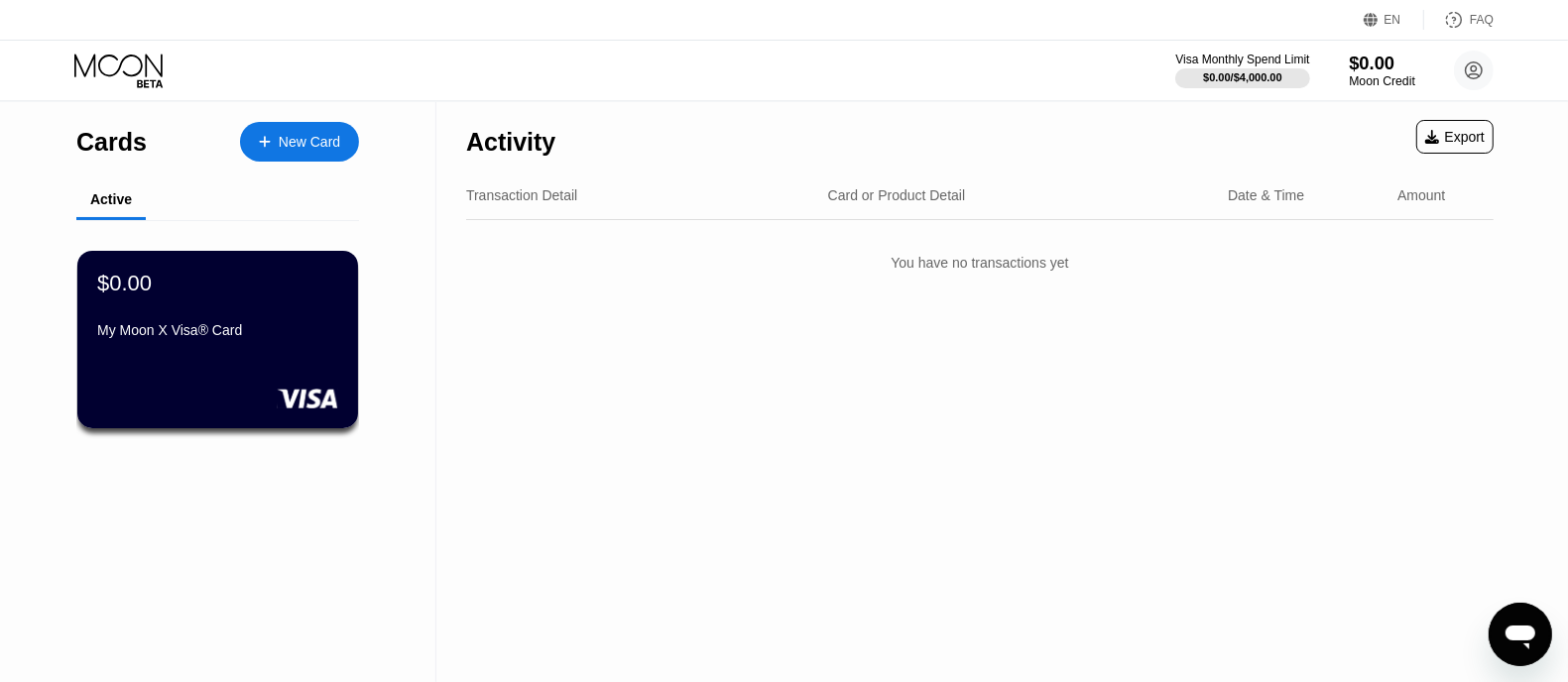click on "$0.00" at bounding box center (1382, 62) 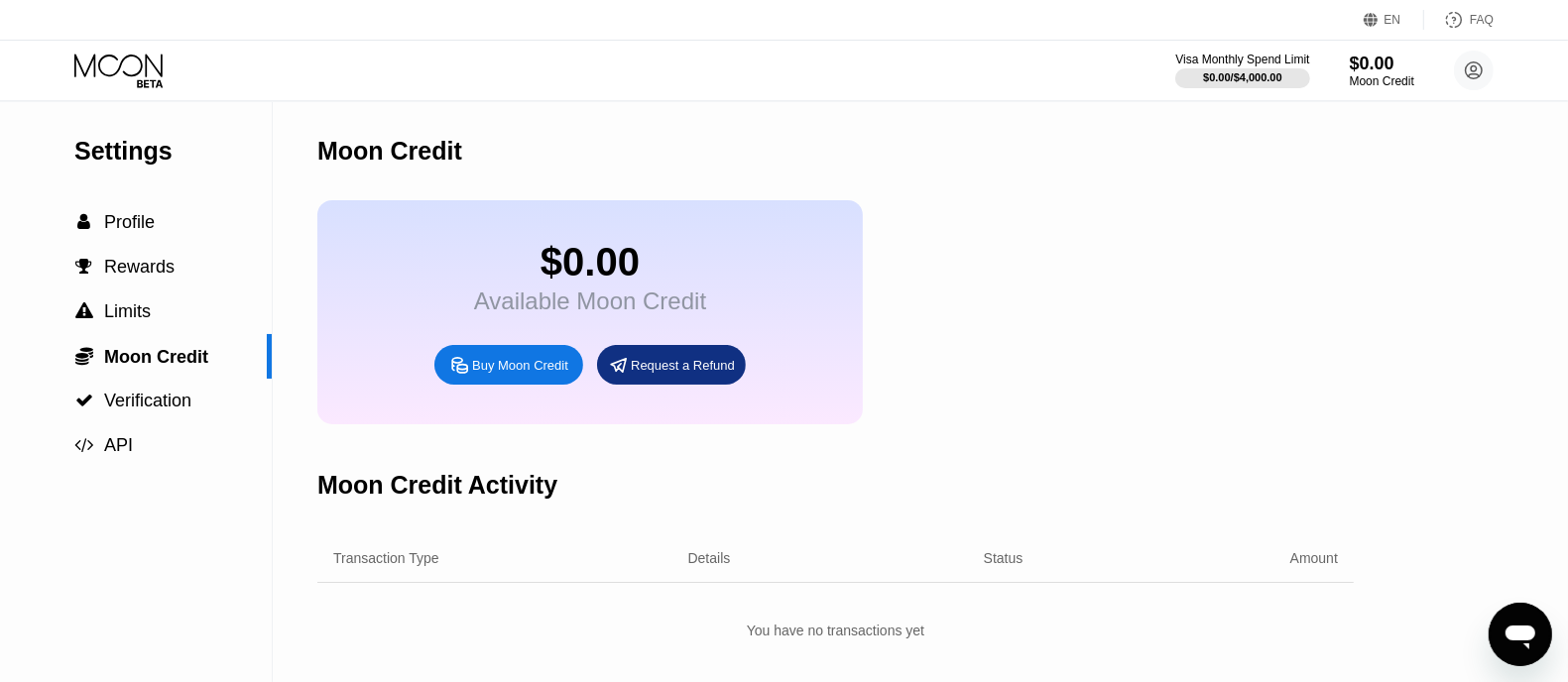 click on "Buy Moon Credit" at bounding box center [509, 365] 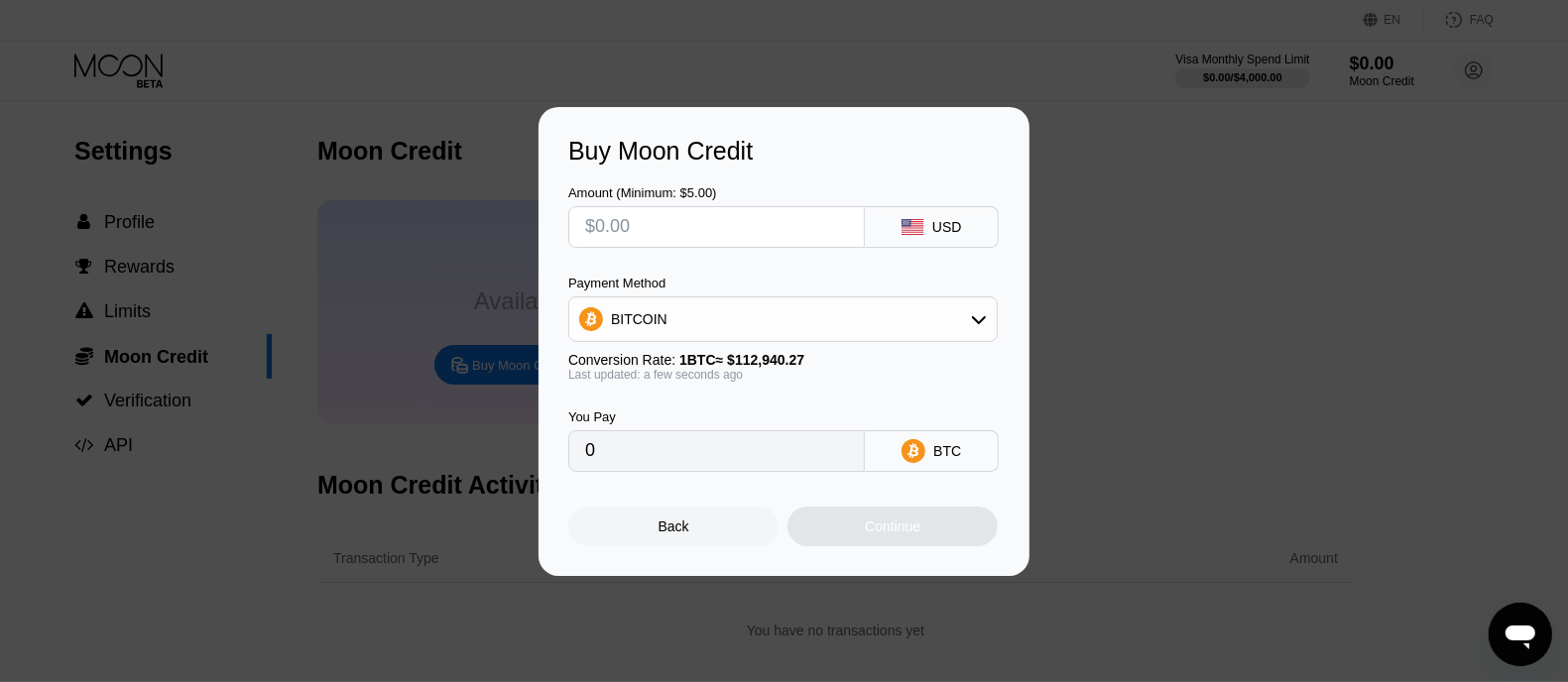 click on "BITCOIN" at bounding box center [783, 319] 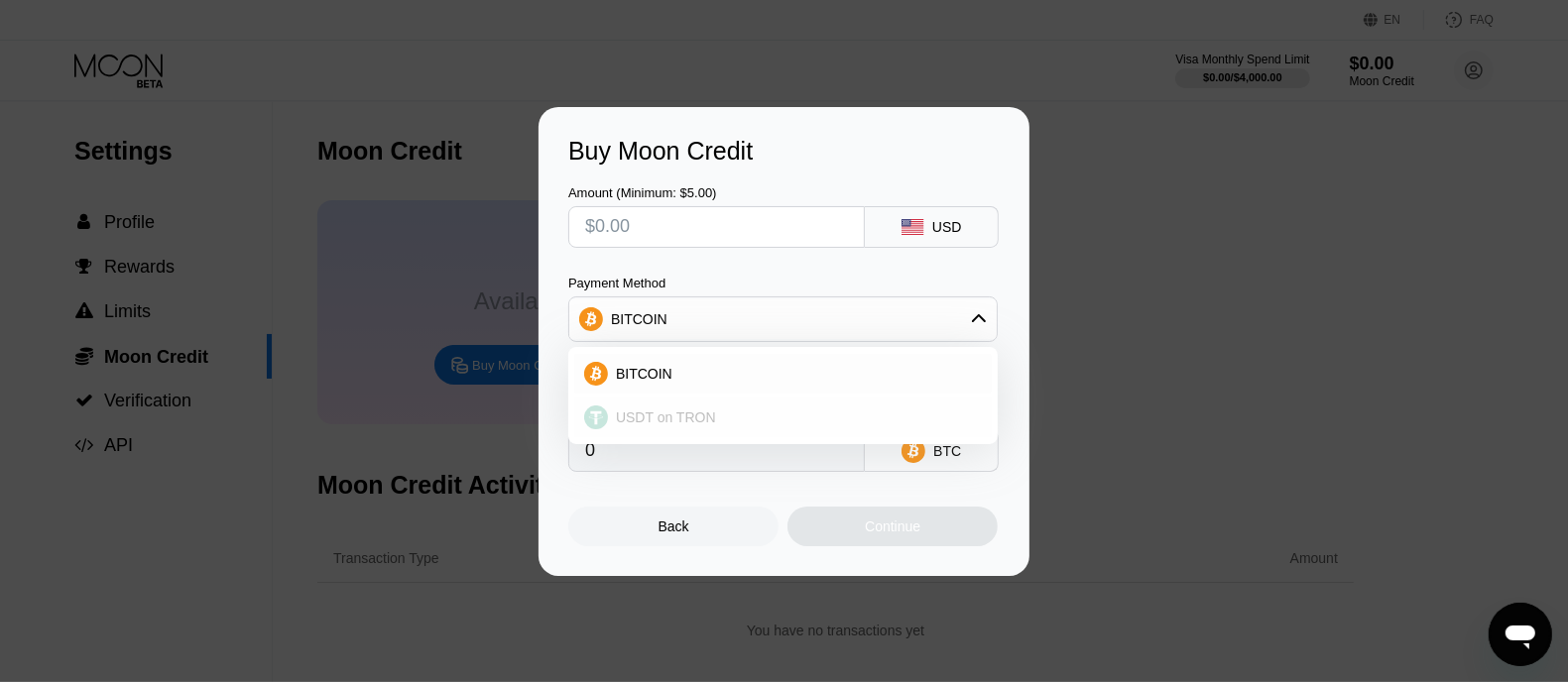 click on "USDT on TRON" at bounding box center (783, 417) 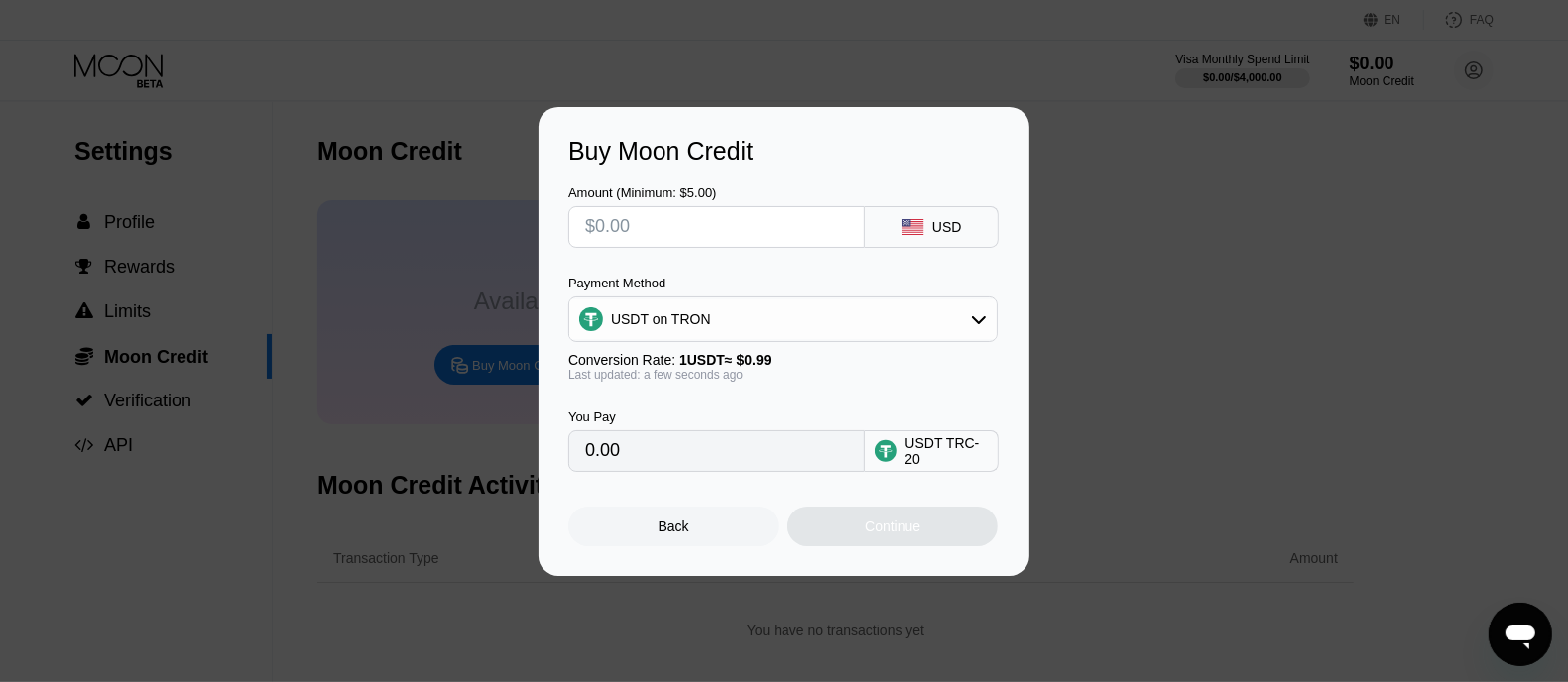 click at bounding box center [716, 227] 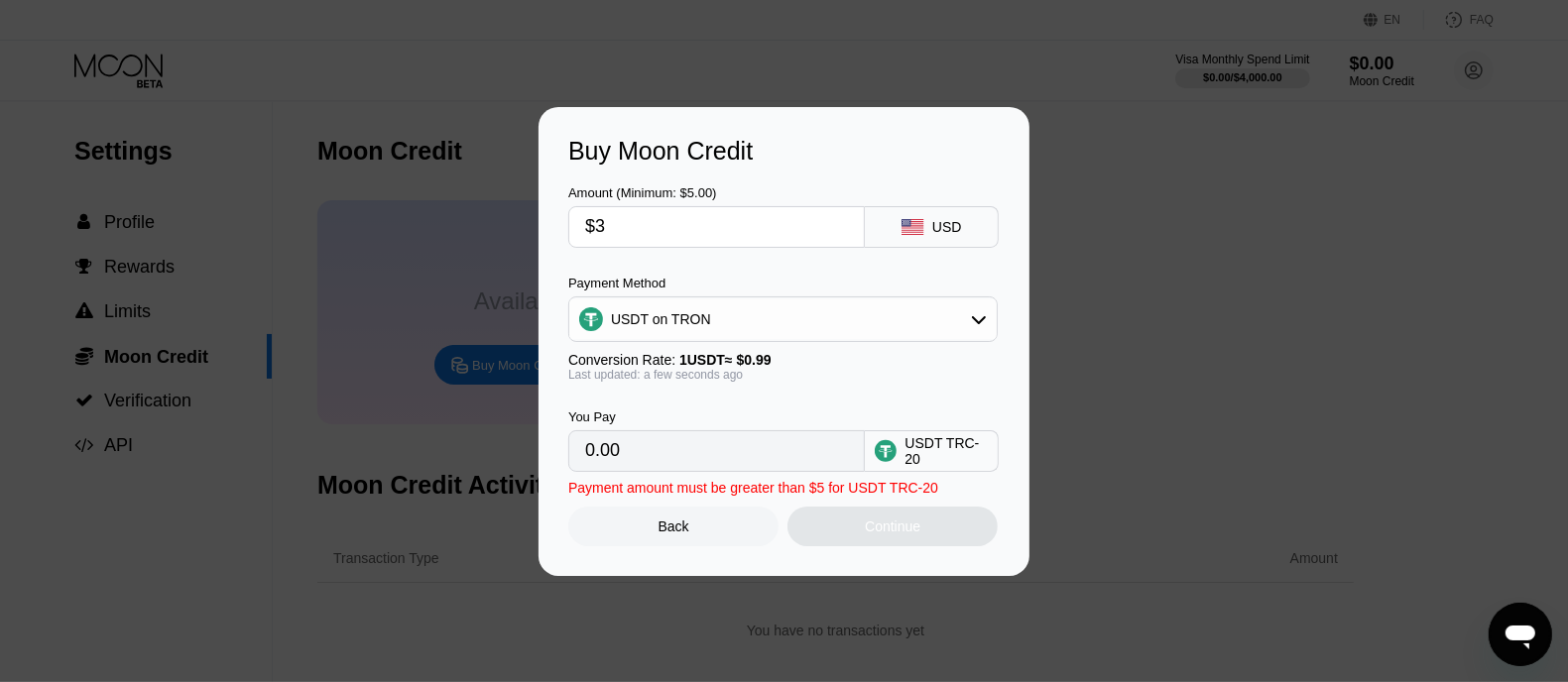 type on "3.03" 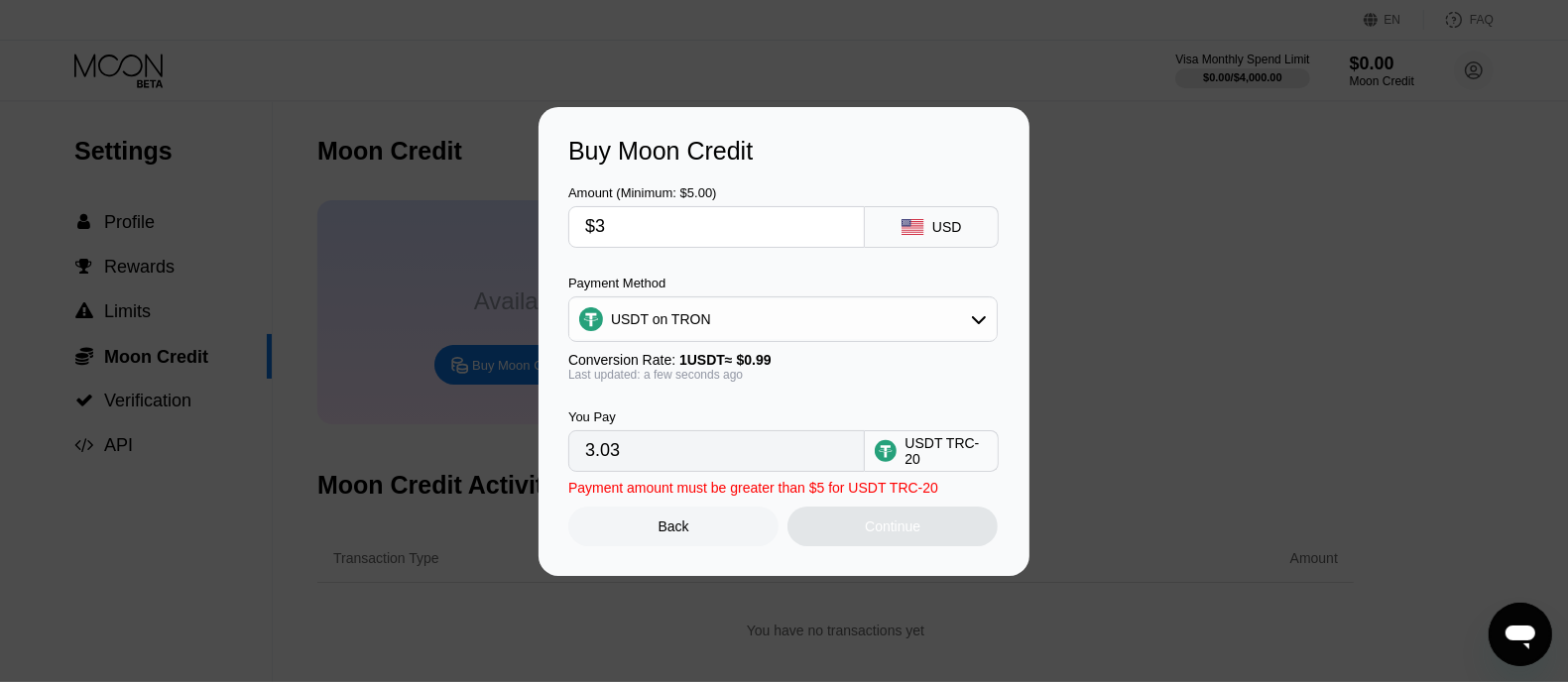 type 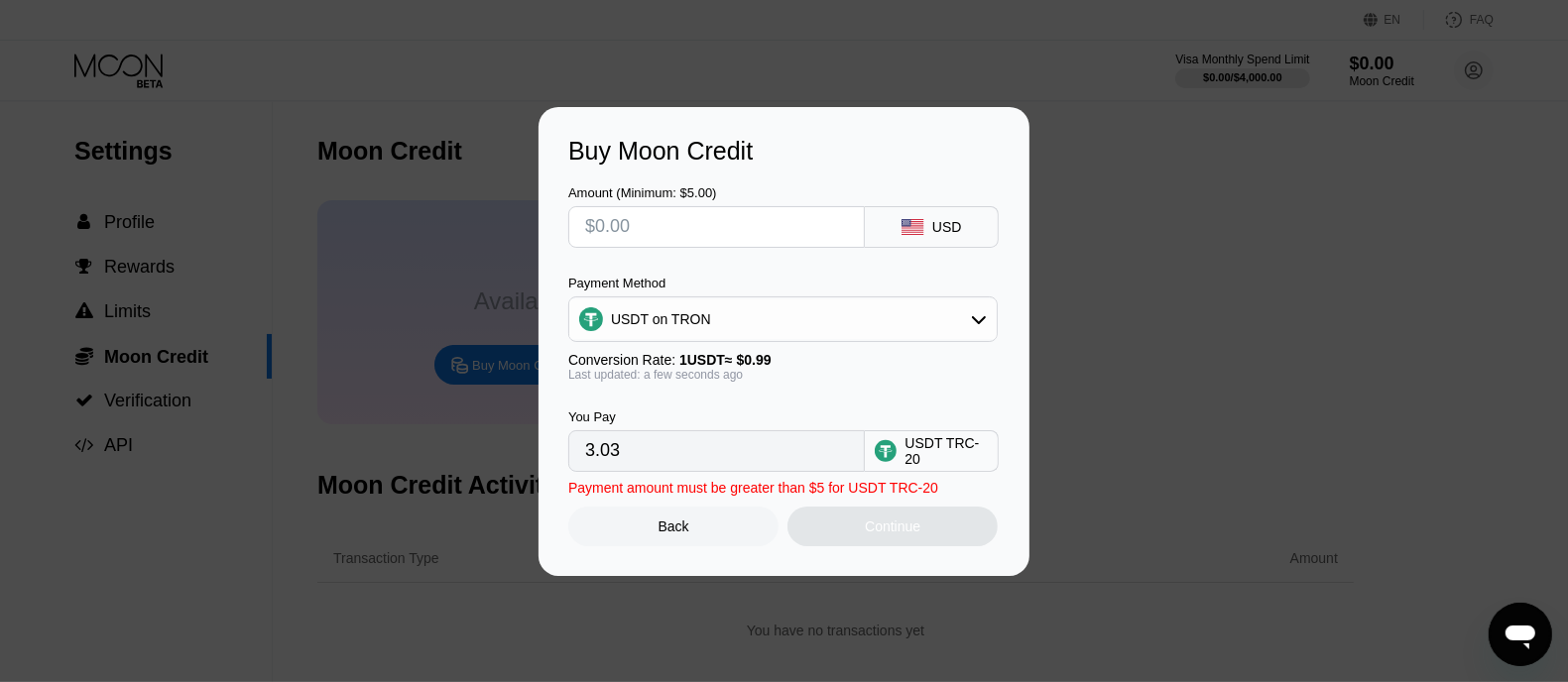 type on "0.00" 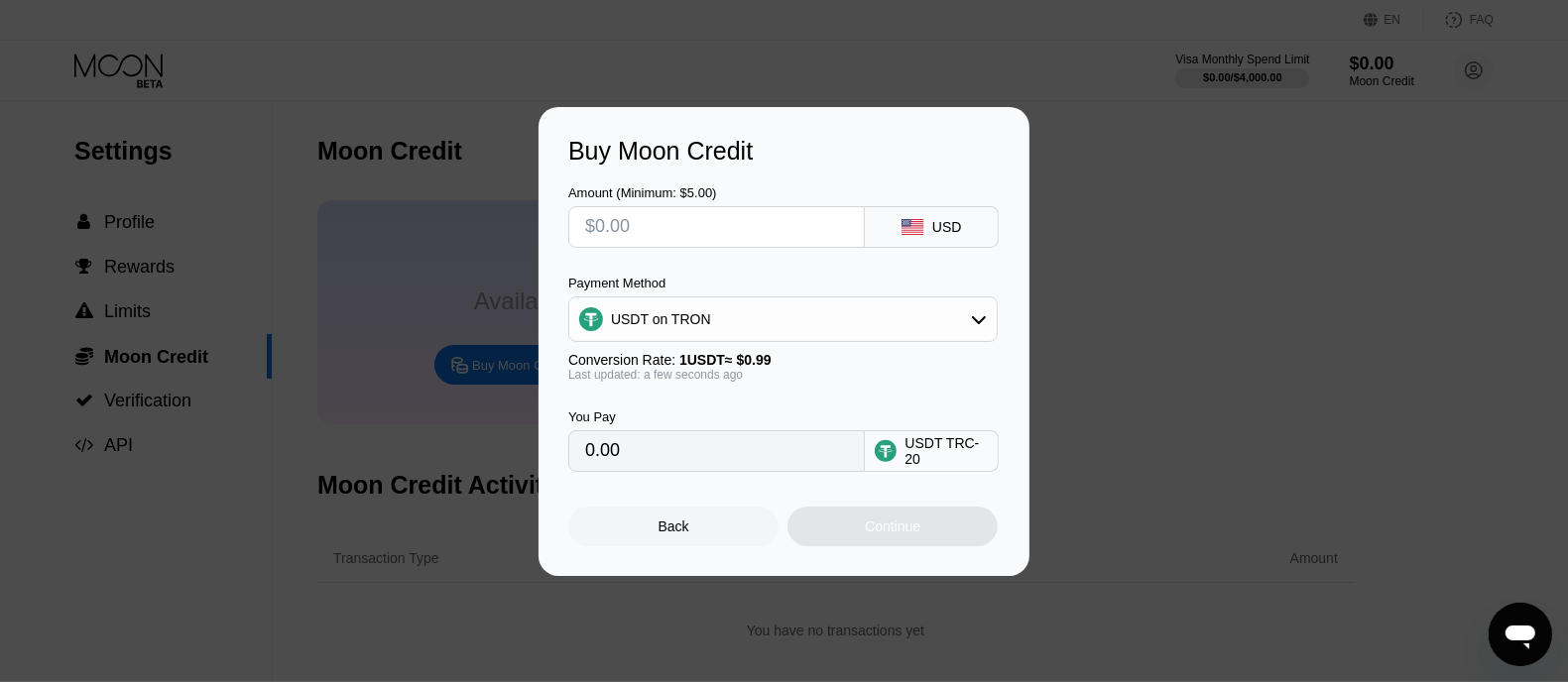 type on "$5" 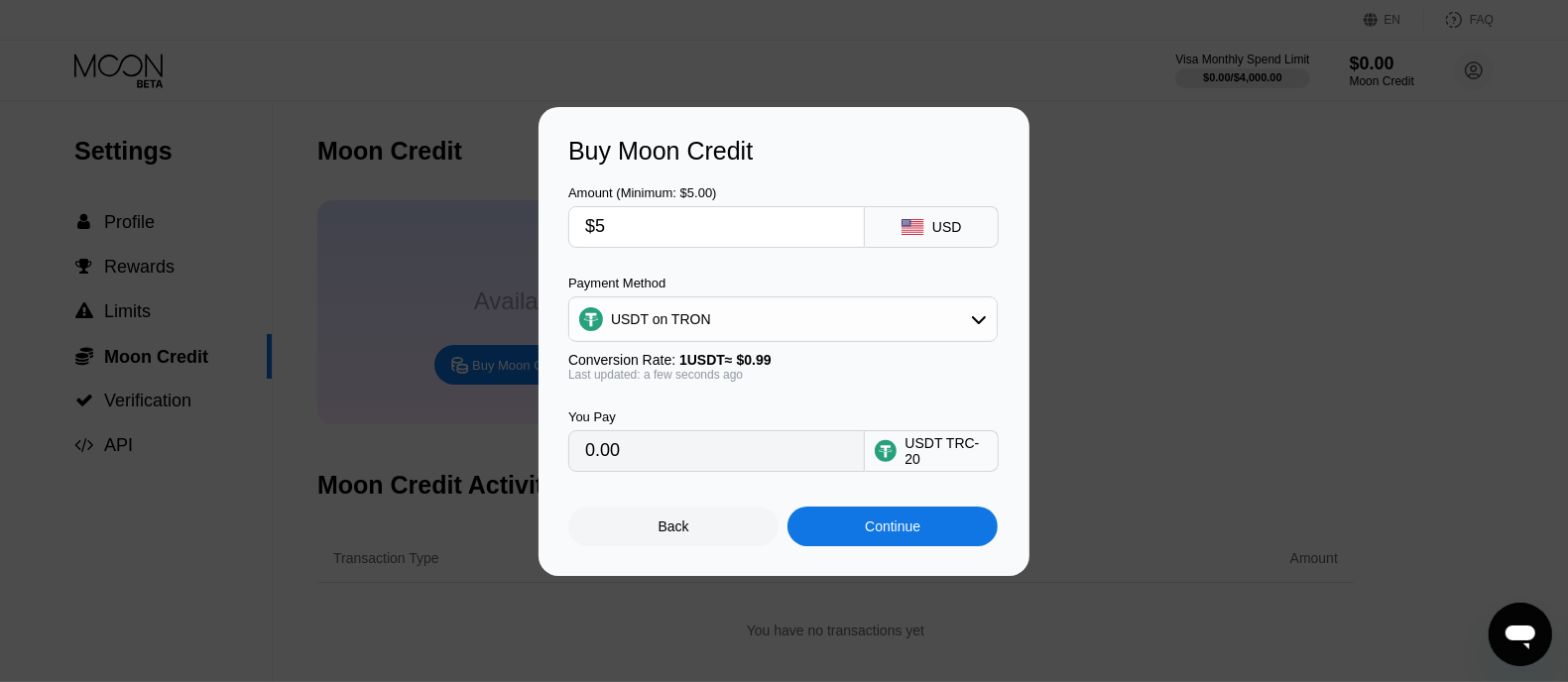 type on "5.05" 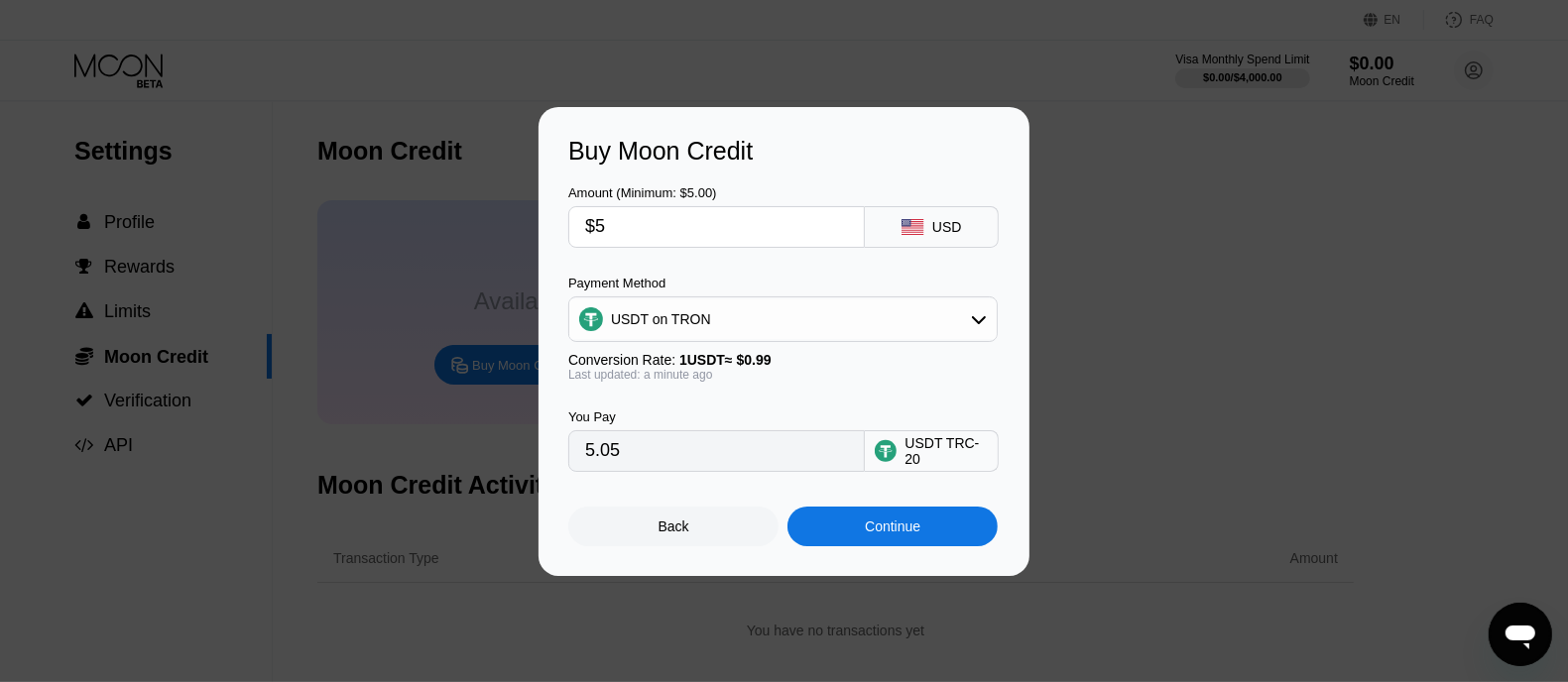 type on "$5" 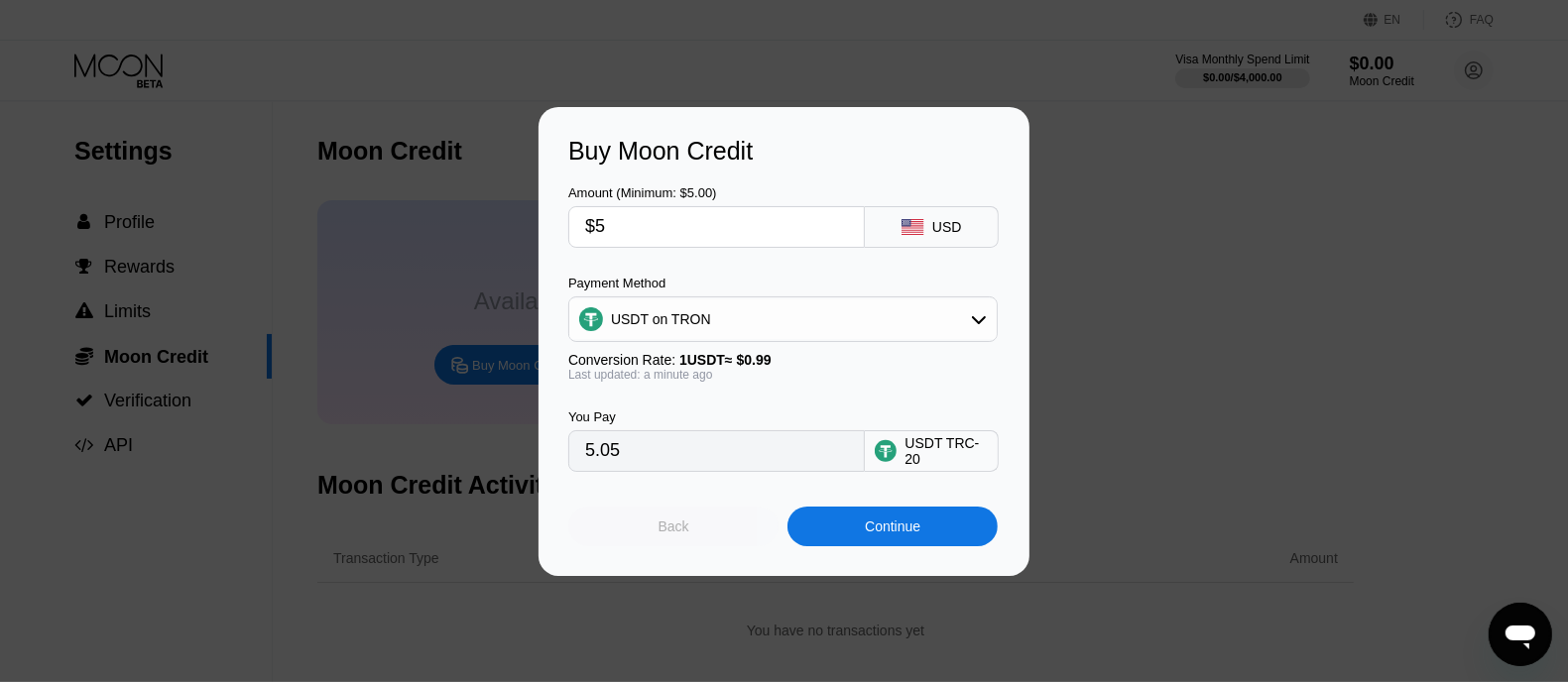 click on "Back" at bounding box center [673, 526] 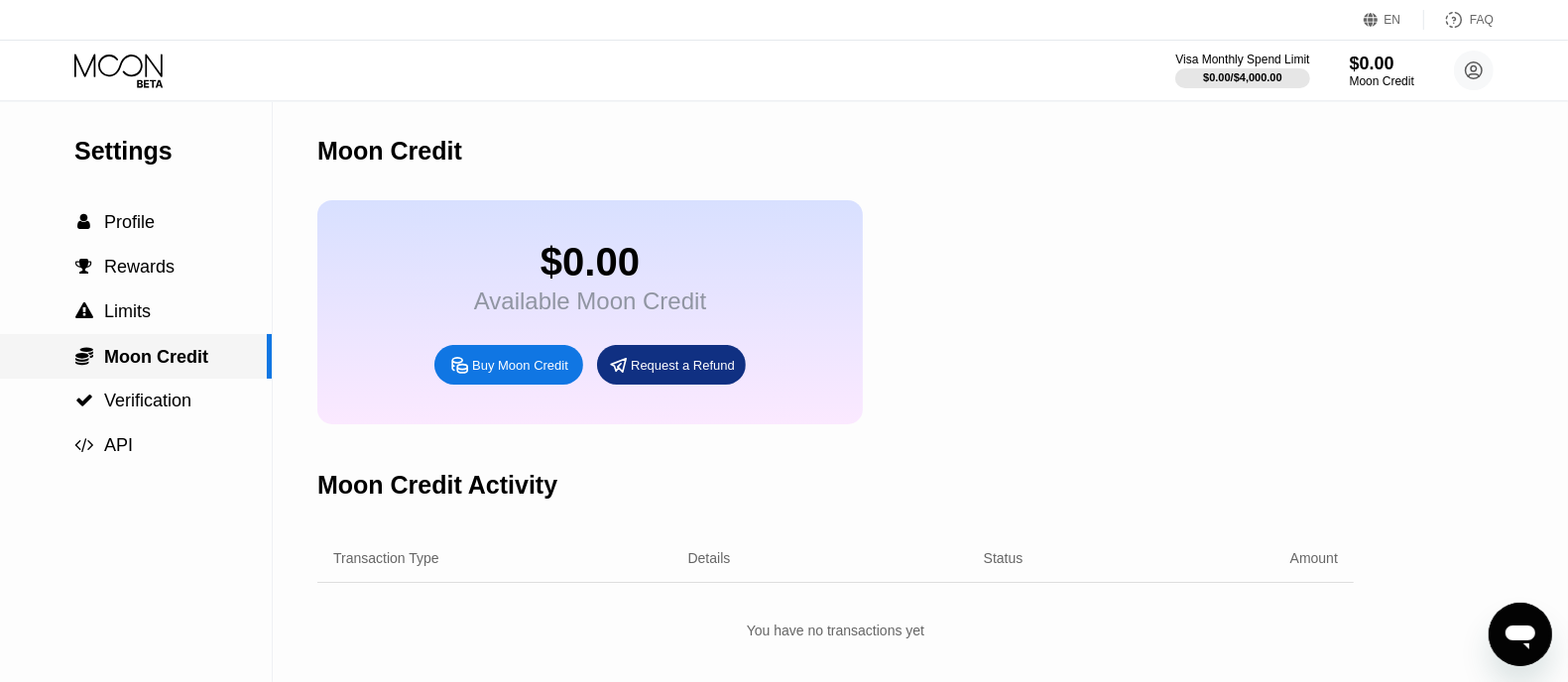 click on "Moon Credit" at bounding box center [156, 357] 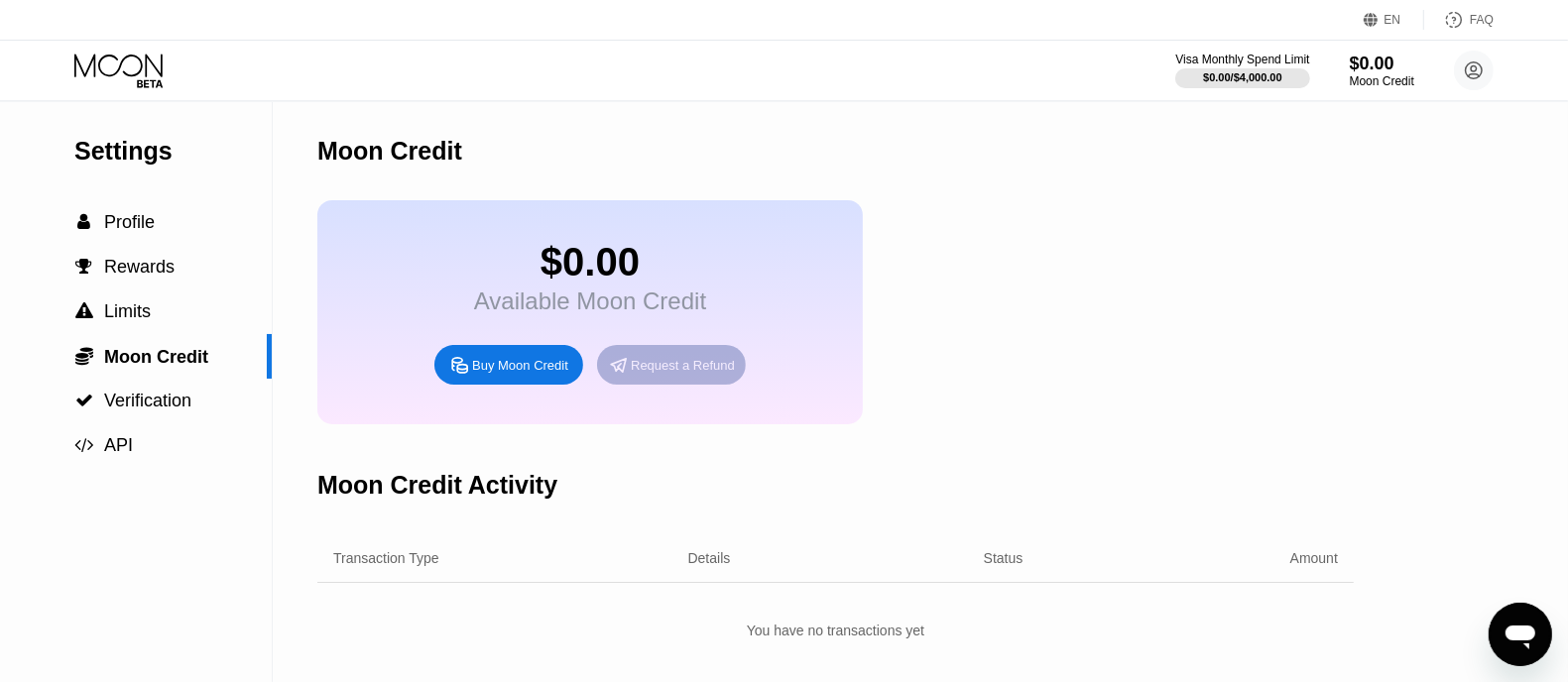 click on "Request a Refund" at bounding box center [682, 365] 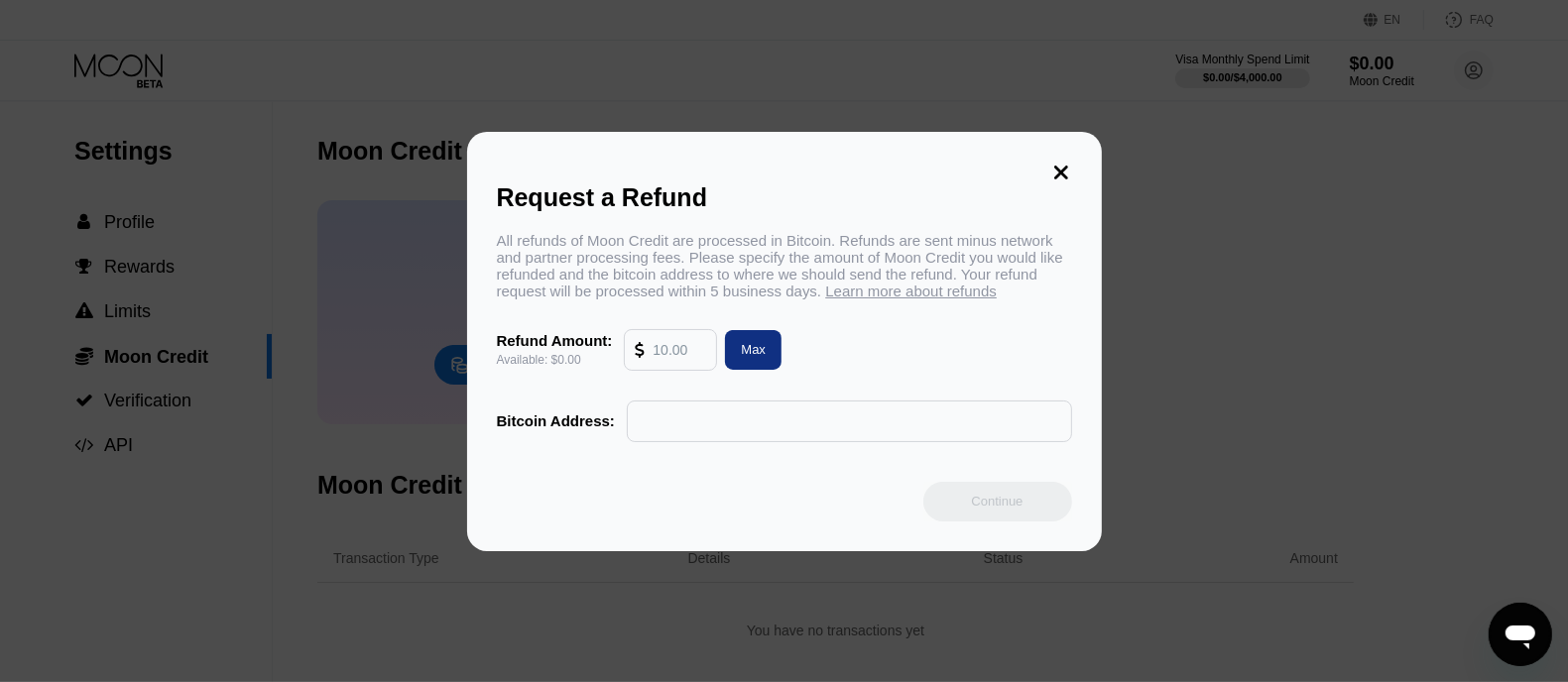 click at bounding box center (679, 350) 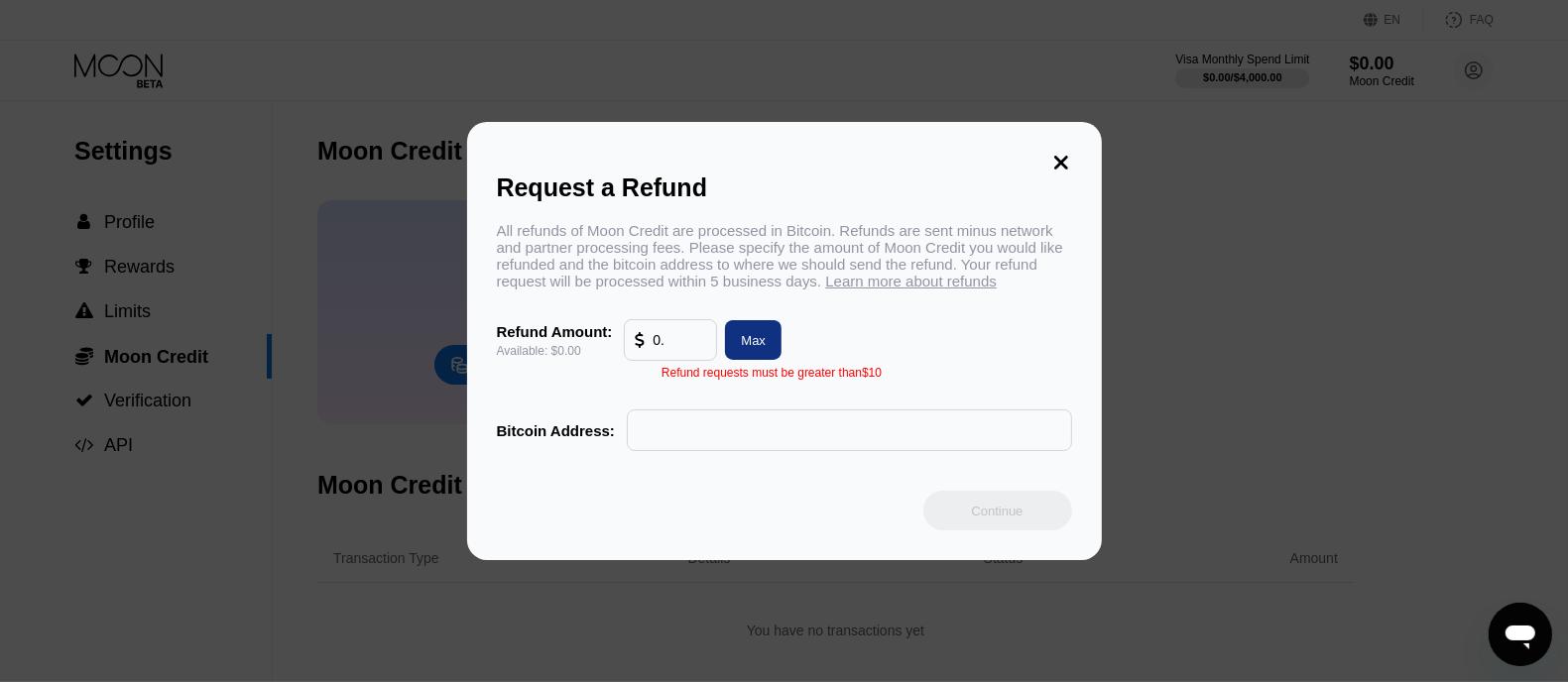 type on "0" 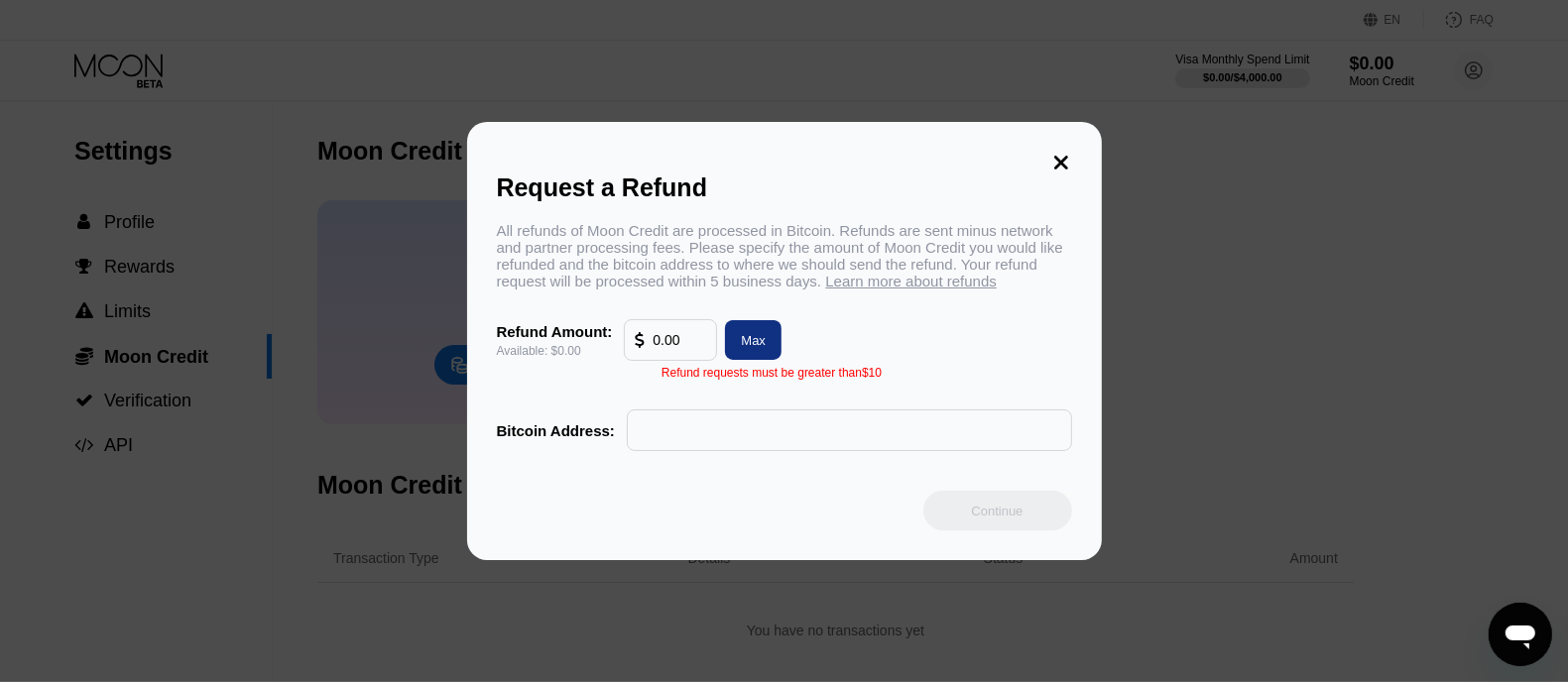 click on "Max" at bounding box center (753, 340) 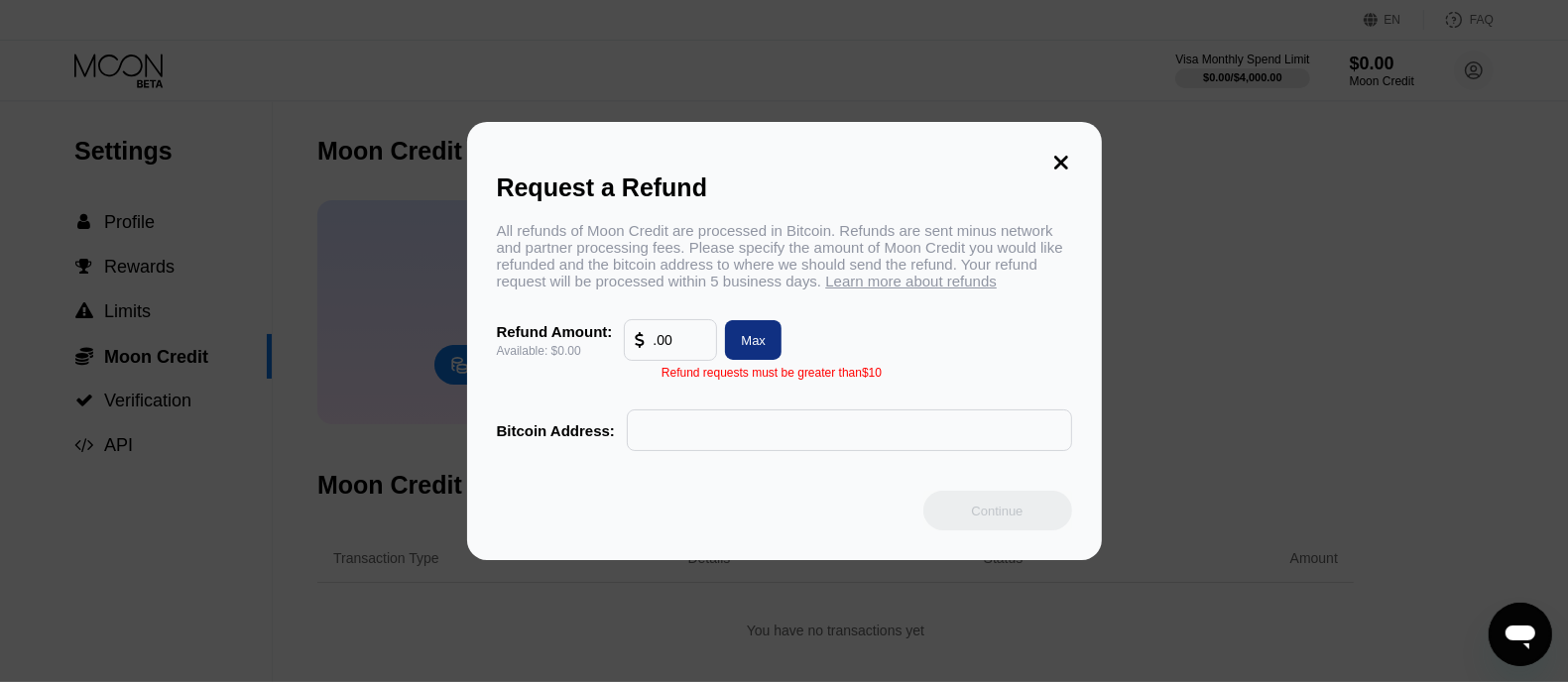 type on "0.00" 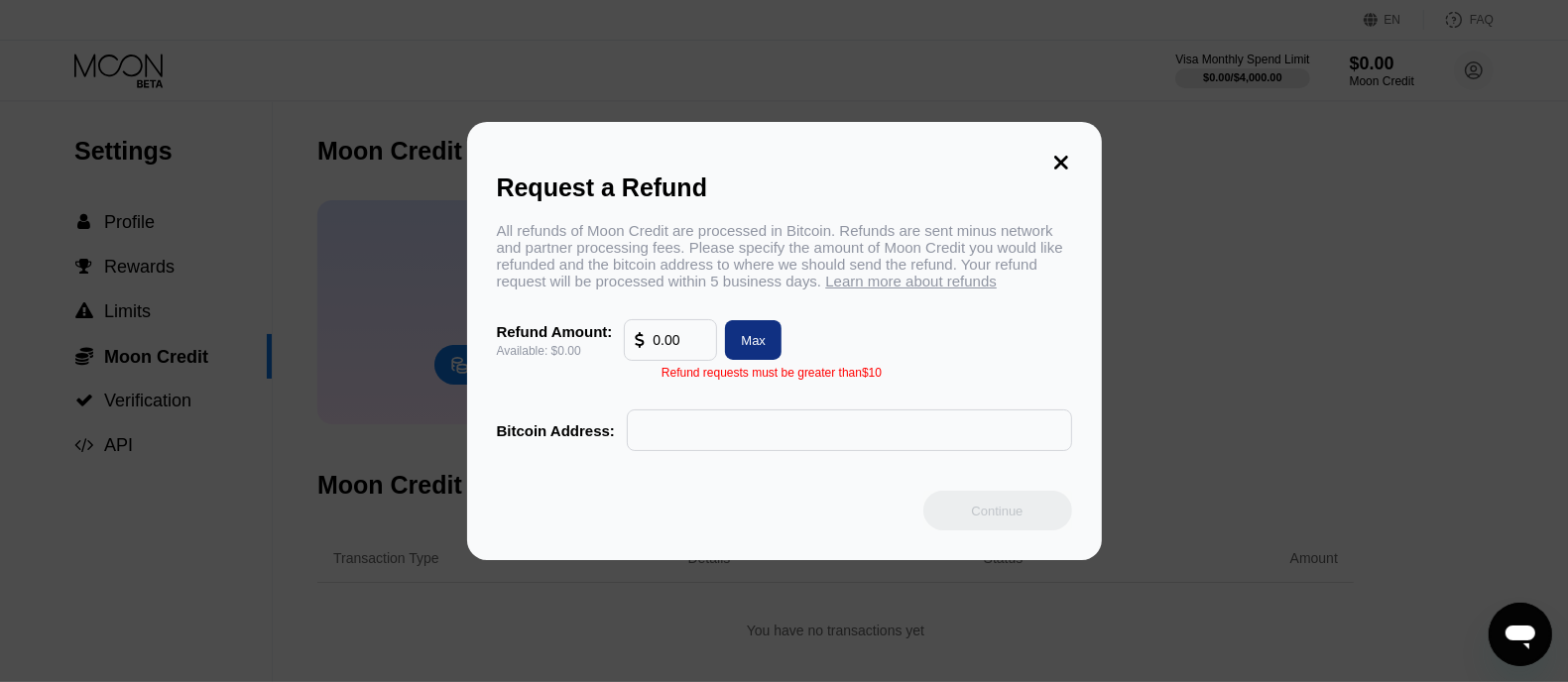 click at bounding box center (644, 340) 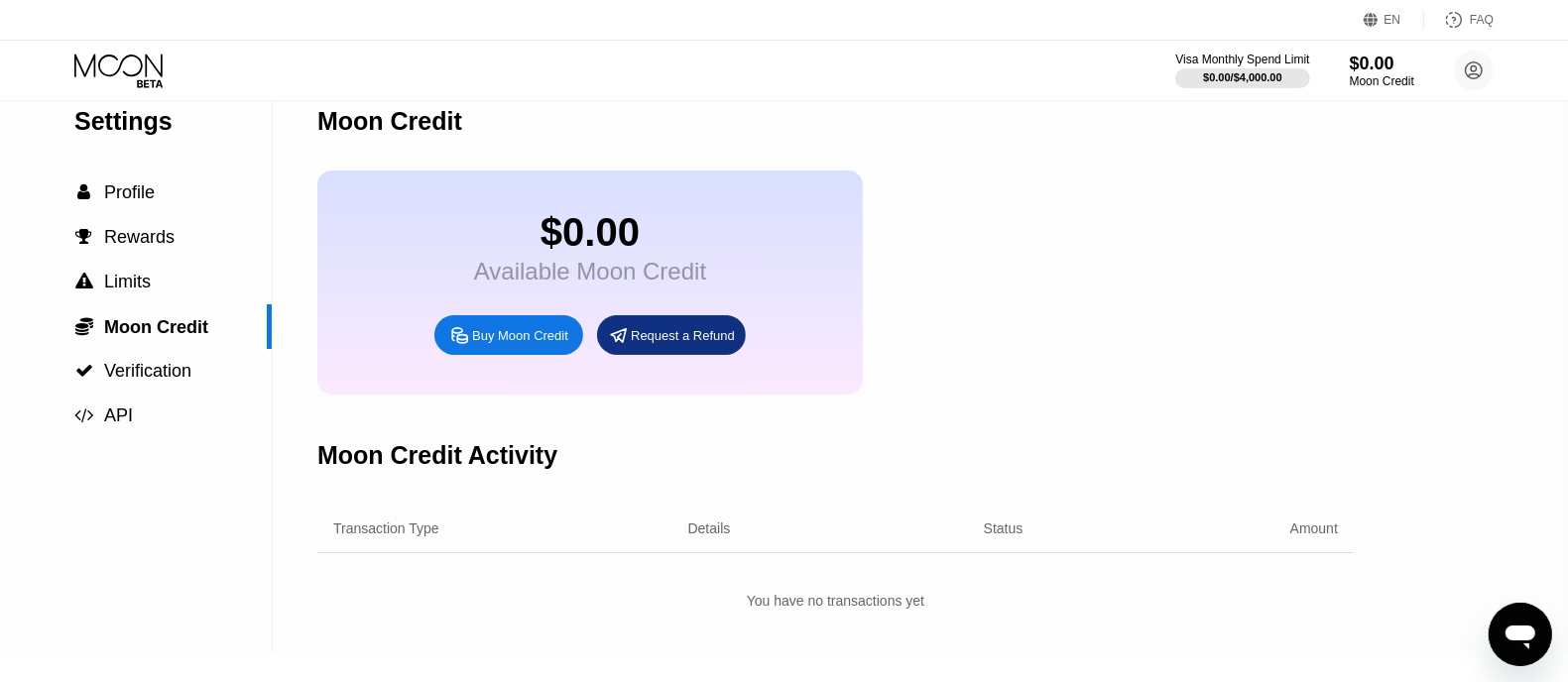 scroll, scrollTop: 0, scrollLeft: 0, axis: both 